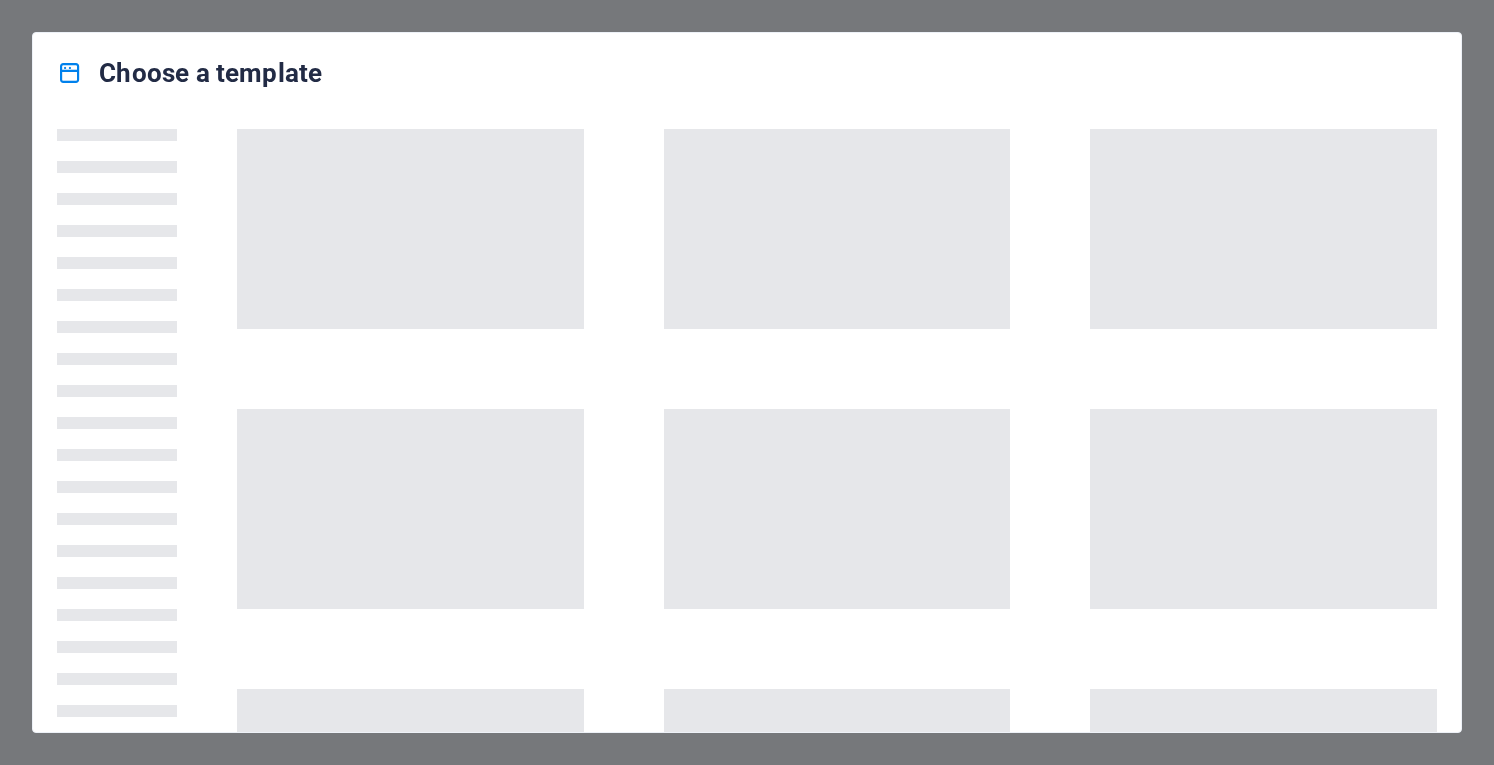 scroll, scrollTop: 0, scrollLeft: 0, axis: both 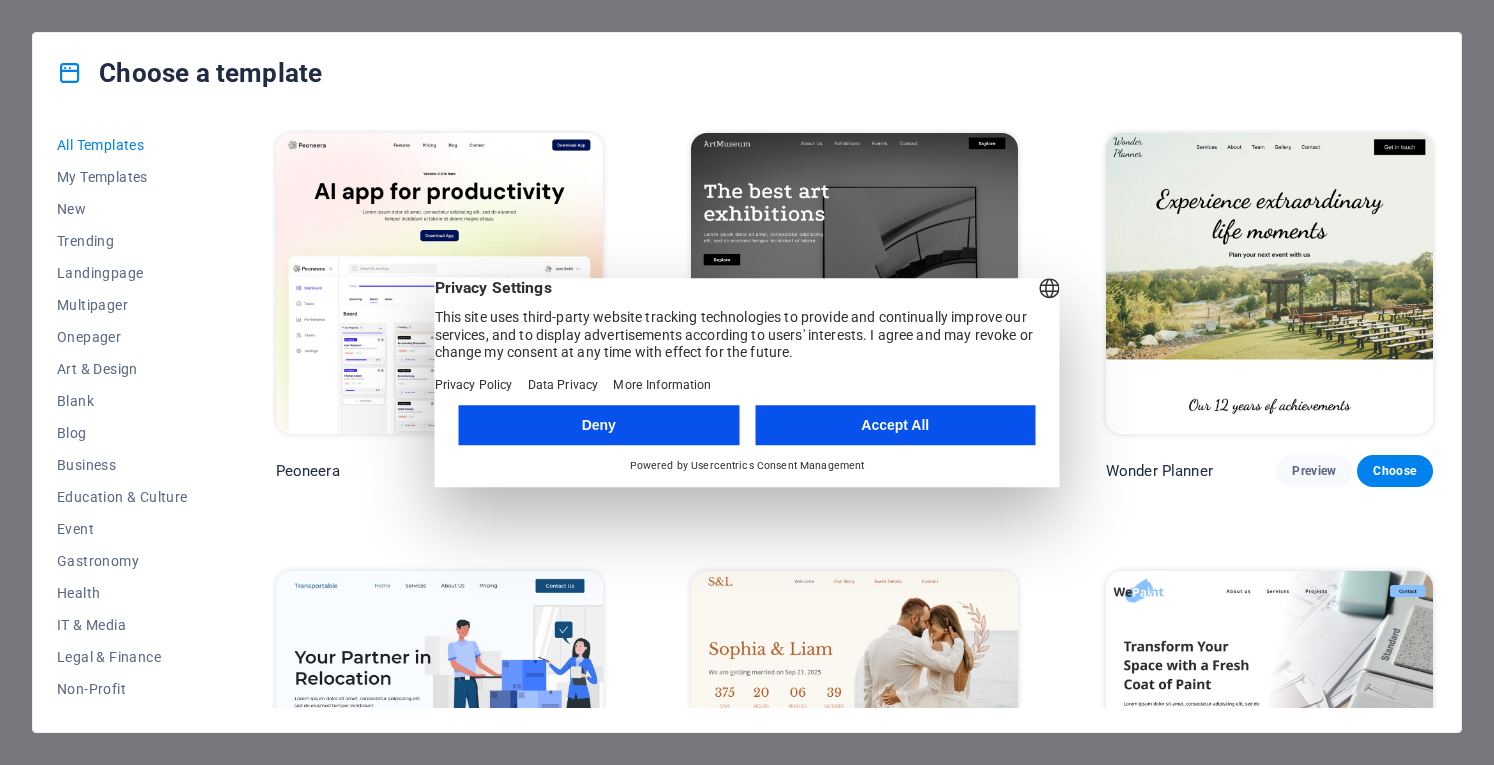 click on "Accept All" at bounding box center (895, 425) 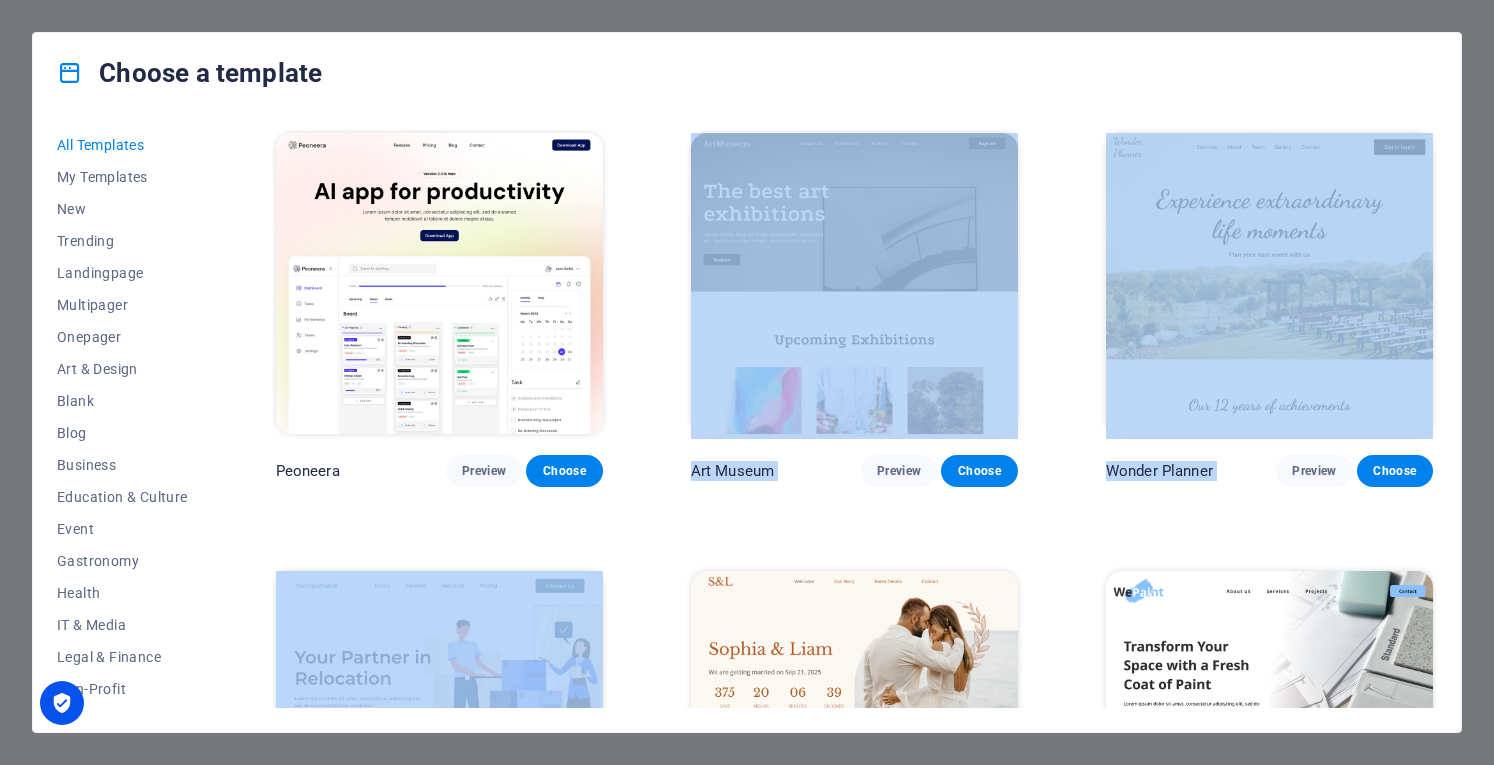 drag, startPoint x: 750, startPoint y: 561, endPoint x: 575, endPoint y: 506, distance: 183.43936 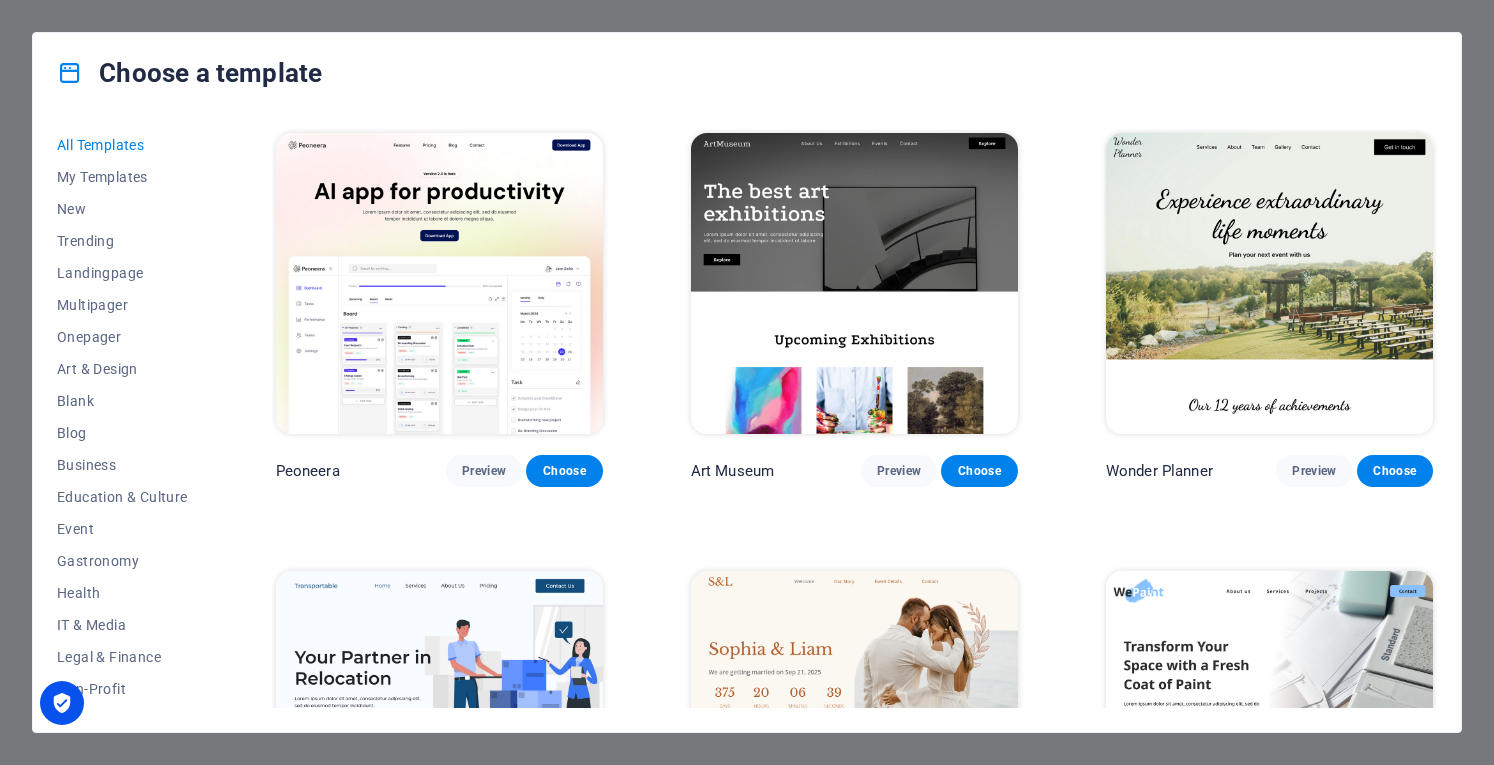 drag, startPoint x: 210, startPoint y: 283, endPoint x: 214, endPoint y: 545, distance: 262.03052 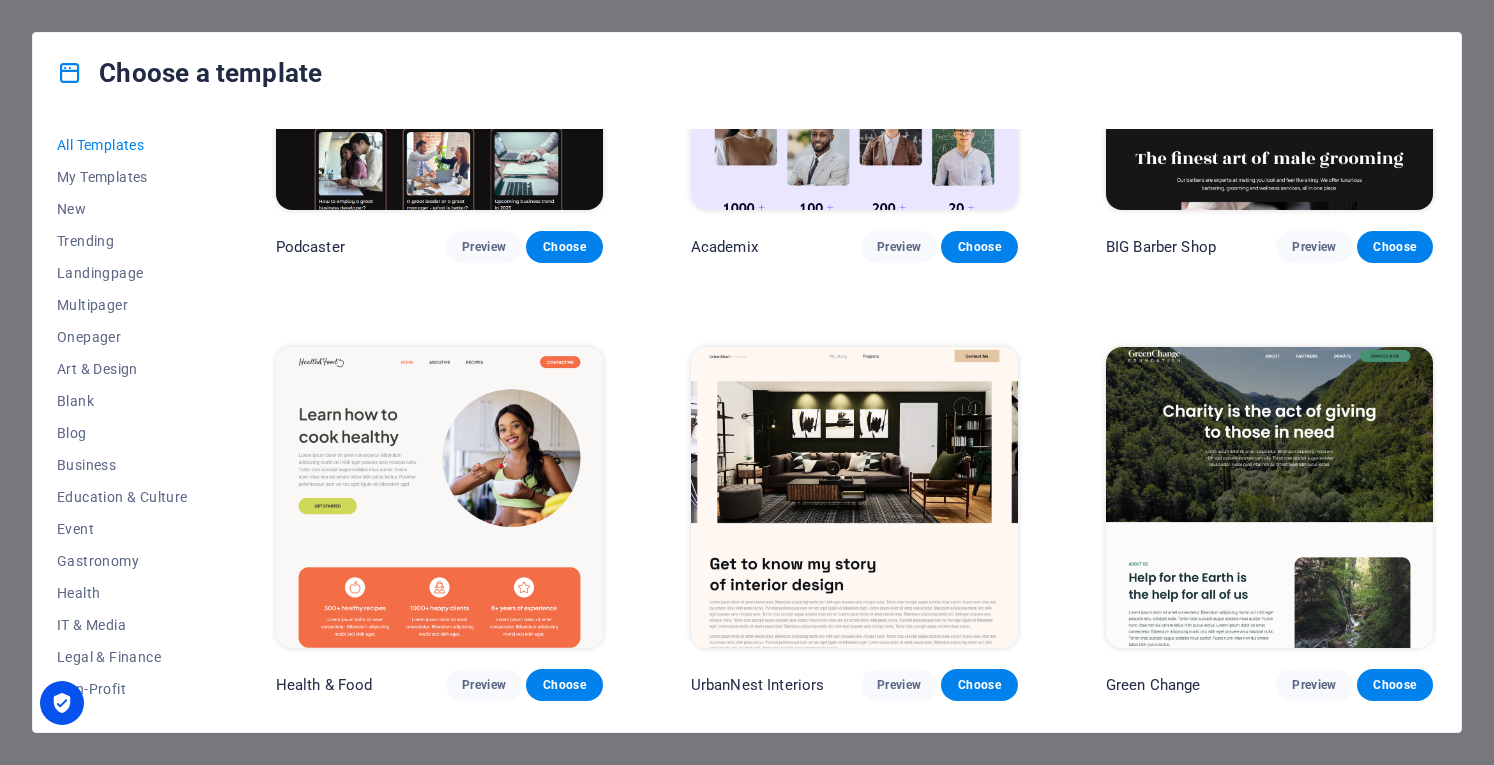 scroll, scrollTop: 0, scrollLeft: 0, axis: both 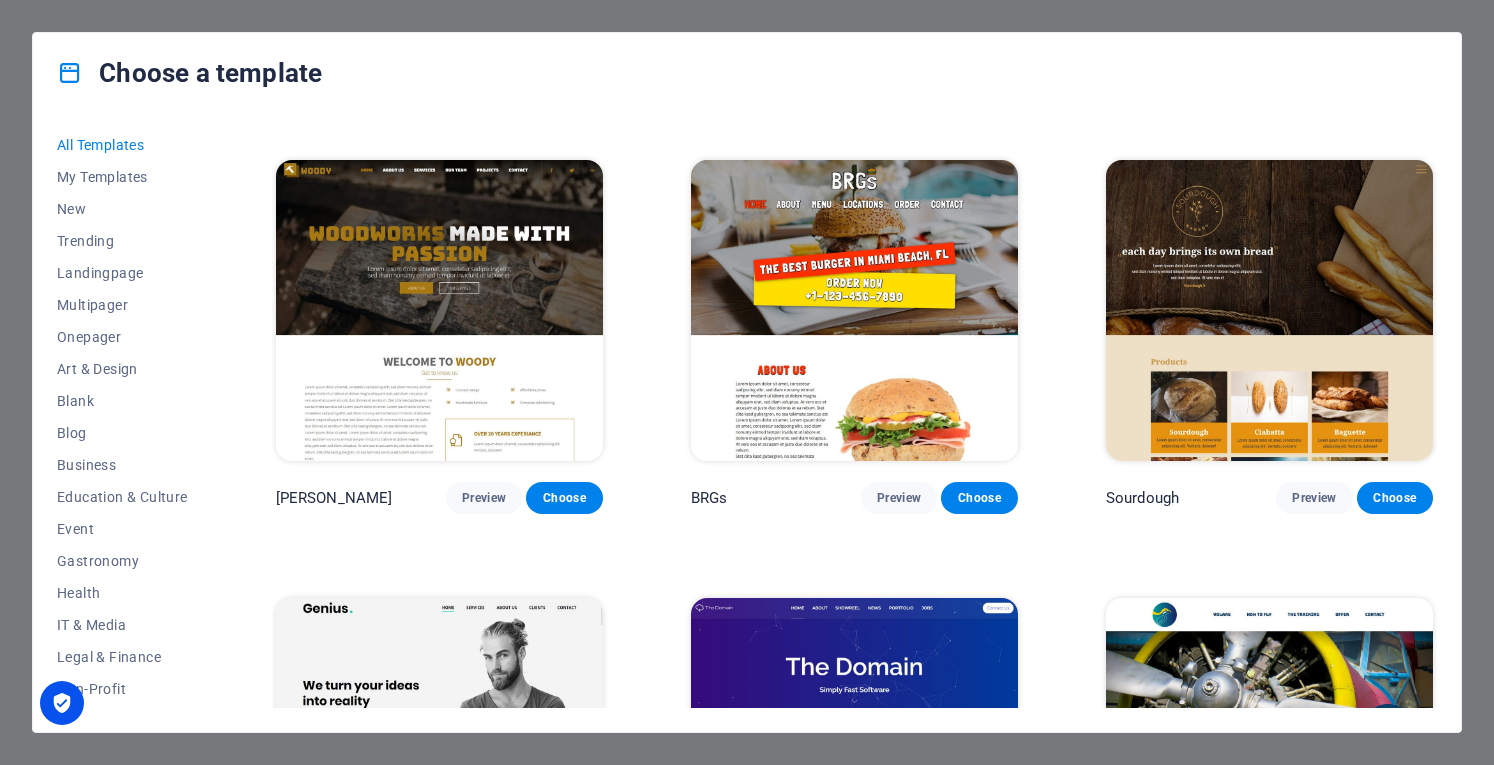 click on "All Templates My Templates New Trending Landingpage Multipager Onepager Art & Design Blank Blog Business Education & Culture Event Gastronomy Health IT & Media Legal & Finance Non-Profit Performance Portfolio Services Sports & Beauty Trades Travel Wireframe Peoneera Preview Choose Art Museum Preview Choose Wonder Planner Preview Choose Transportable Preview Choose S&L Preview Choose WePaint Preview Choose Eco-Con Preview Choose MeetUp Preview Choose Help & Care Preview Choose Podcaster Preview Choose Academix Preview Choose BIG [PERSON_NAME] Shop Preview Choose Health & Food Preview Choose UrbanNest Interiors Preview Choose Green Change Preview Choose The Beauty Temple Preview Choose WeTrain Preview Choose Cleaner Preview Choose [PERSON_NAME] Preview Choose Delicioso Preview Choose Dream Garden Preview Choose LumeDeAqua Preview Choose Pets Care Preview Choose SafeSpace Preview Choose Midnight Rain Bar Preview Choose Drive Preview Choose Estator Preview Choose Health Group Preview Choose MakeIt Agency Preview Choose" at bounding box center (747, 422) 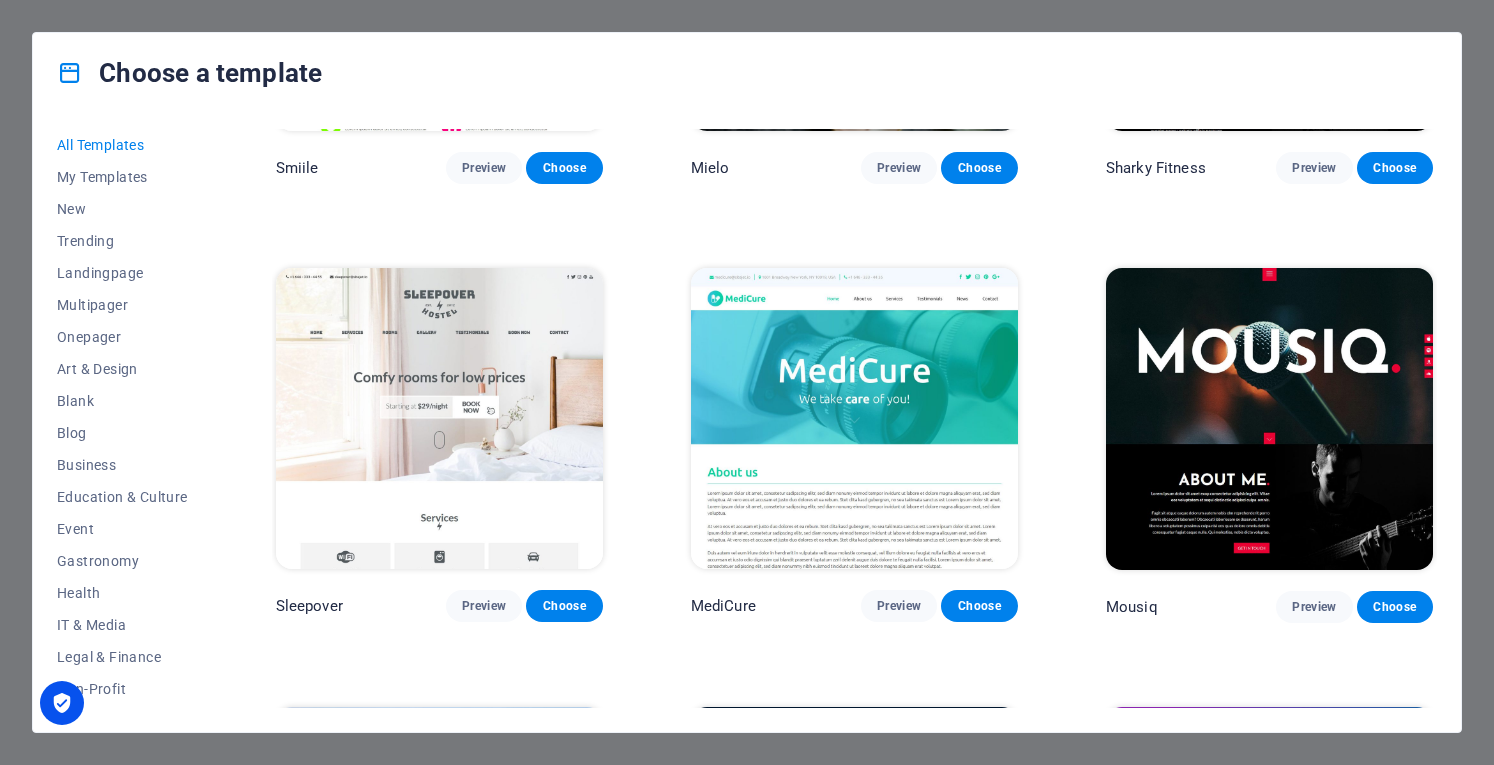 scroll, scrollTop: 13482, scrollLeft: 0, axis: vertical 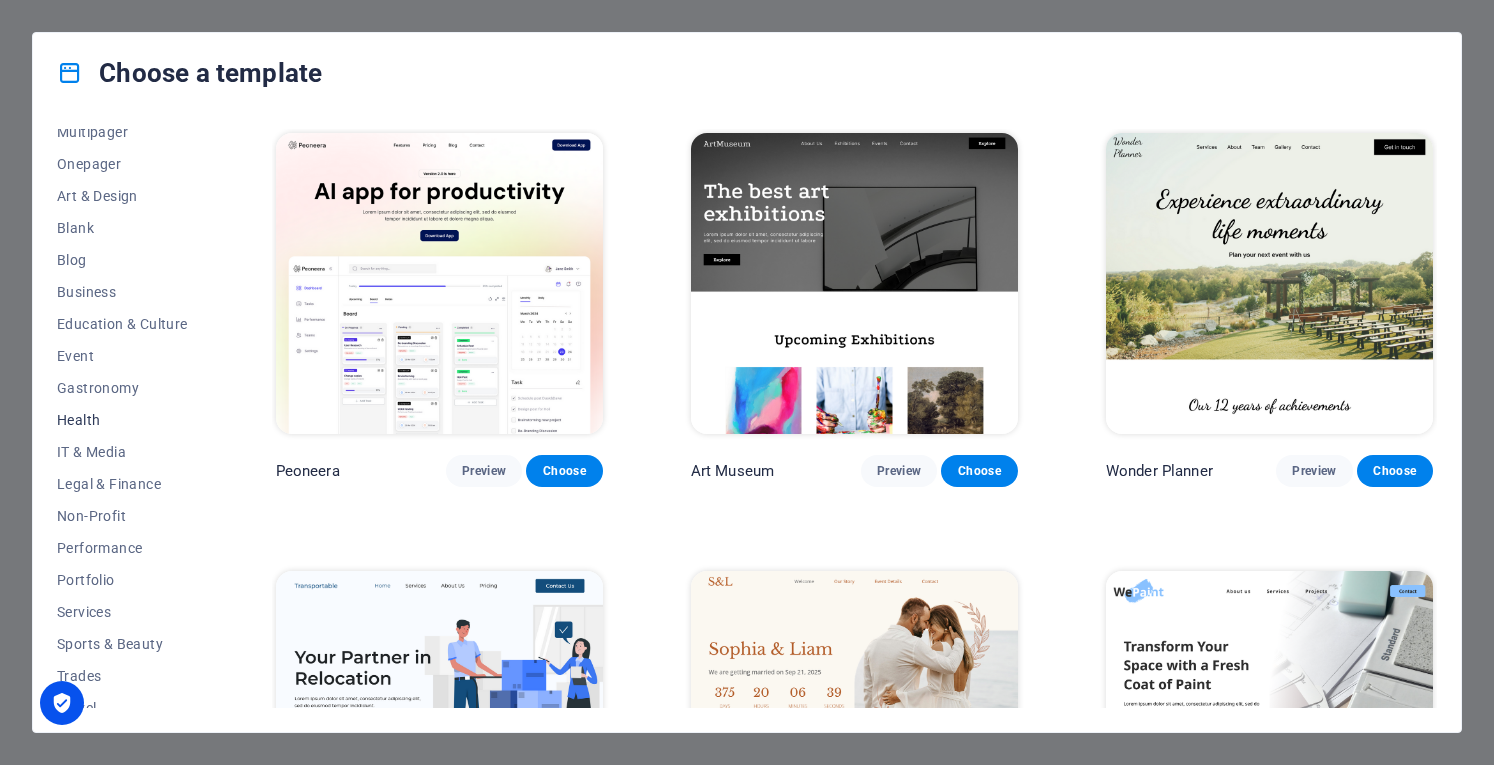 click on "Health" at bounding box center [122, 420] 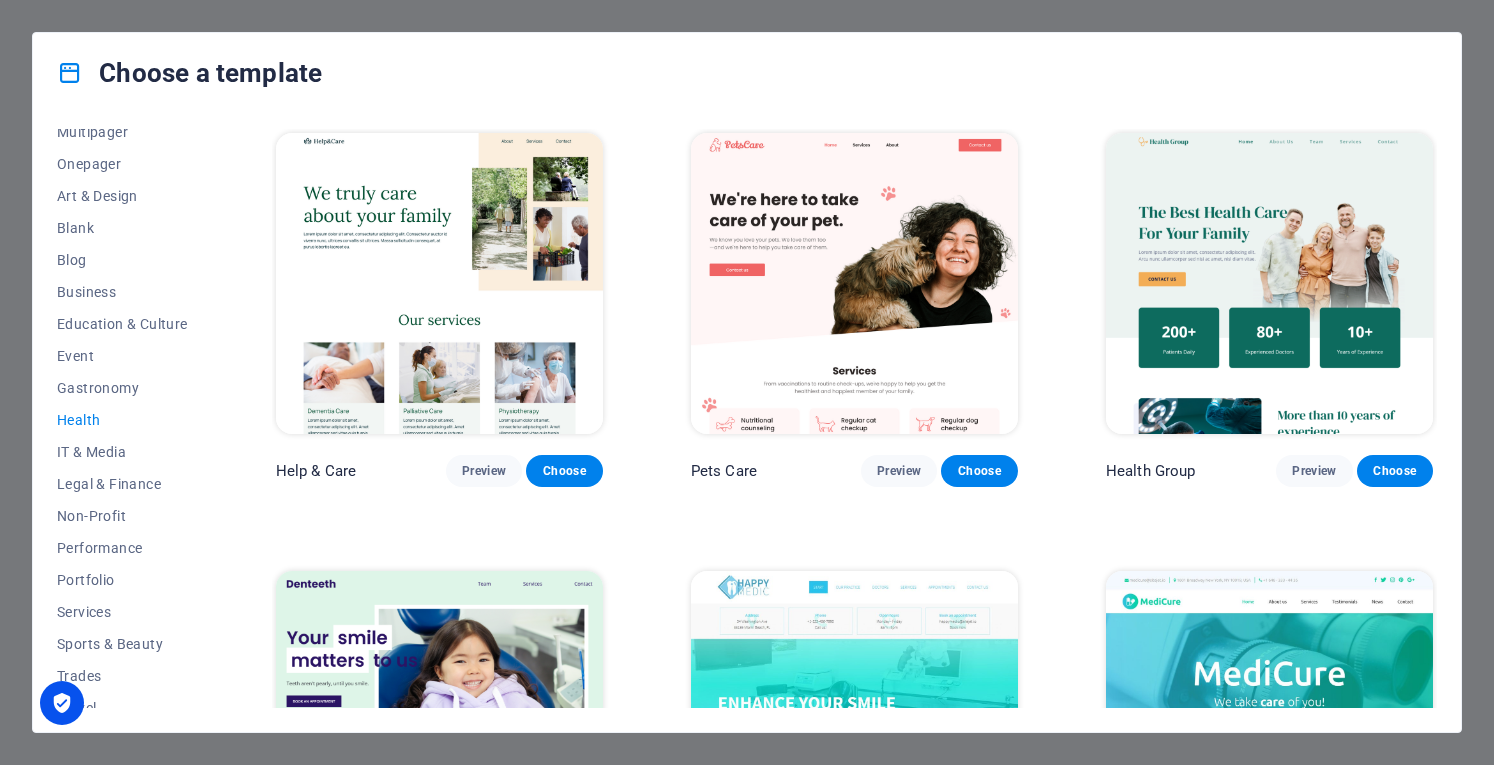 drag, startPoint x: 1439, startPoint y: 229, endPoint x: 1448, endPoint y: 299, distance: 70.5762 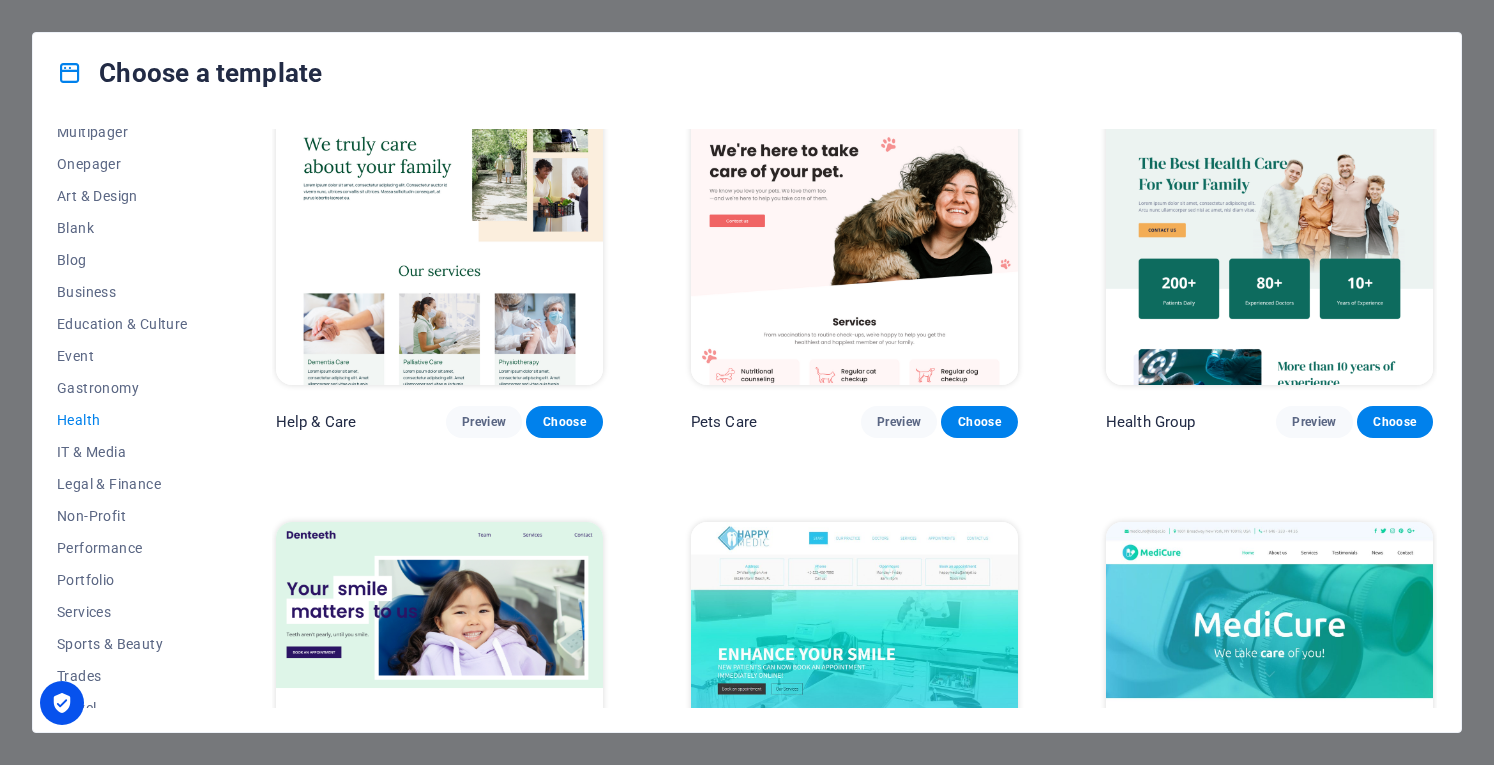 scroll, scrollTop: 0, scrollLeft: 0, axis: both 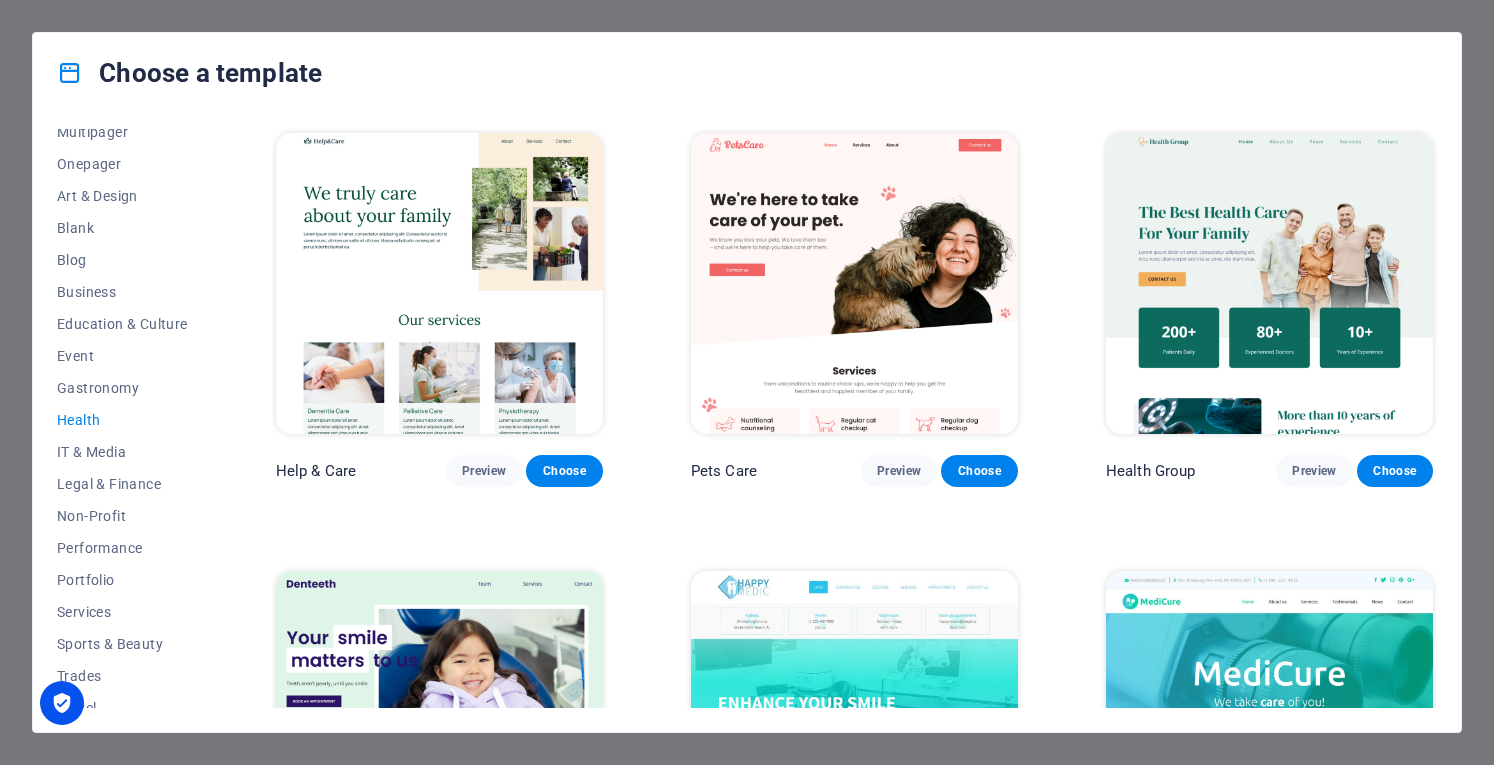 drag, startPoint x: 208, startPoint y: 425, endPoint x: 217, endPoint y: 501, distance: 76.53104 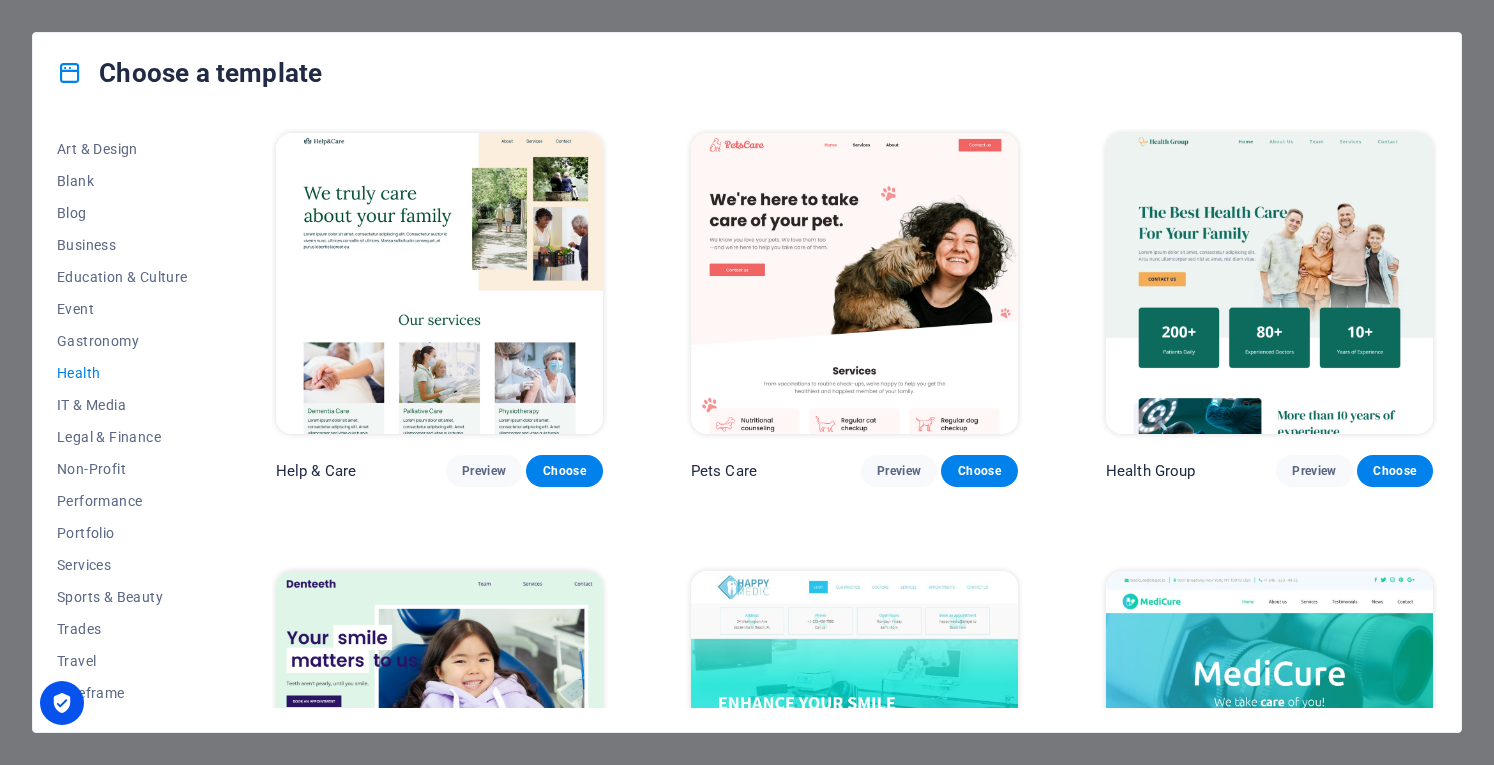 drag, startPoint x: 205, startPoint y: 627, endPoint x: 204, endPoint y: 480, distance: 147.0034 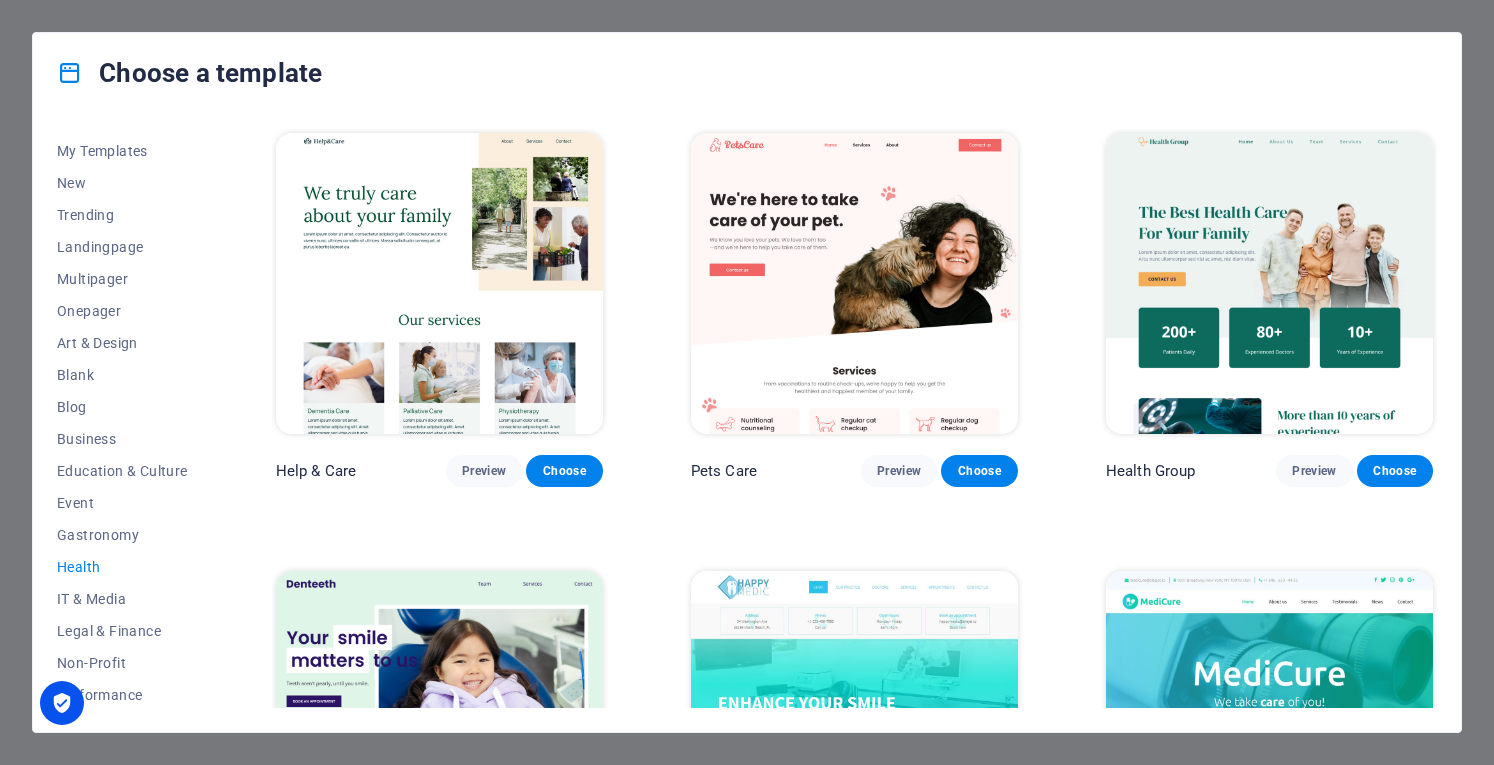 scroll, scrollTop: 0, scrollLeft: 0, axis: both 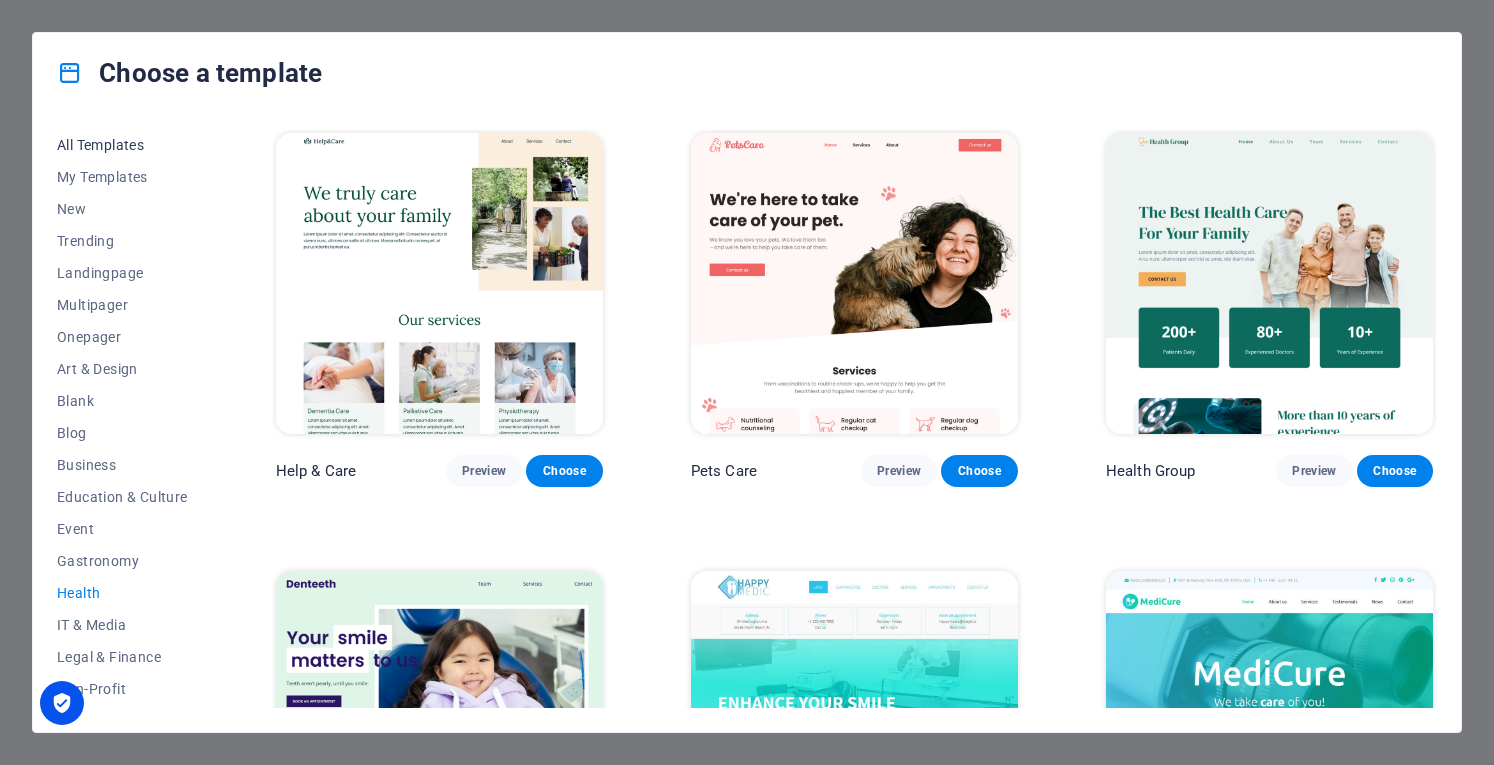 click on "All Templates" at bounding box center [122, 145] 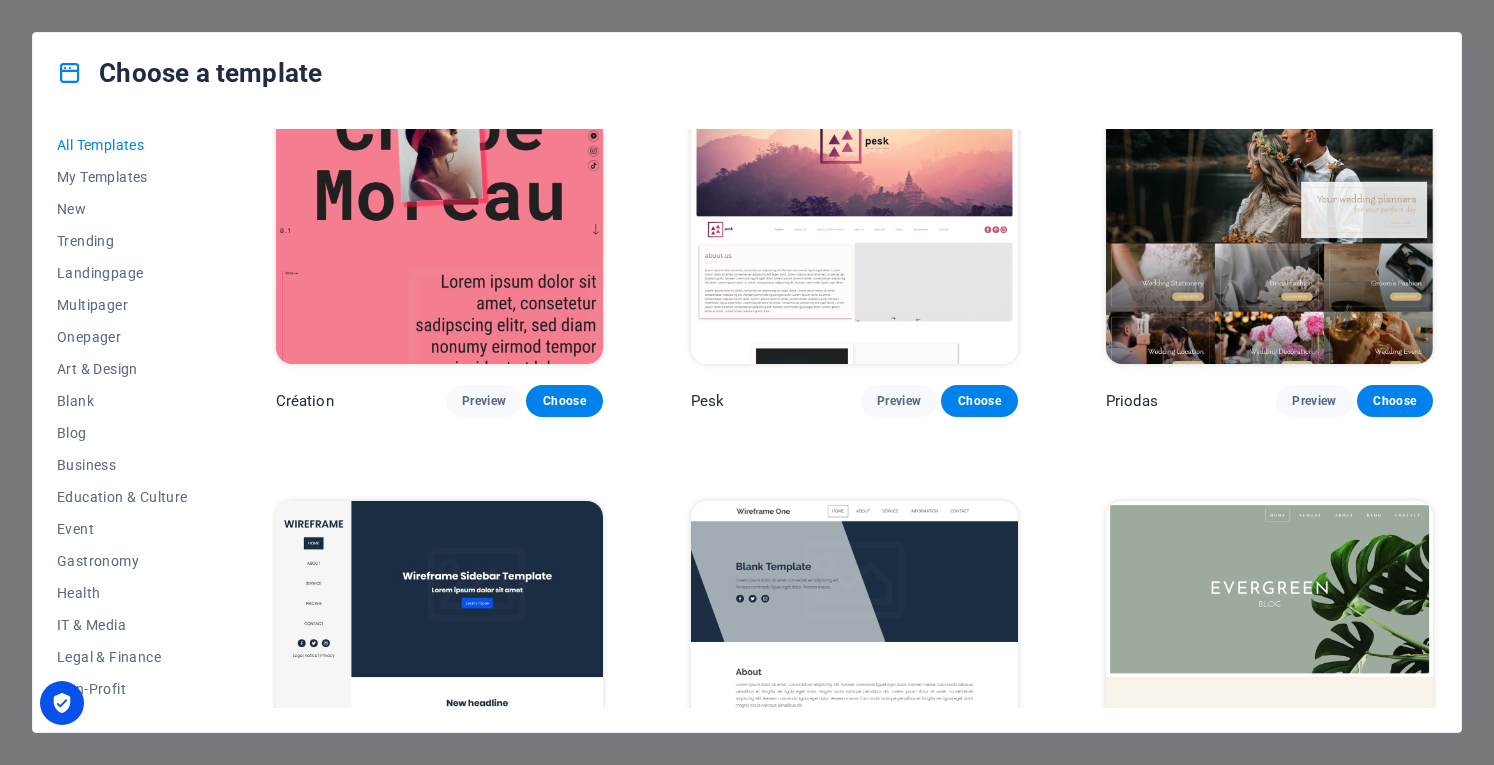 scroll, scrollTop: 6700, scrollLeft: 0, axis: vertical 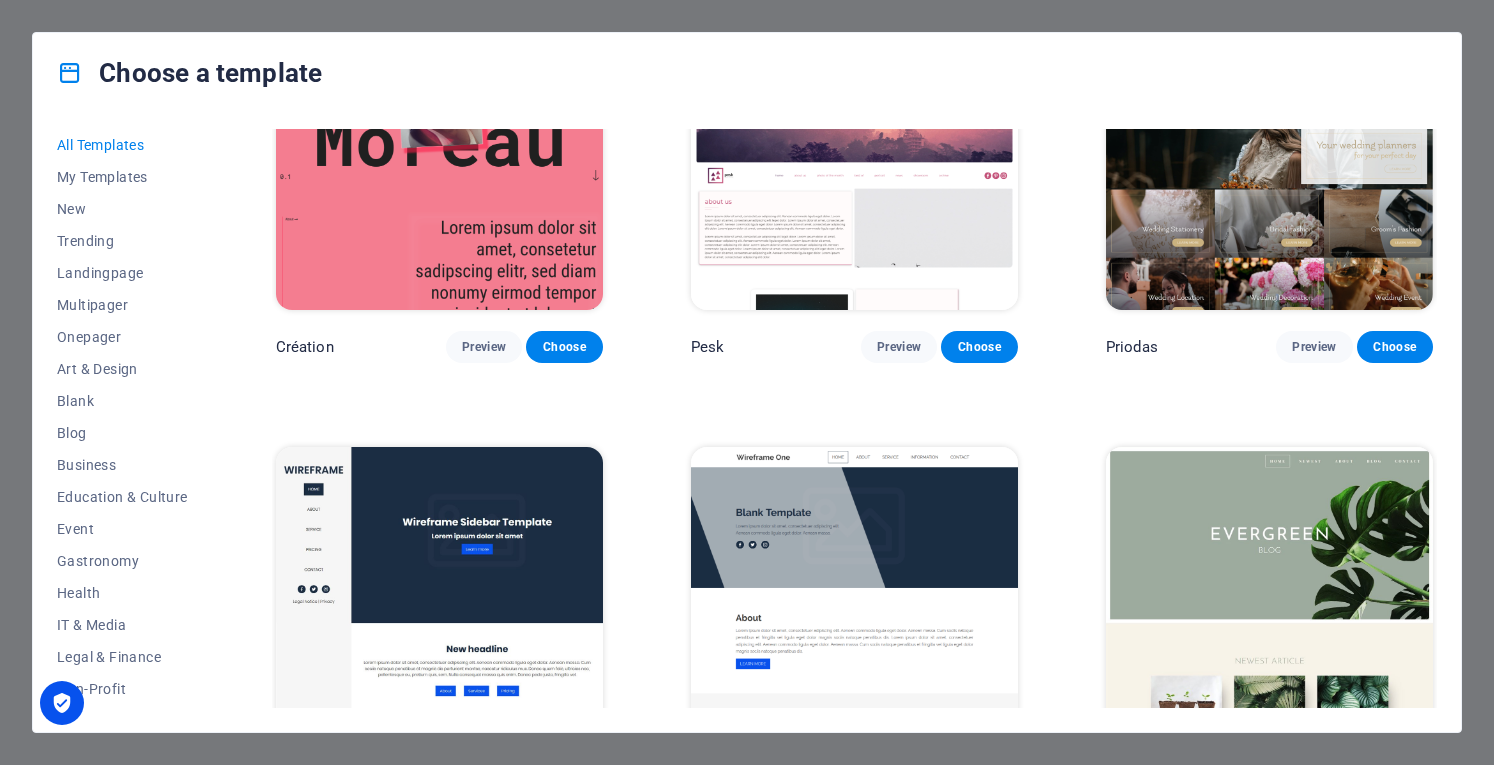 click on "Peoneera Preview Choose Art Museum Preview Choose Wonder Planner Preview Choose Transportable Preview Choose S&L Preview Choose WePaint Preview Choose Eco-Con Preview Choose MeetUp Preview Choose Help & Care Preview Choose Podcaster Preview Choose Academix Preview Choose BIG Barber Shop Preview Choose Health & Food Preview Choose UrbanNest Interiors Preview Choose Green Change Preview Choose The Beauty Temple Preview Choose WeTrain Preview Choose Cleaner Preview Choose Johanna James Preview Choose Delicioso Preview Choose Dream Garden Preview Choose LumeDeAqua Preview Choose Pets Care Preview Choose SafeSpace Preview Choose Midnight Rain Bar Preview Choose Drive Preview Choose Estator Preview Choose Health Group Preview Choose MakeIt Agency Preview Choose Wanderlust Preview Choose WeSpa Preview Choose BERLIN Preview Choose Gadgets Preview Choose CoffeeScience Preview Choose CoachLife Preview Choose Cafe de Oceana Preview Choose Max Hatzy Preview Choose Denteeth Preview Choose Handyman Preview Choose Blogger" at bounding box center (854, 418) 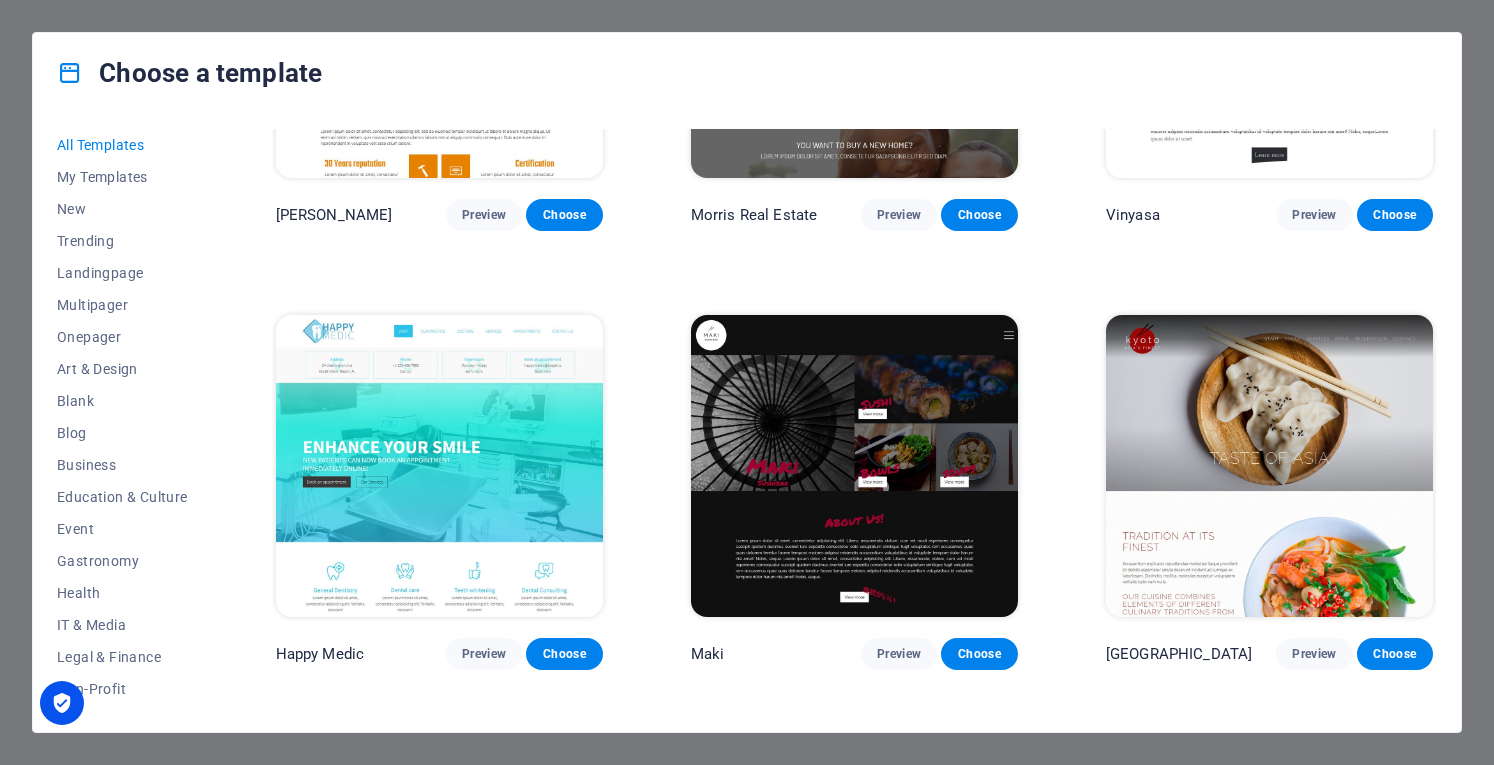 scroll, scrollTop: 9051, scrollLeft: 0, axis: vertical 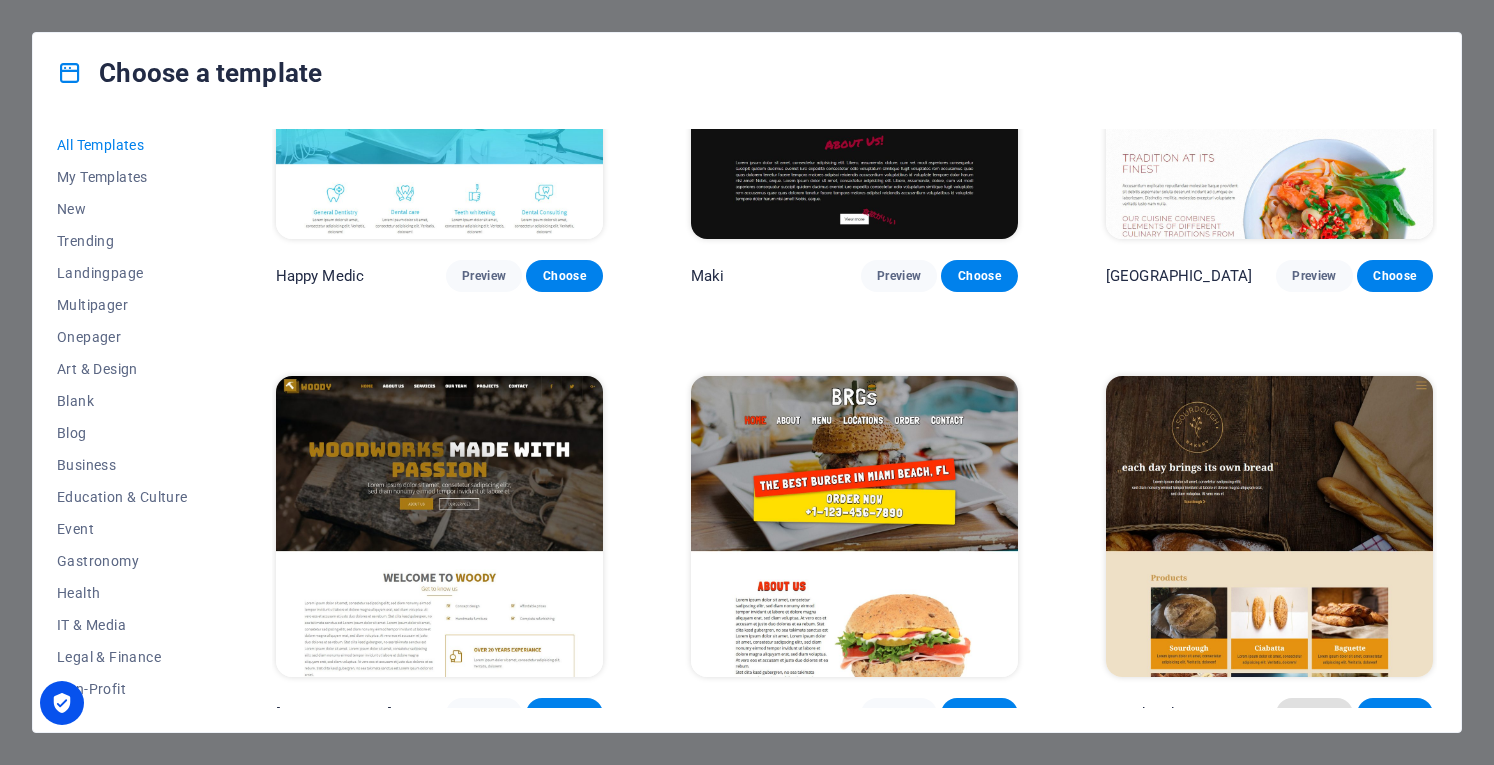 click on "Preview" at bounding box center (1314, 714) 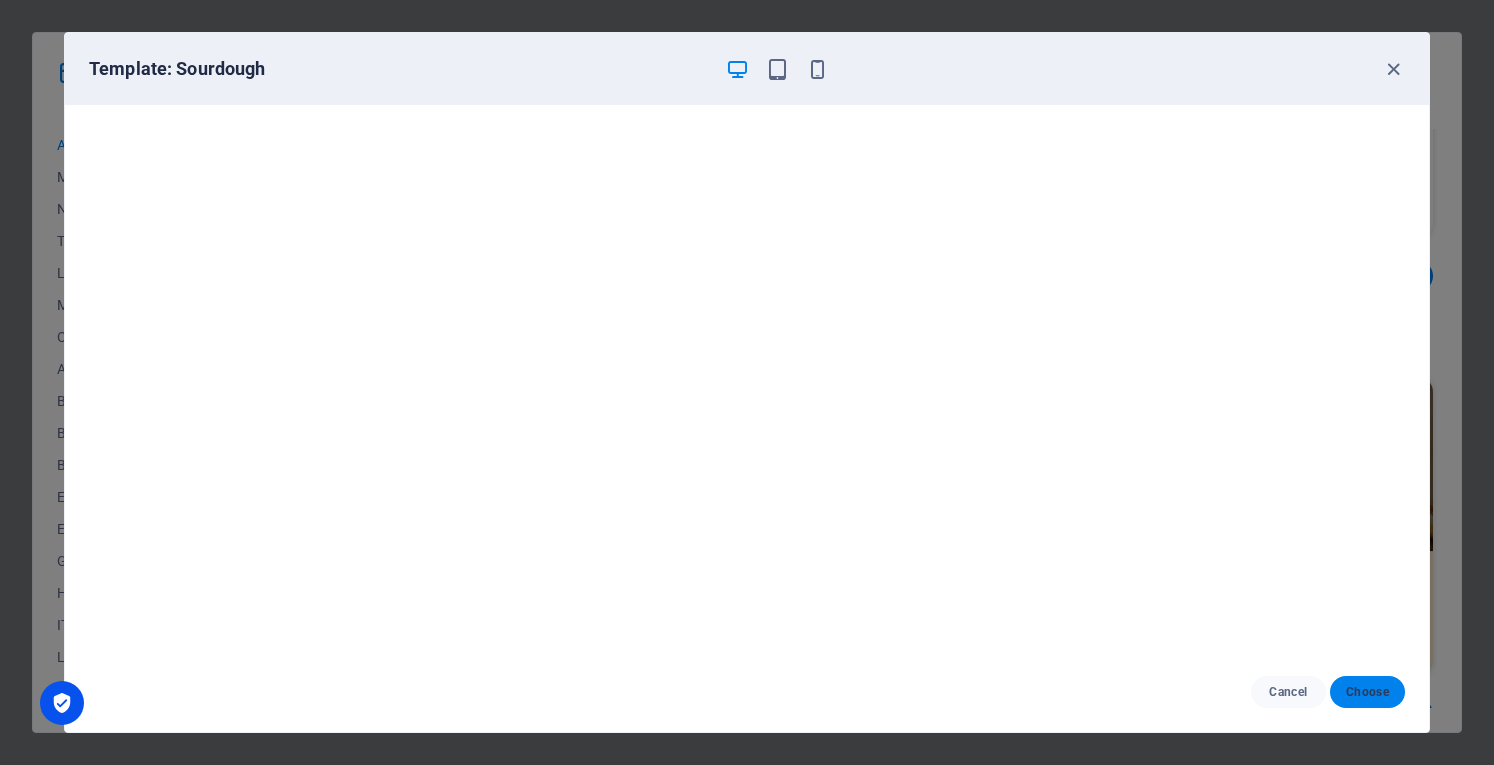 click on "Choose" at bounding box center (1367, 692) 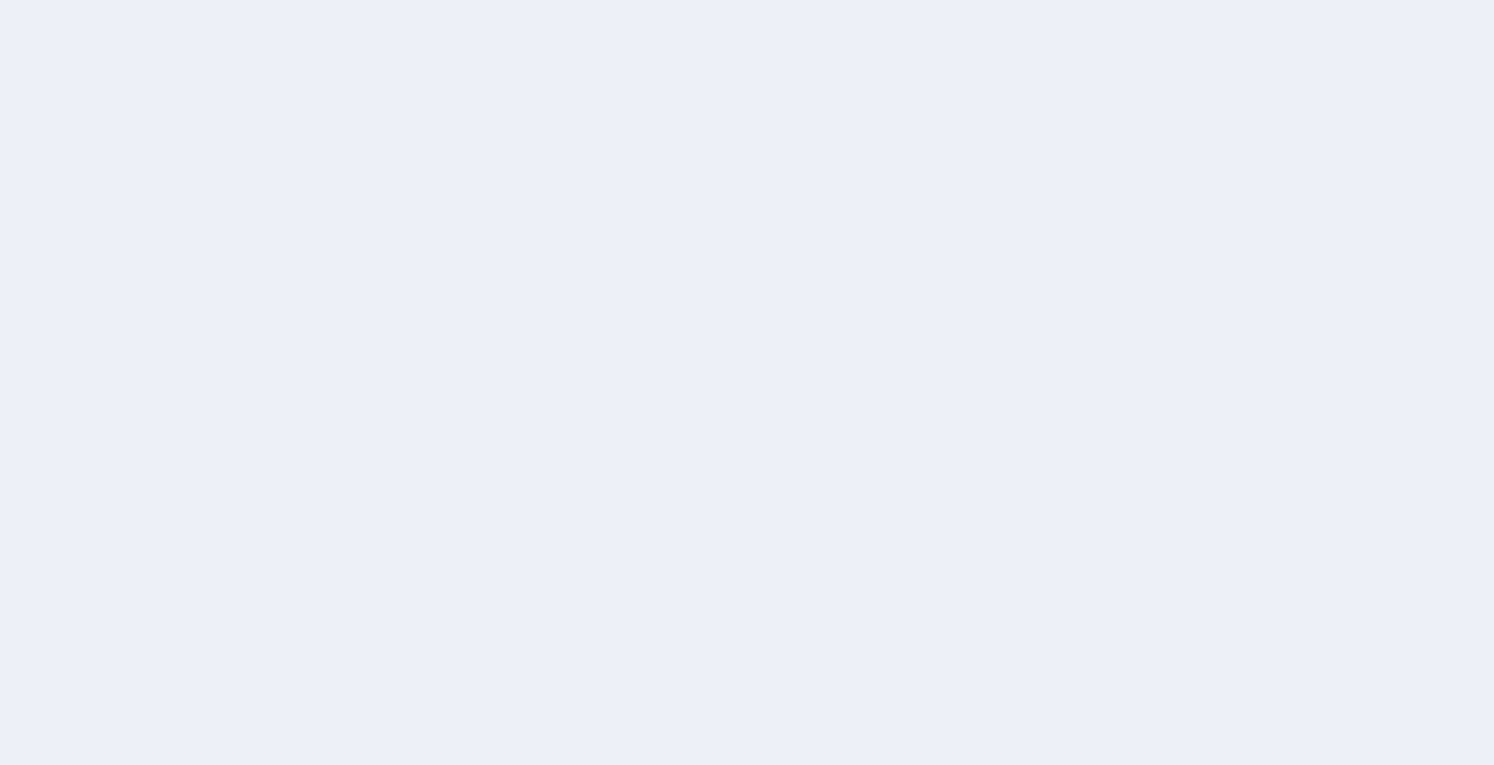 scroll, scrollTop: 0, scrollLeft: 0, axis: both 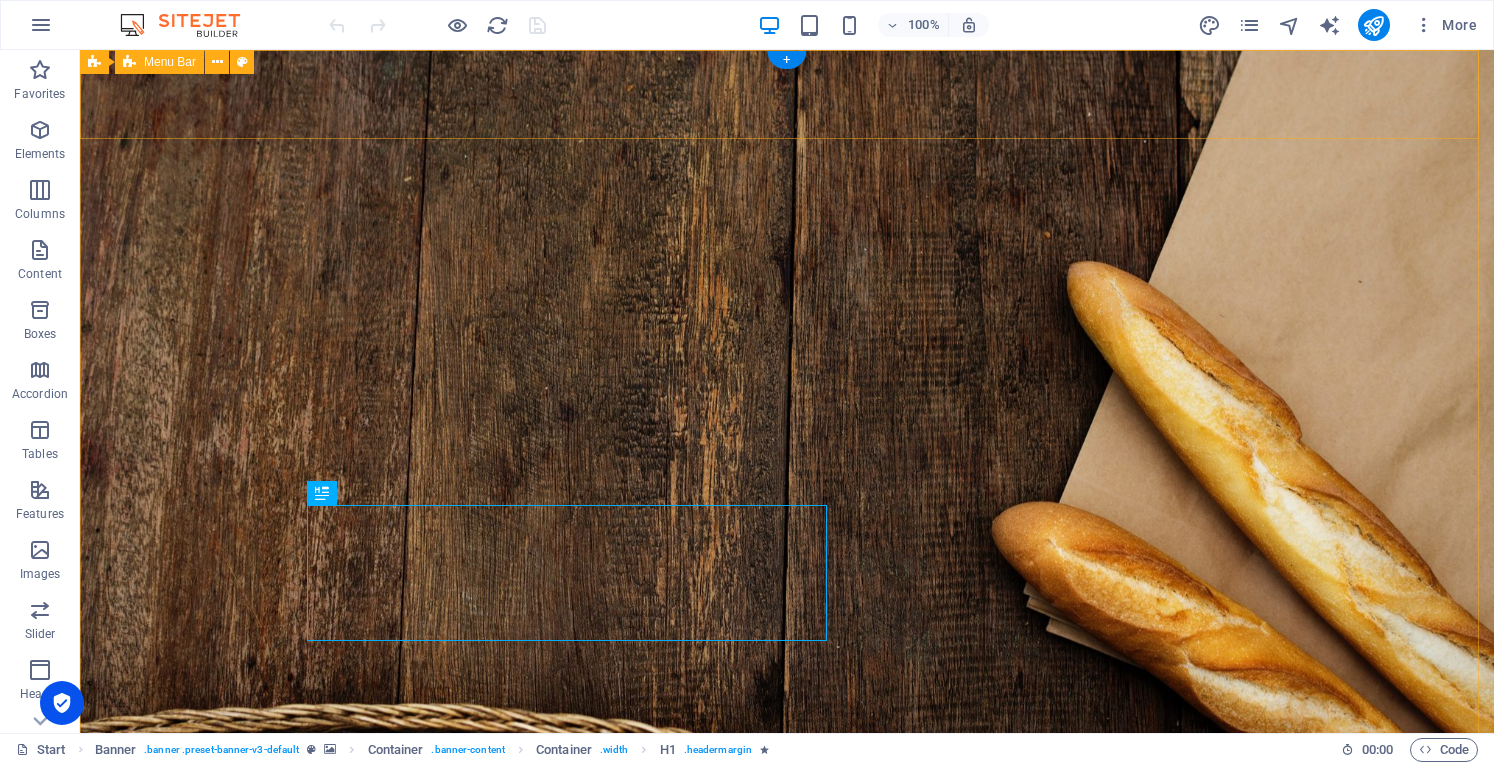 click on "Start About us Products Baking Our Stores Order Contact" at bounding box center [787, 877] 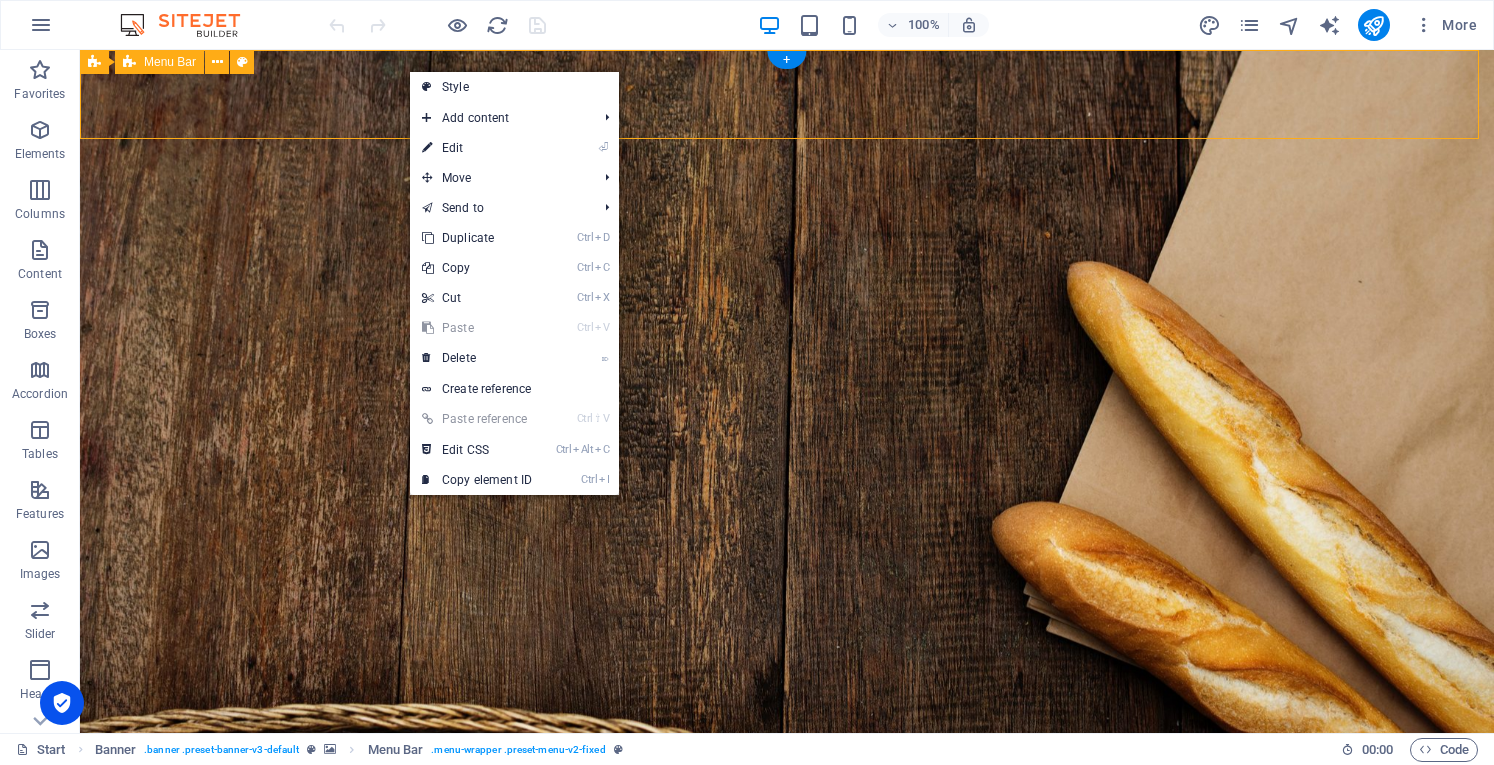 click on "Start About us Products Baking Our Stores Order Contact" at bounding box center (787, 877) 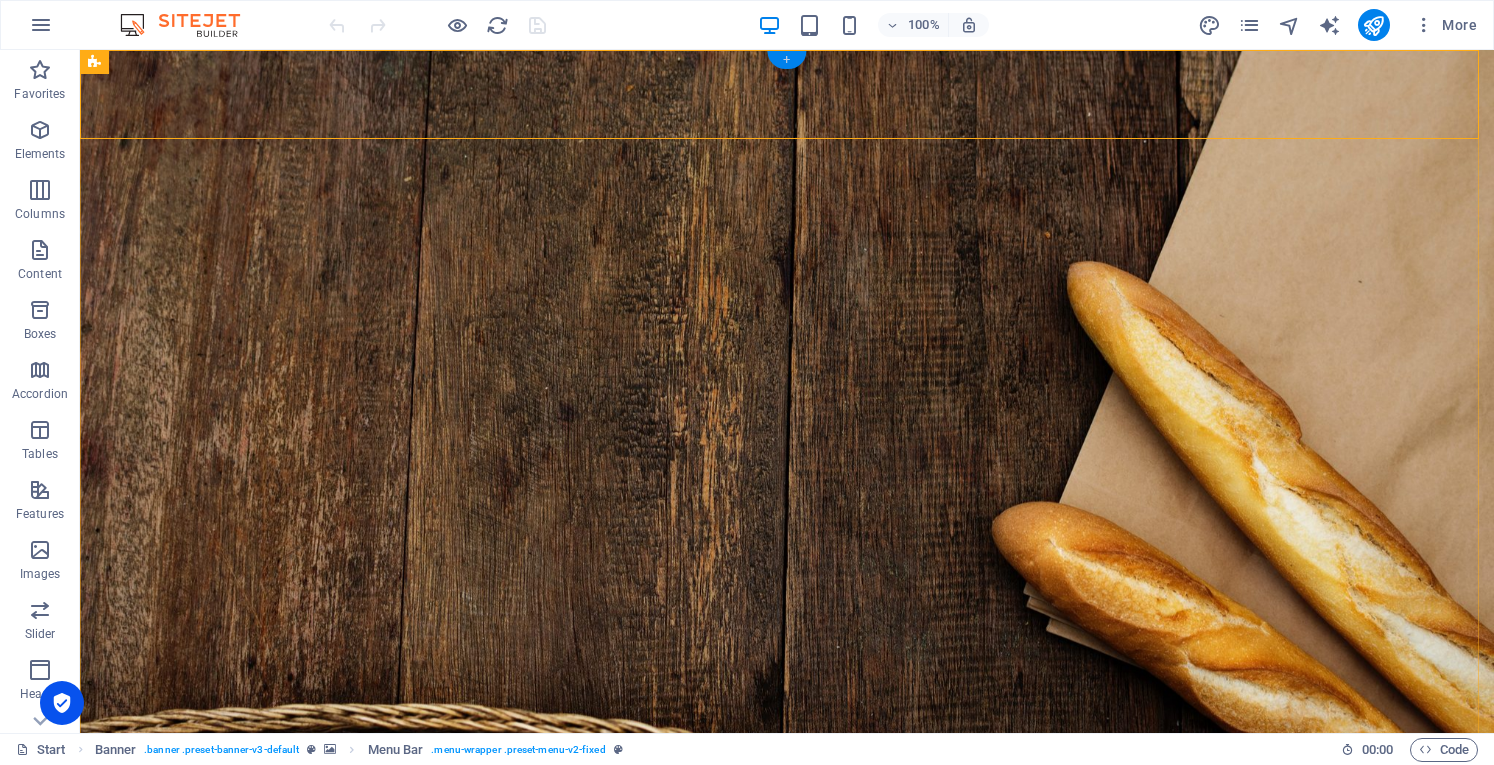 click on "+" at bounding box center [786, 60] 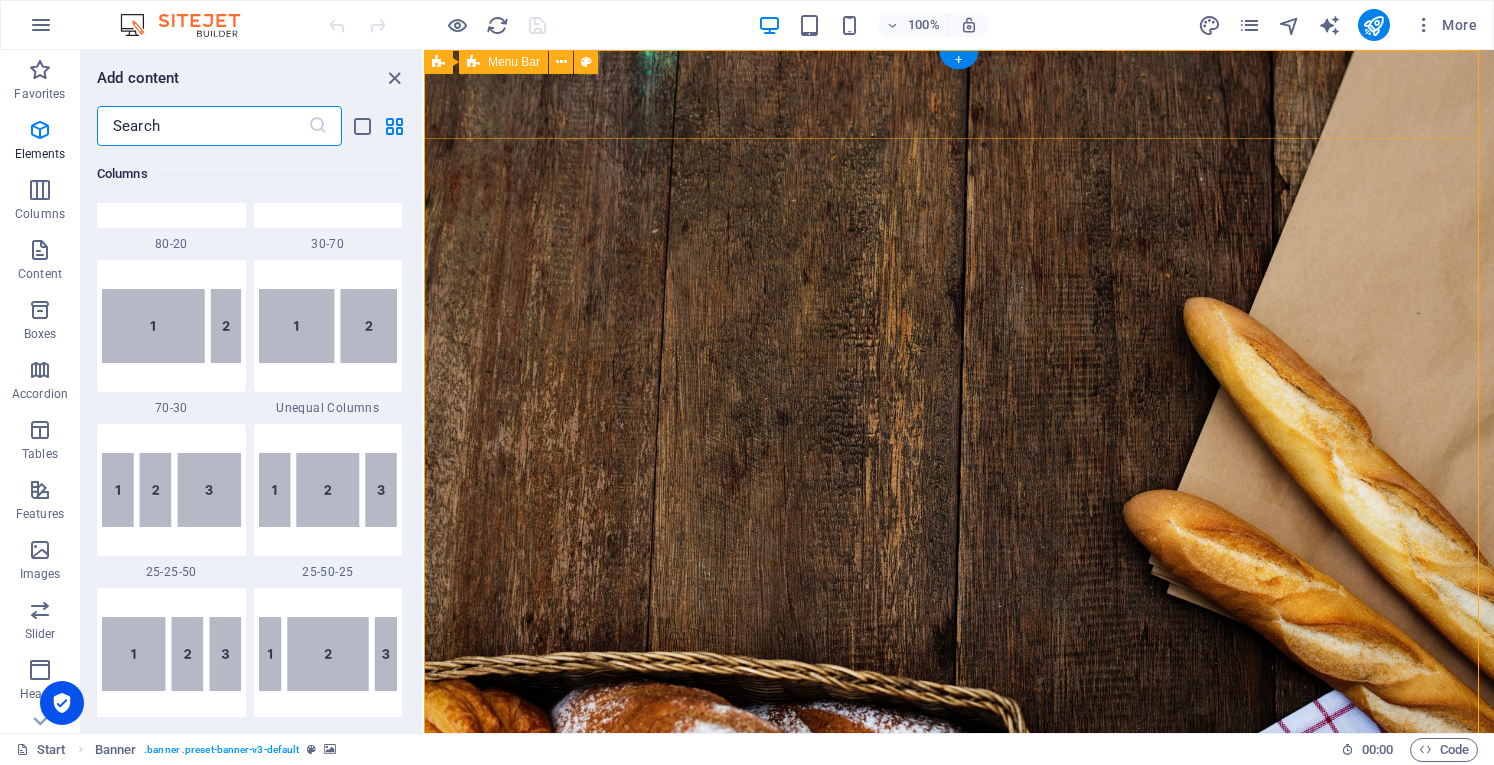 scroll, scrollTop: 3499, scrollLeft: 0, axis: vertical 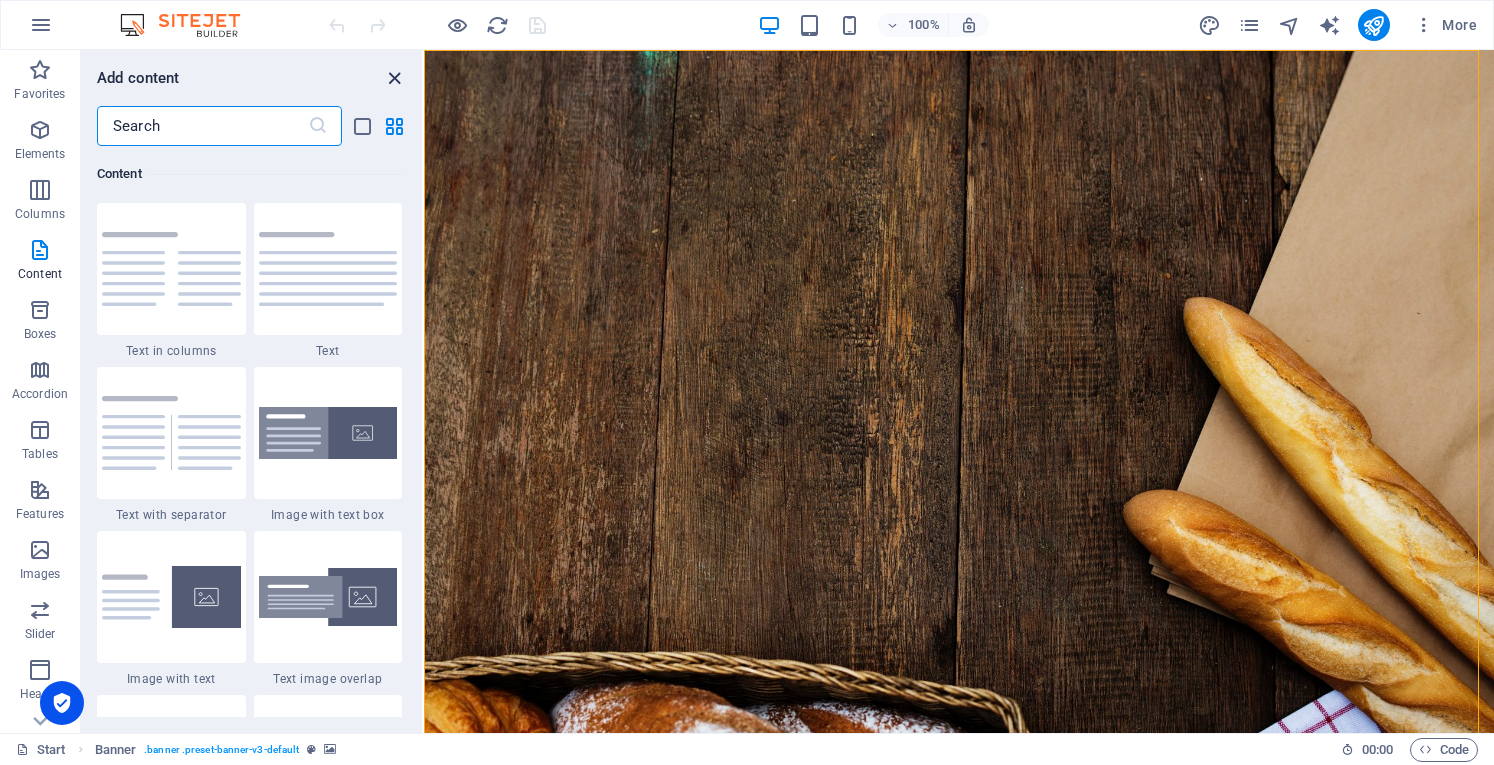 click at bounding box center [394, 78] 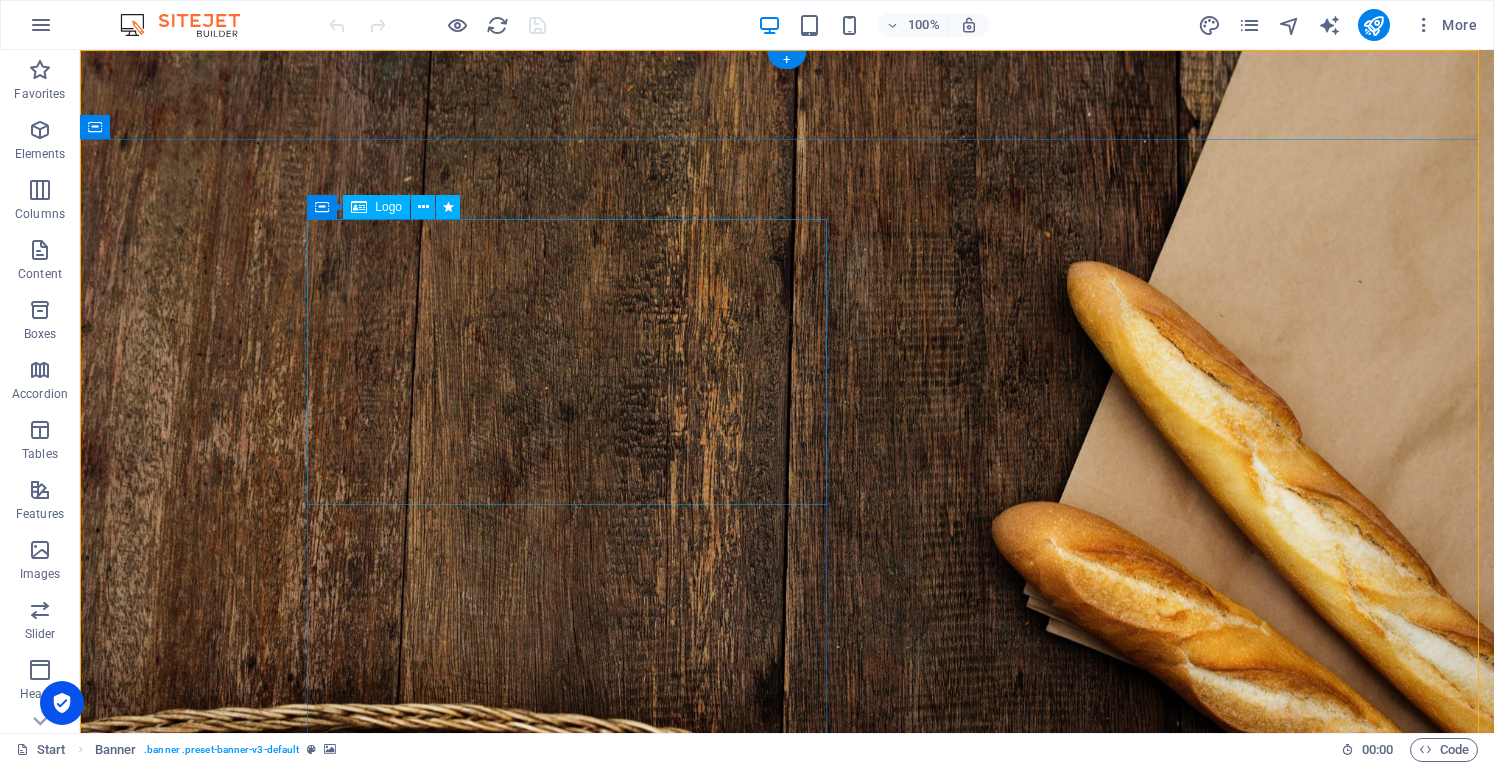click at bounding box center (574, 1145) 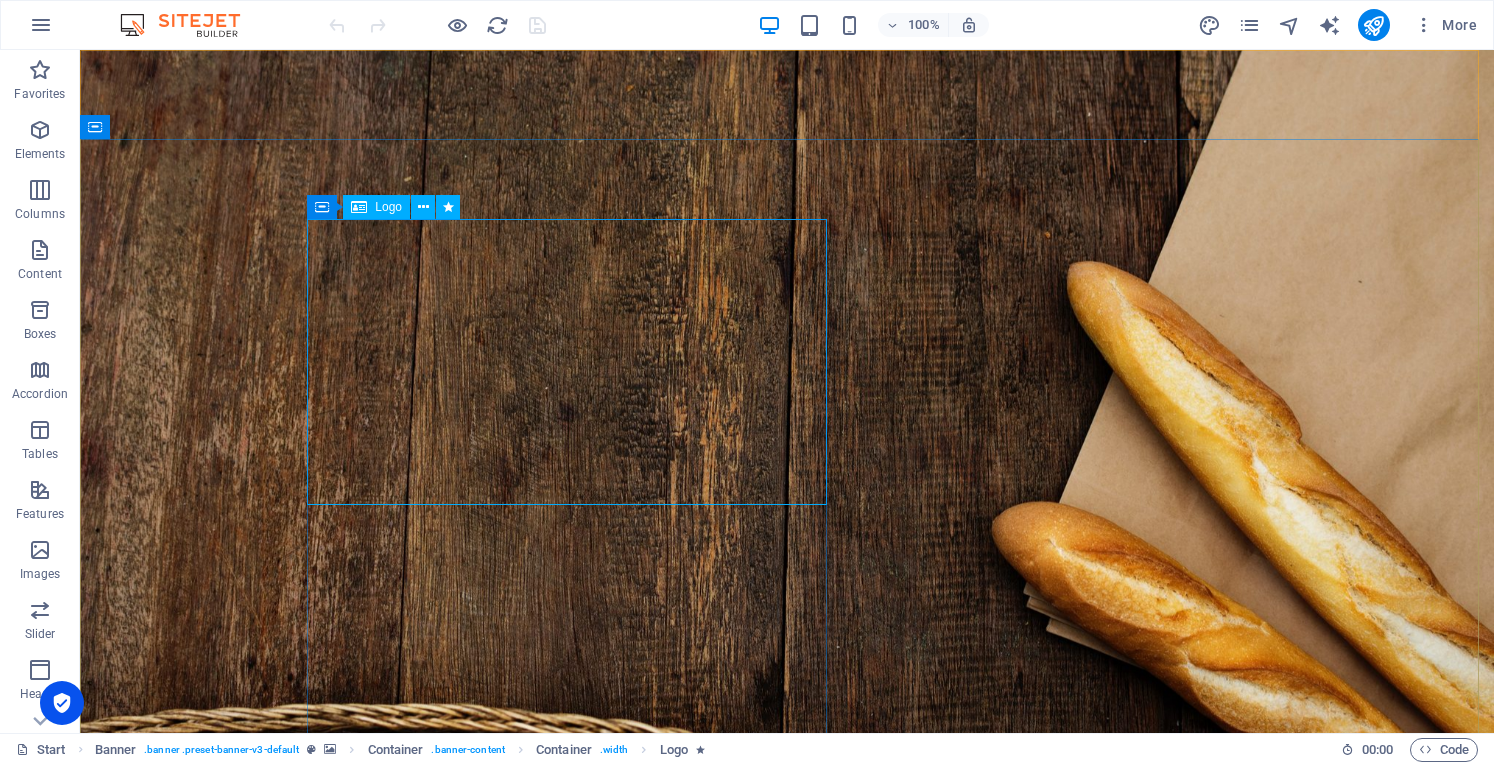 click on "Logo" at bounding box center (388, 207) 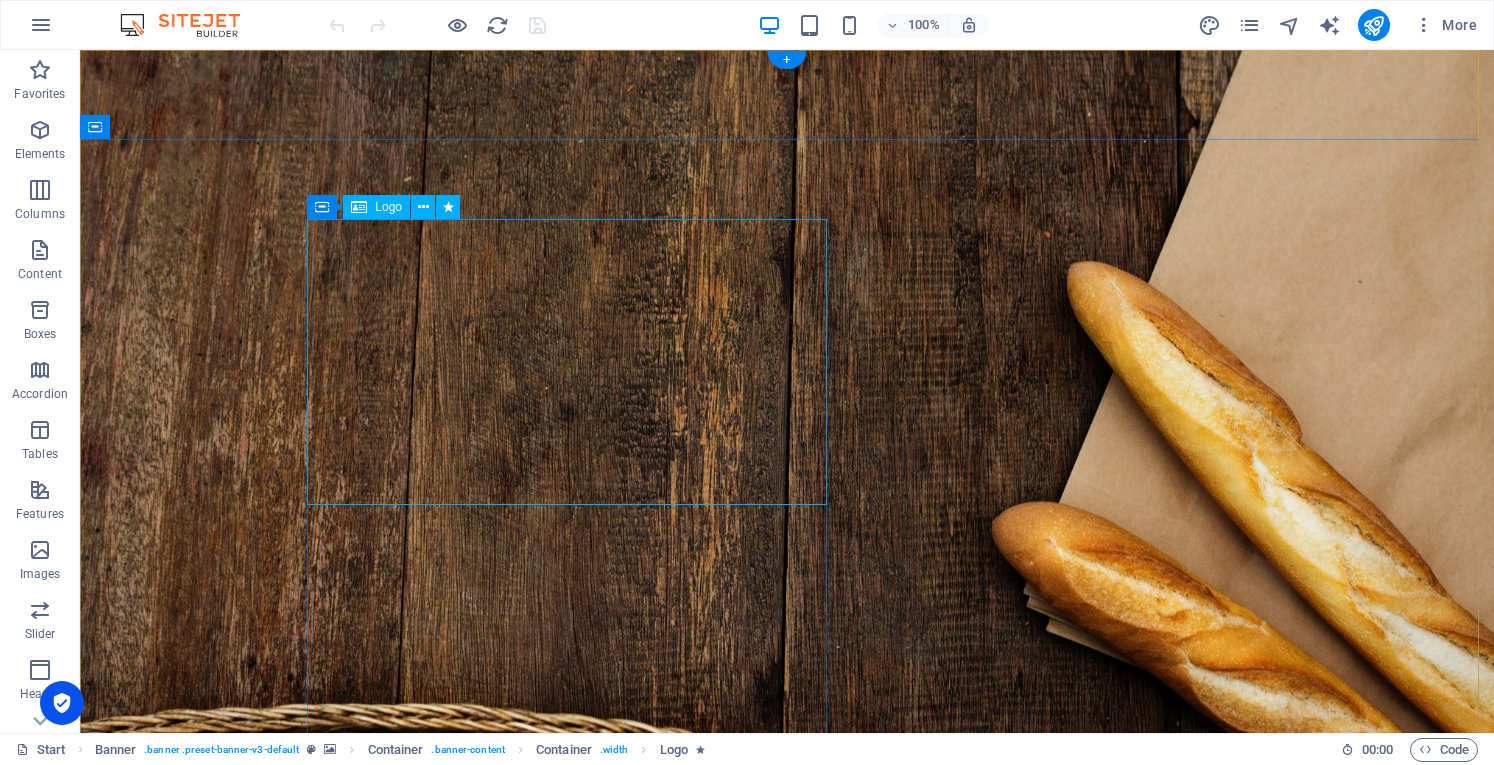 click at bounding box center [574, 1145] 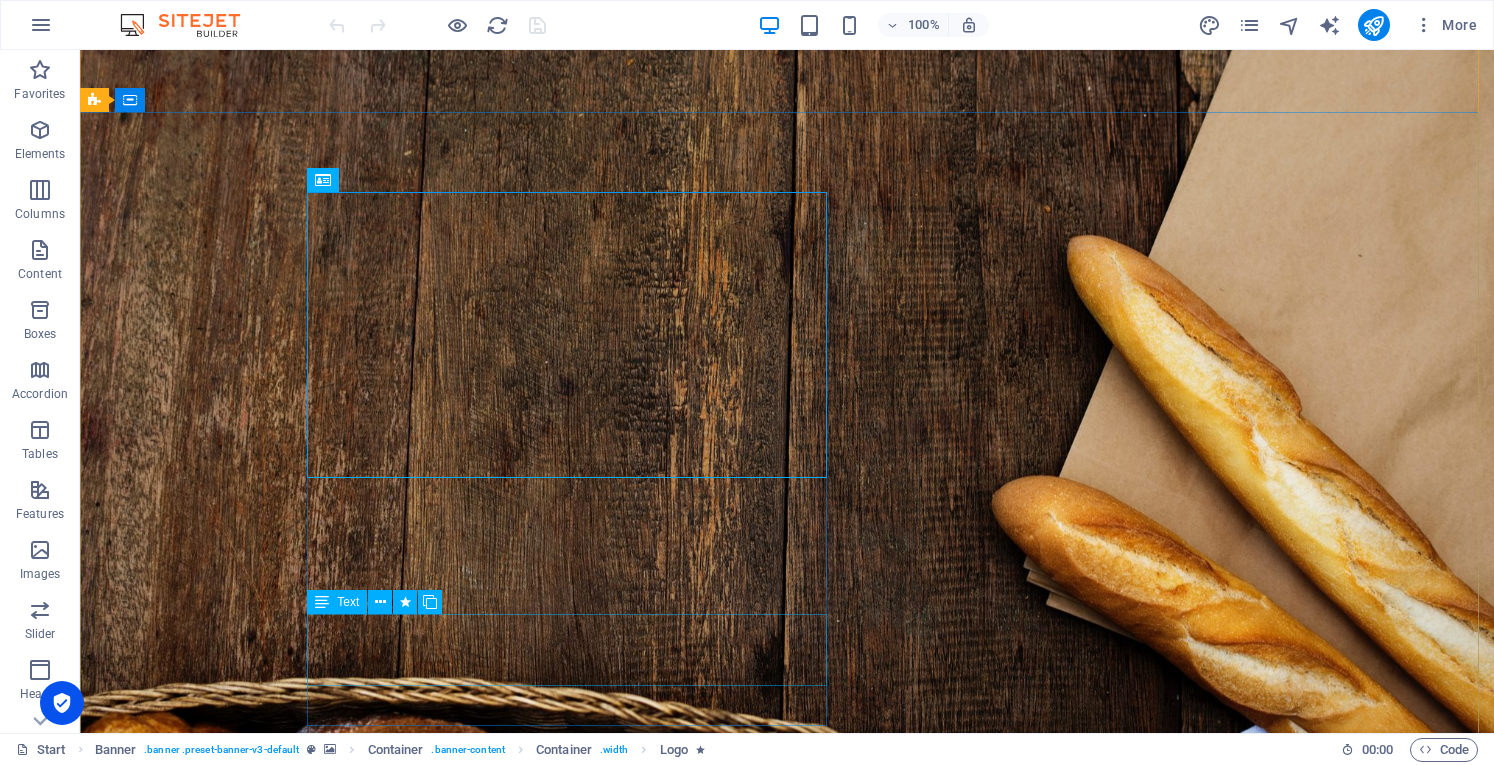 scroll, scrollTop: 0, scrollLeft: 0, axis: both 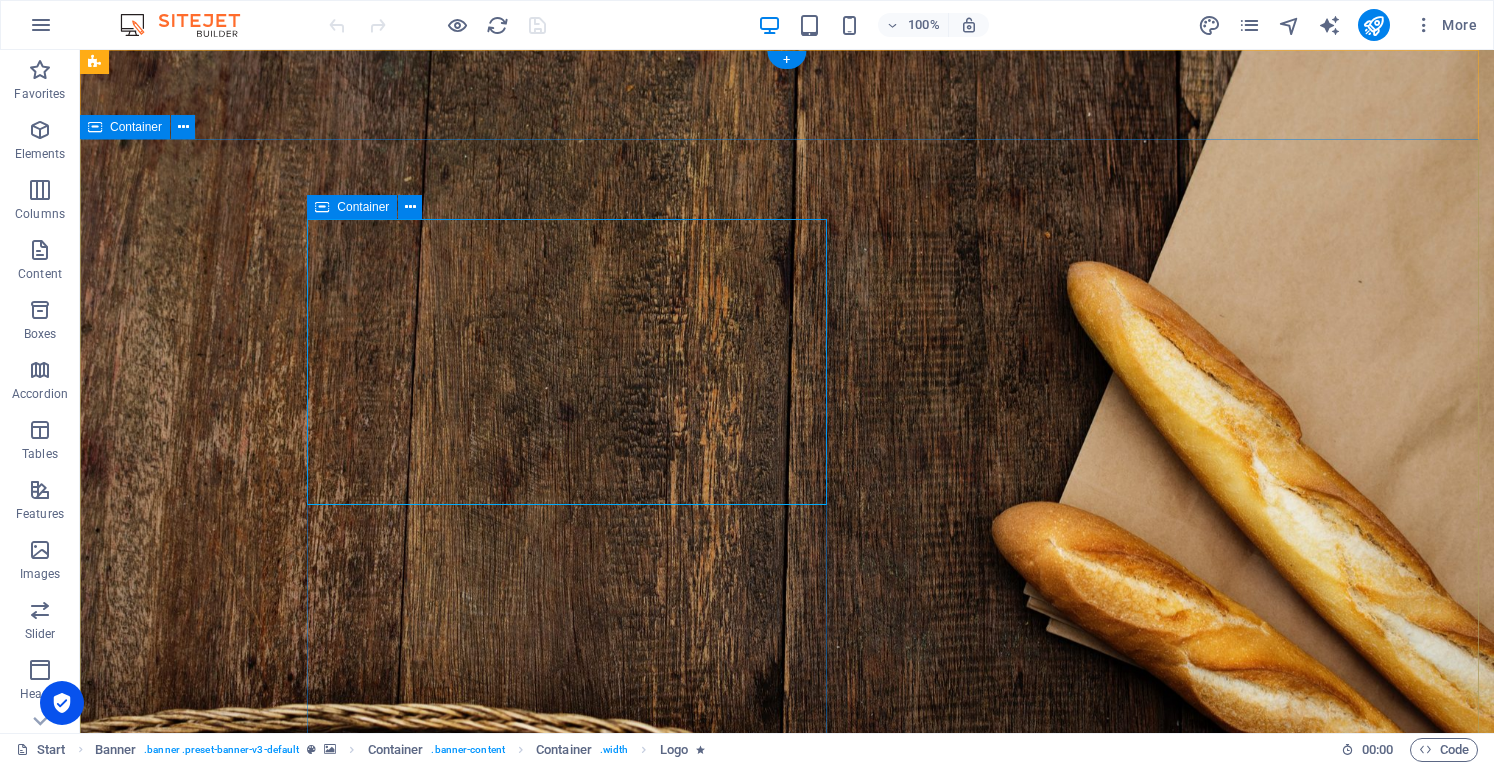 click on "each day brings its own bread Lorem ipsum dolor sit amet, consetetur sadipscing elitr,  sed diam nonumy eirmod tempor invidunt ut labore et dolore magna aliquyam erat,  sed diam voluptua. At vero eos et  adelaidehillsvinegar.com.au" at bounding box center [787, 1269] 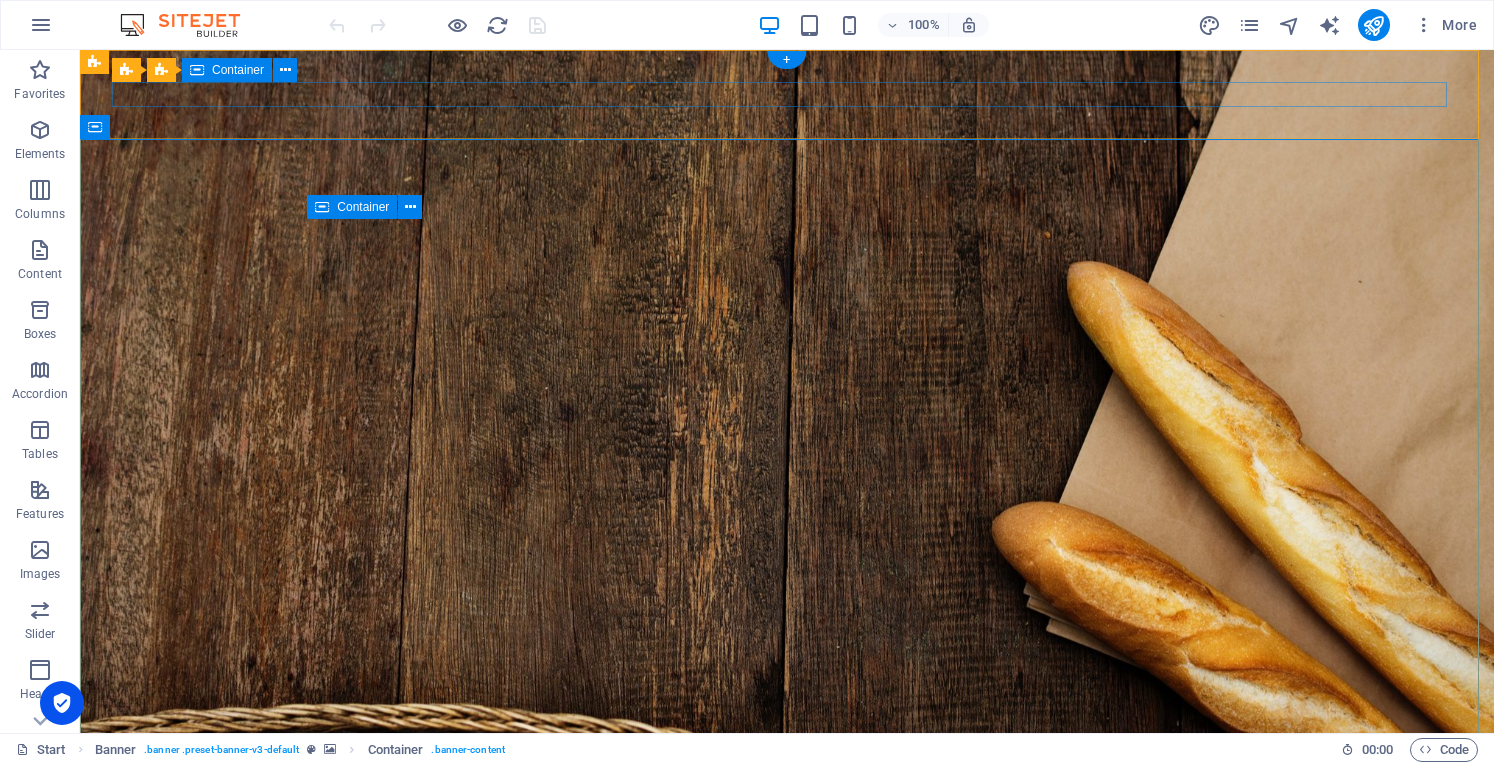 click at bounding box center (787, 877) 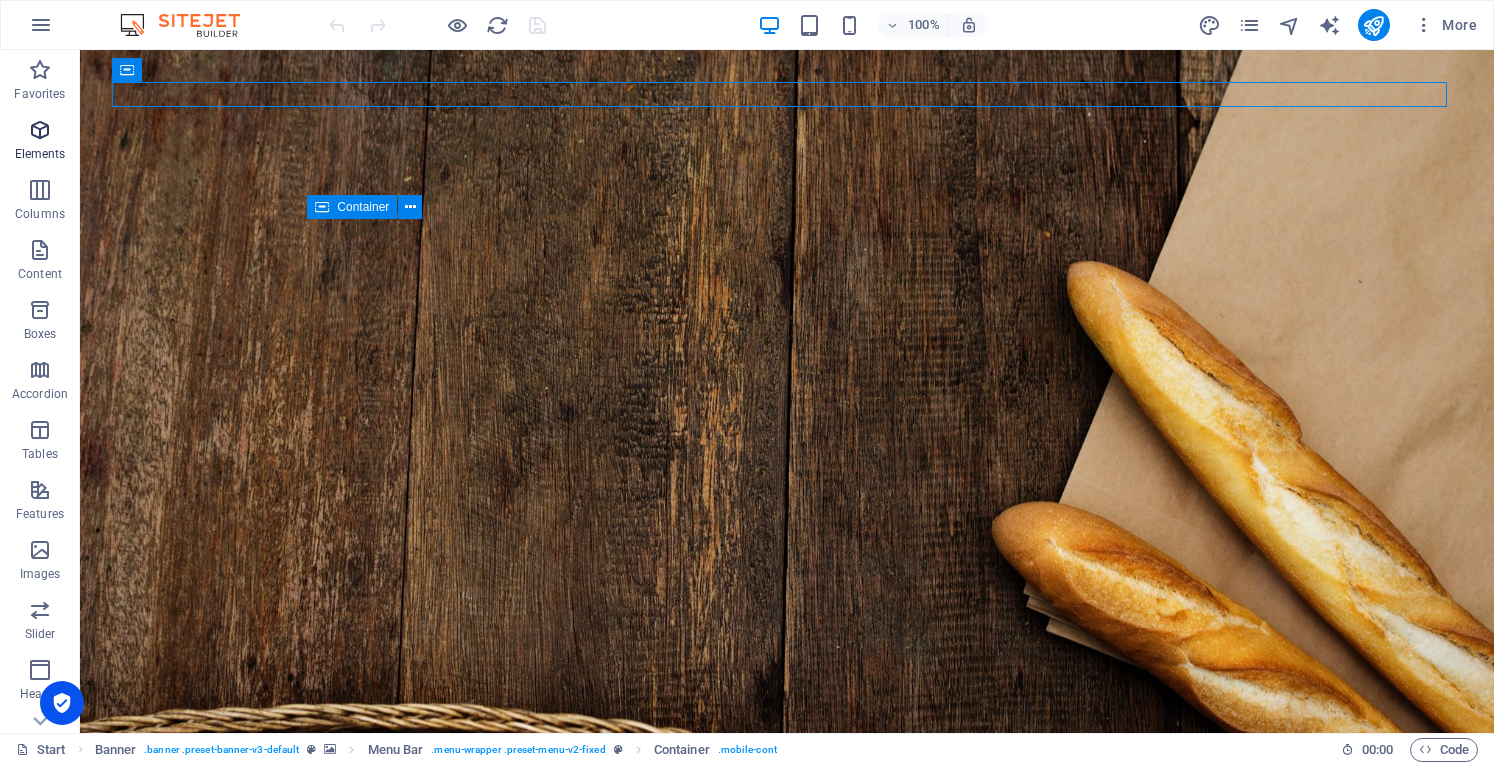 click at bounding box center [40, 130] 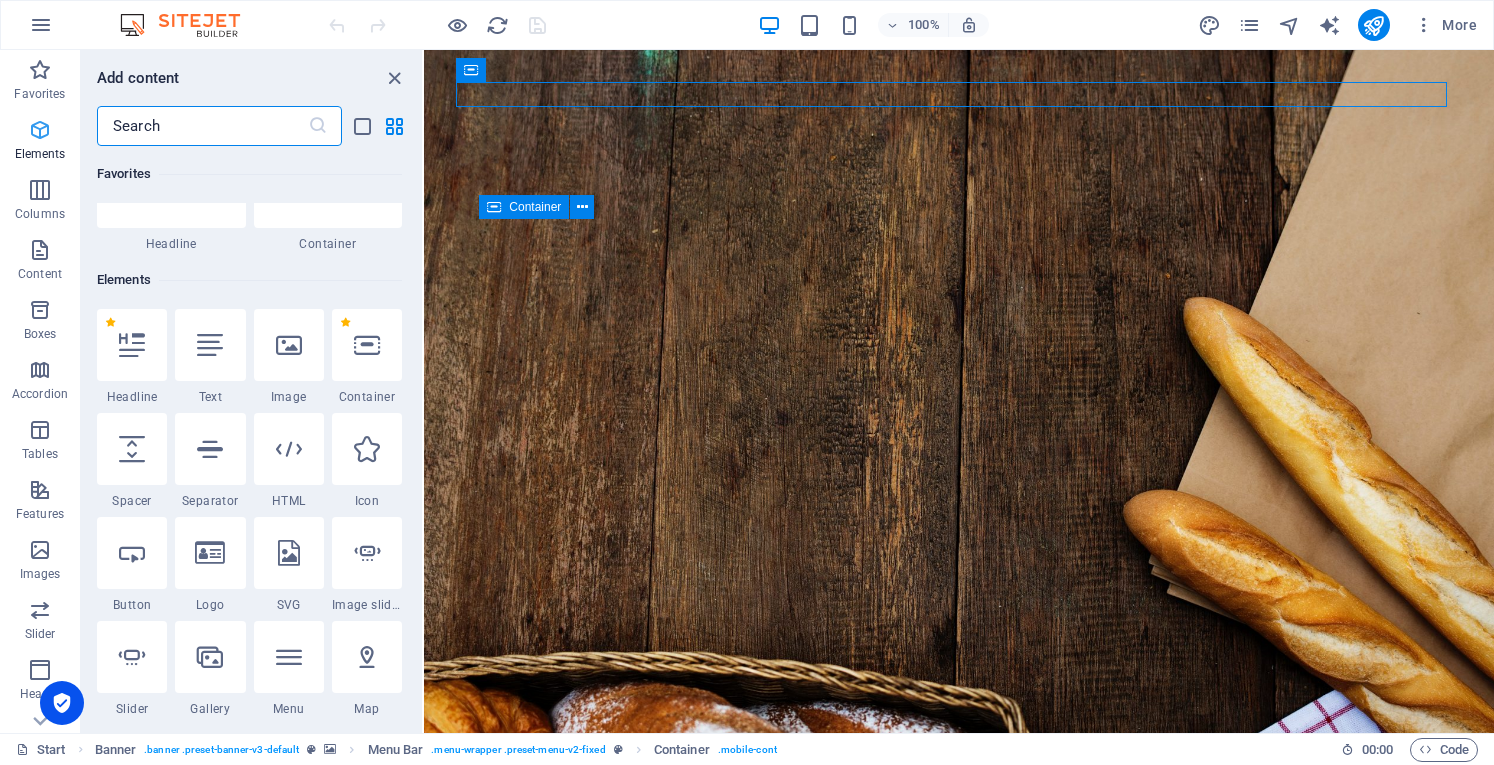 scroll, scrollTop: 213, scrollLeft: 0, axis: vertical 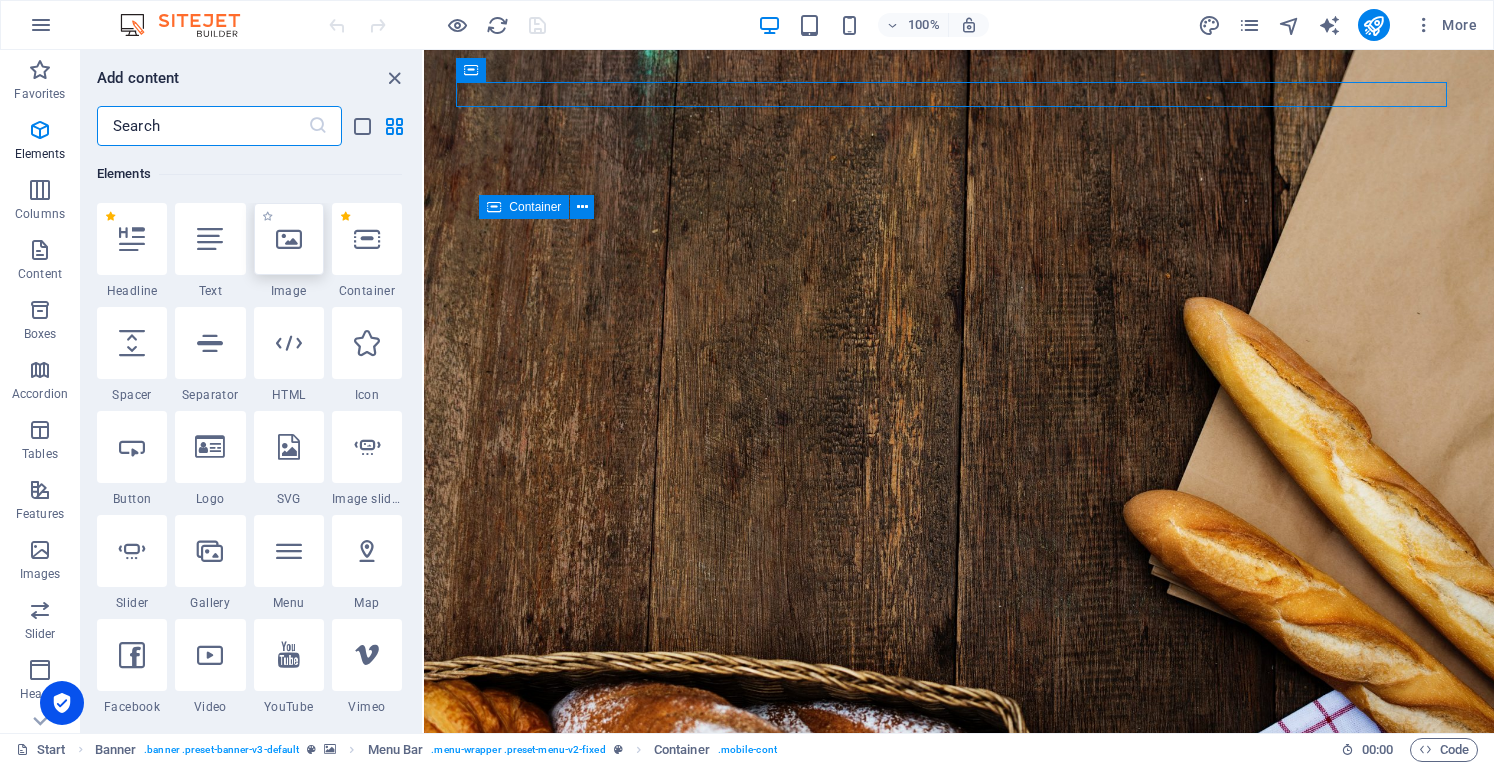 click at bounding box center [289, 239] 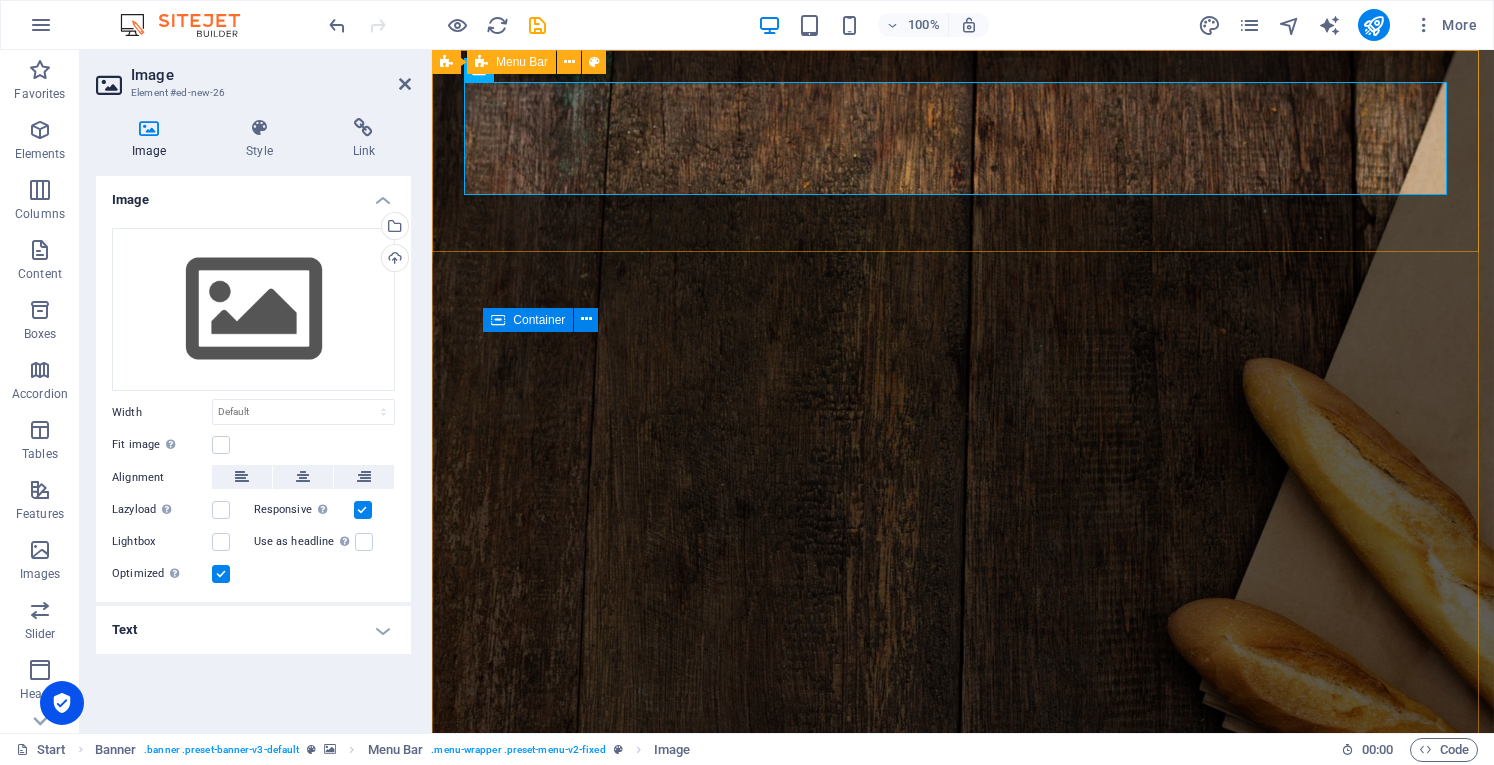 click on "Start About us Products Baking Our Stores Order Contact" at bounding box center (963, 1183) 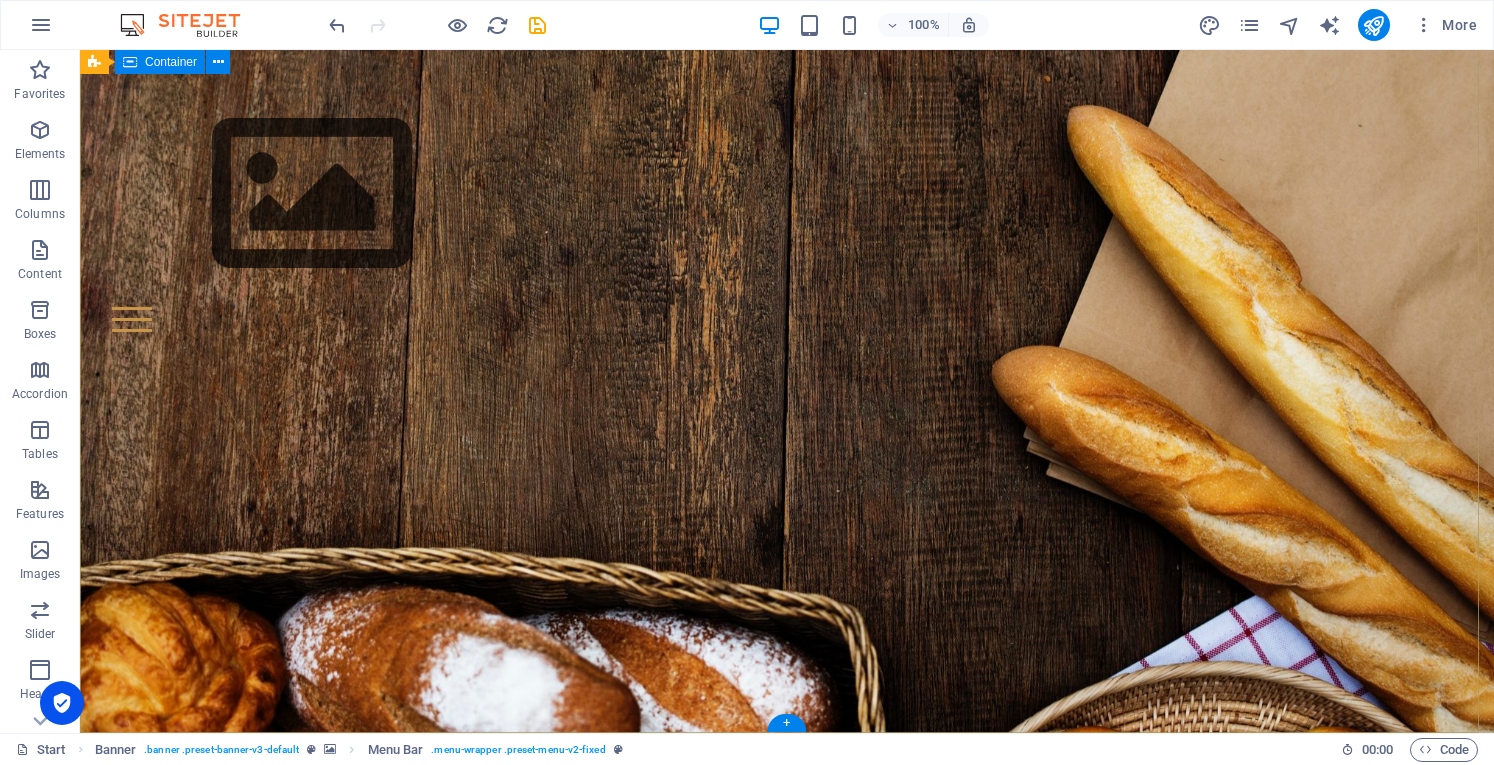 scroll, scrollTop: 212, scrollLeft: 0, axis: vertical 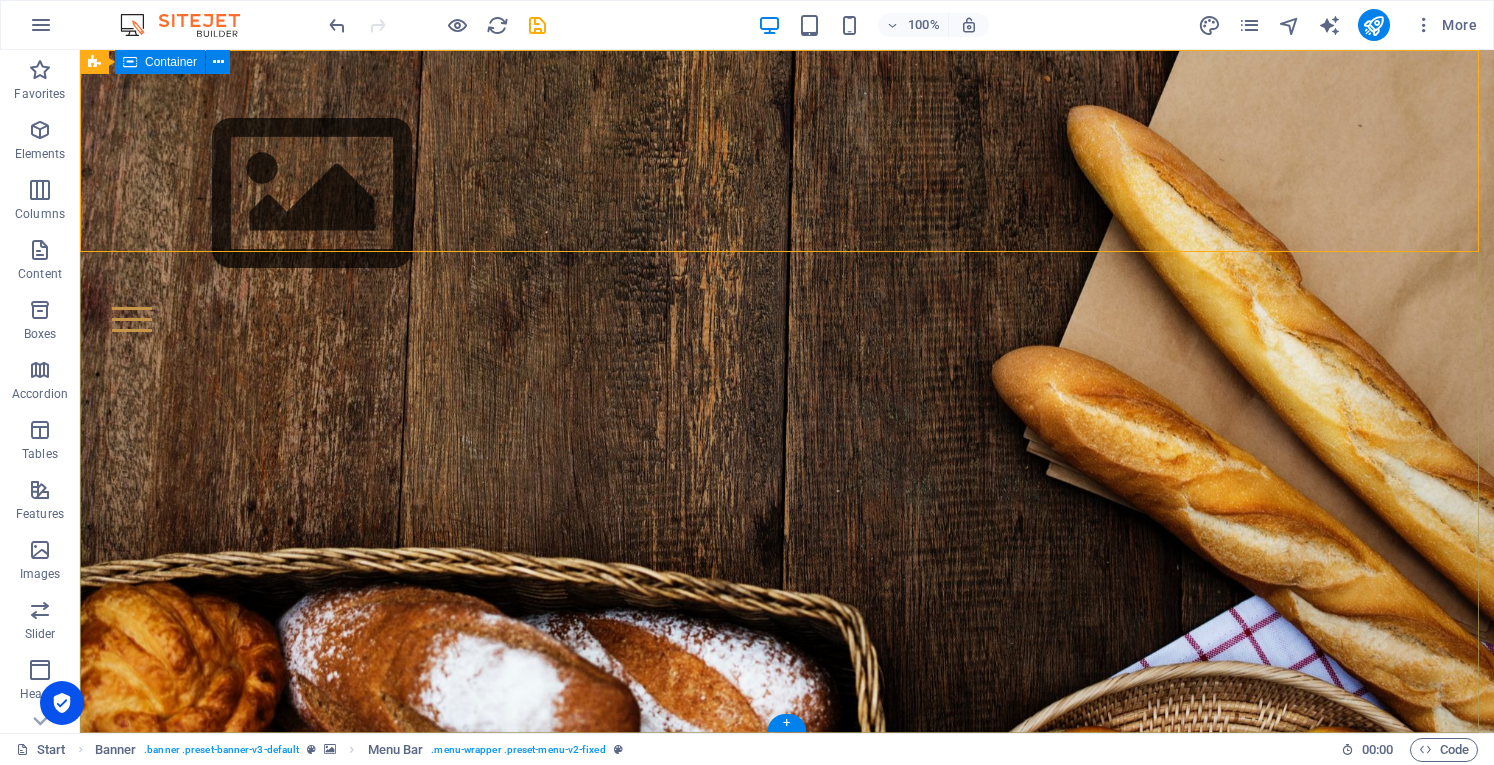 click on "each day brings its own bread Lorem ipsum dolor sit amet, consetetur sadipscing elitr,  sed diam nonumy eirmod tempor invidunt ut labore et dolore magna aliquyam erat,  sed diam voluptua. At vero eos et  adelaidehillsvinegar.com.au" at bounding box center (787, 1181) 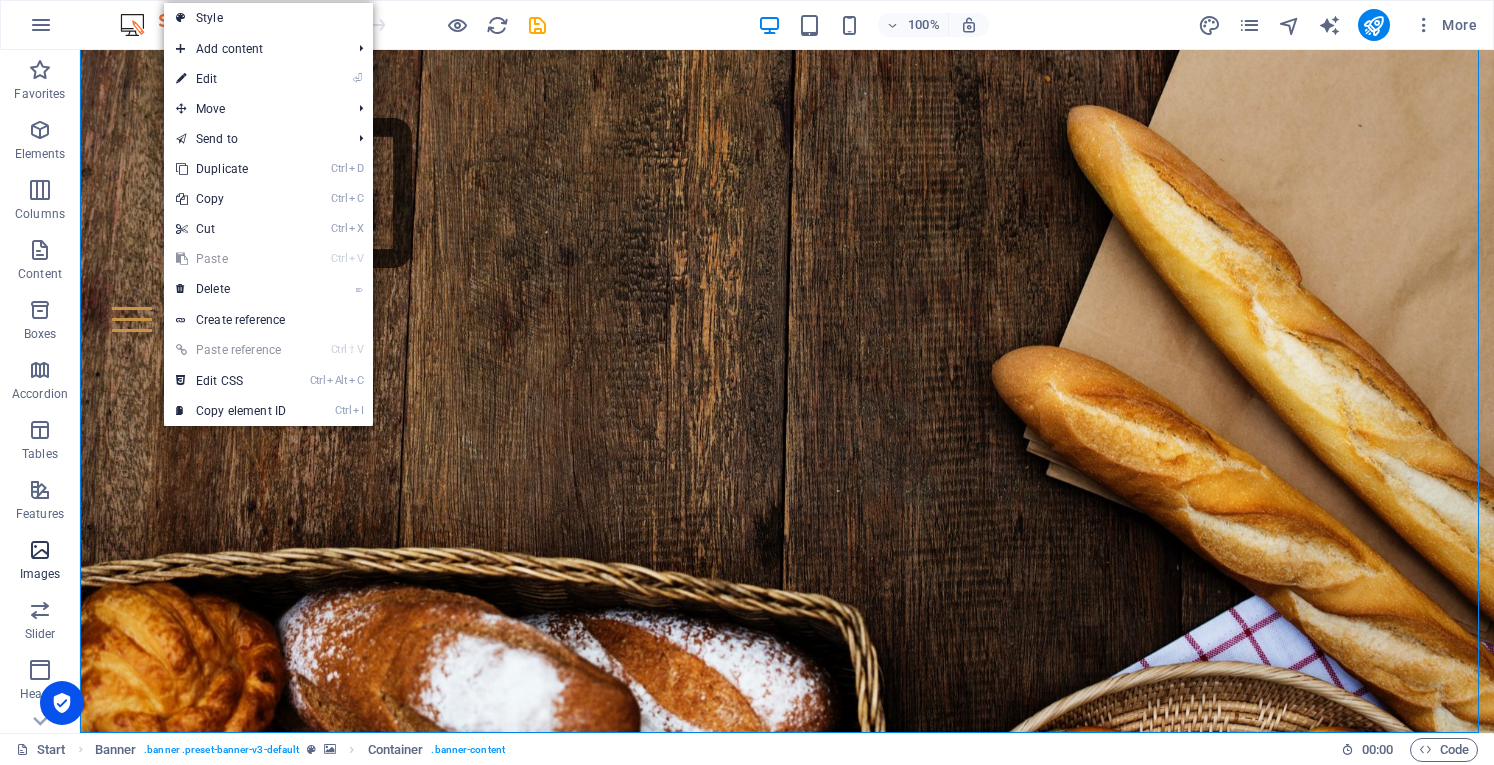 click at bounding box center [40, 550] 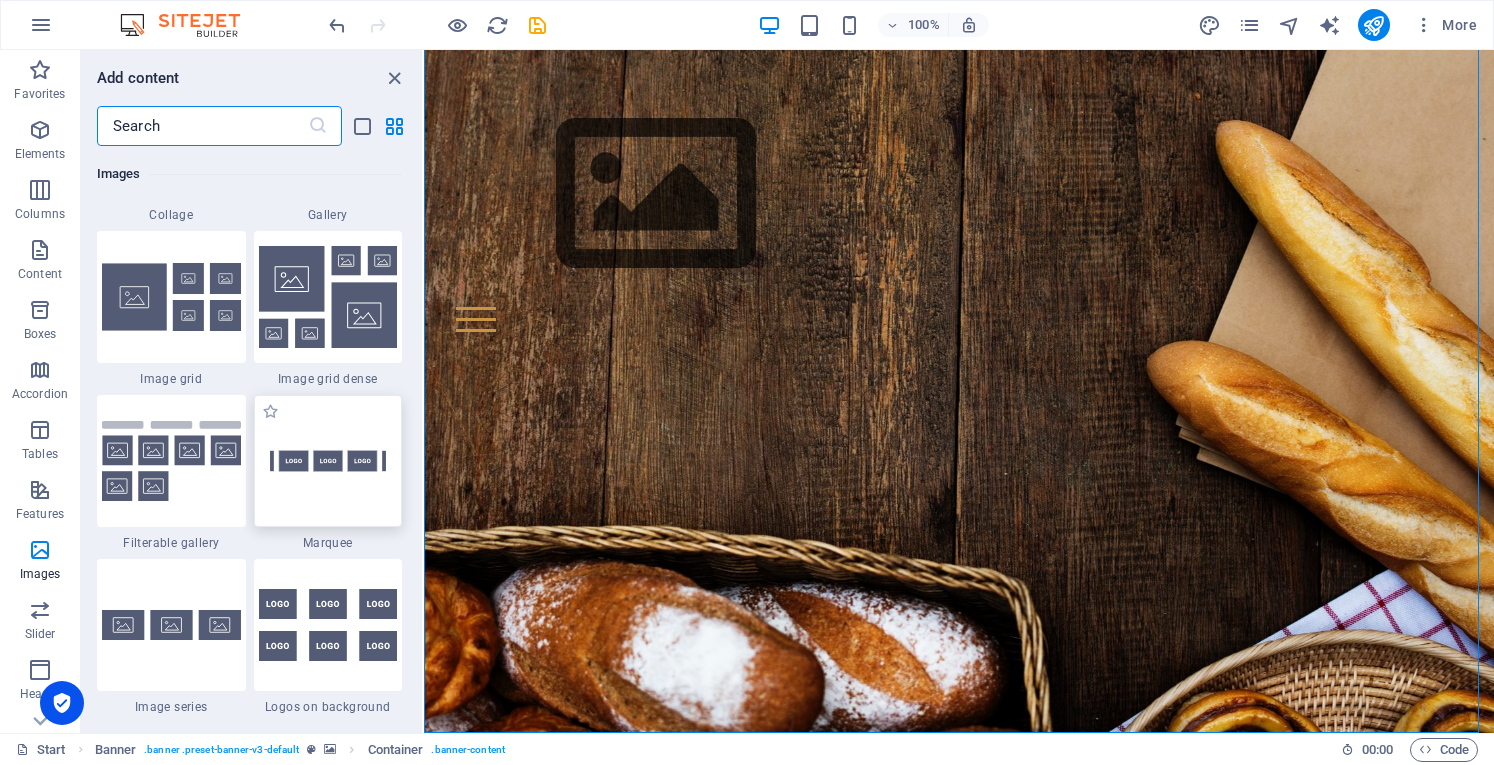 scroll, scrollTop: 10376, scrollLeft: 0, axis: vertical 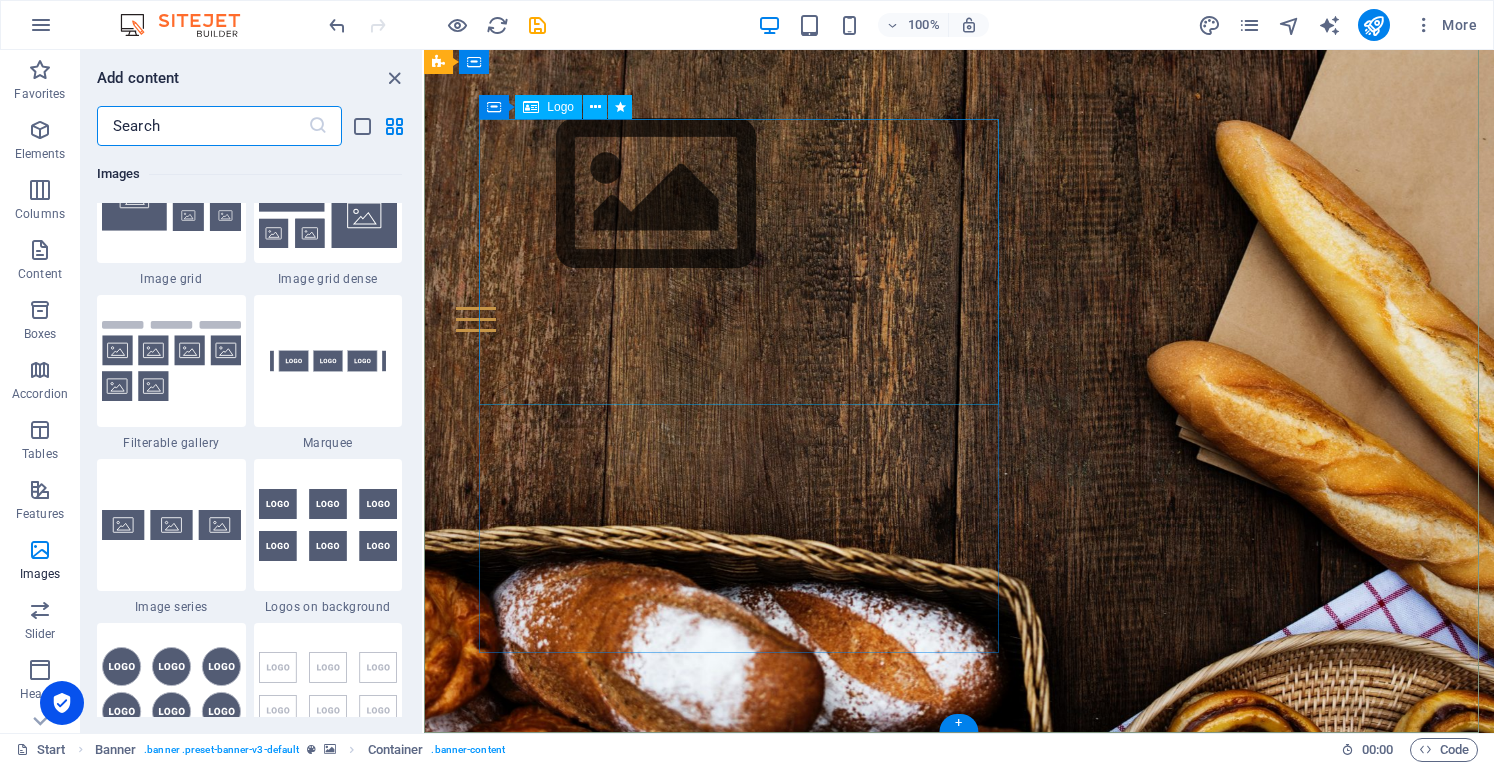 click at bounding box center (746, 1158) 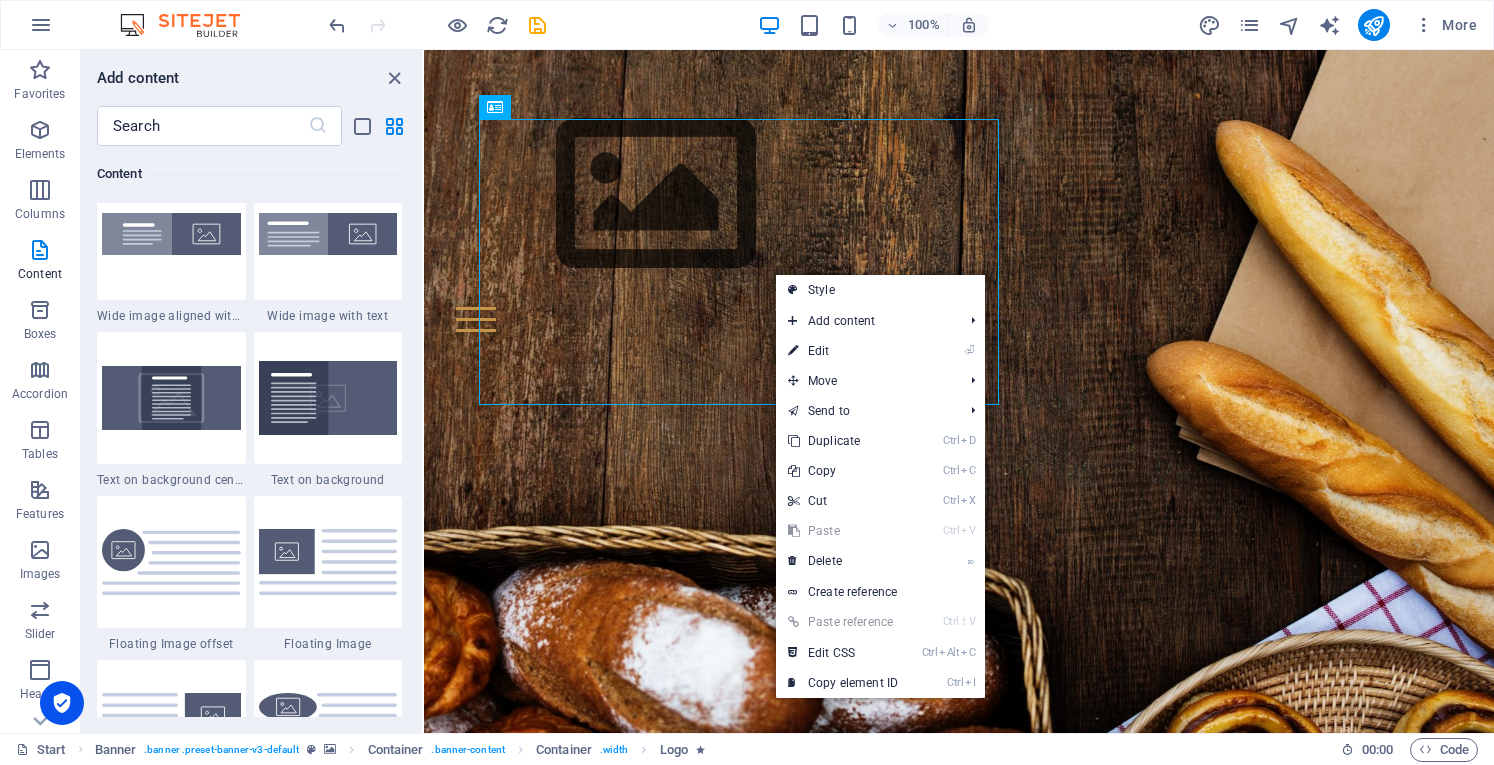 scroll, scrollTop: 3776, scrollLeft: 0, axis: vertical 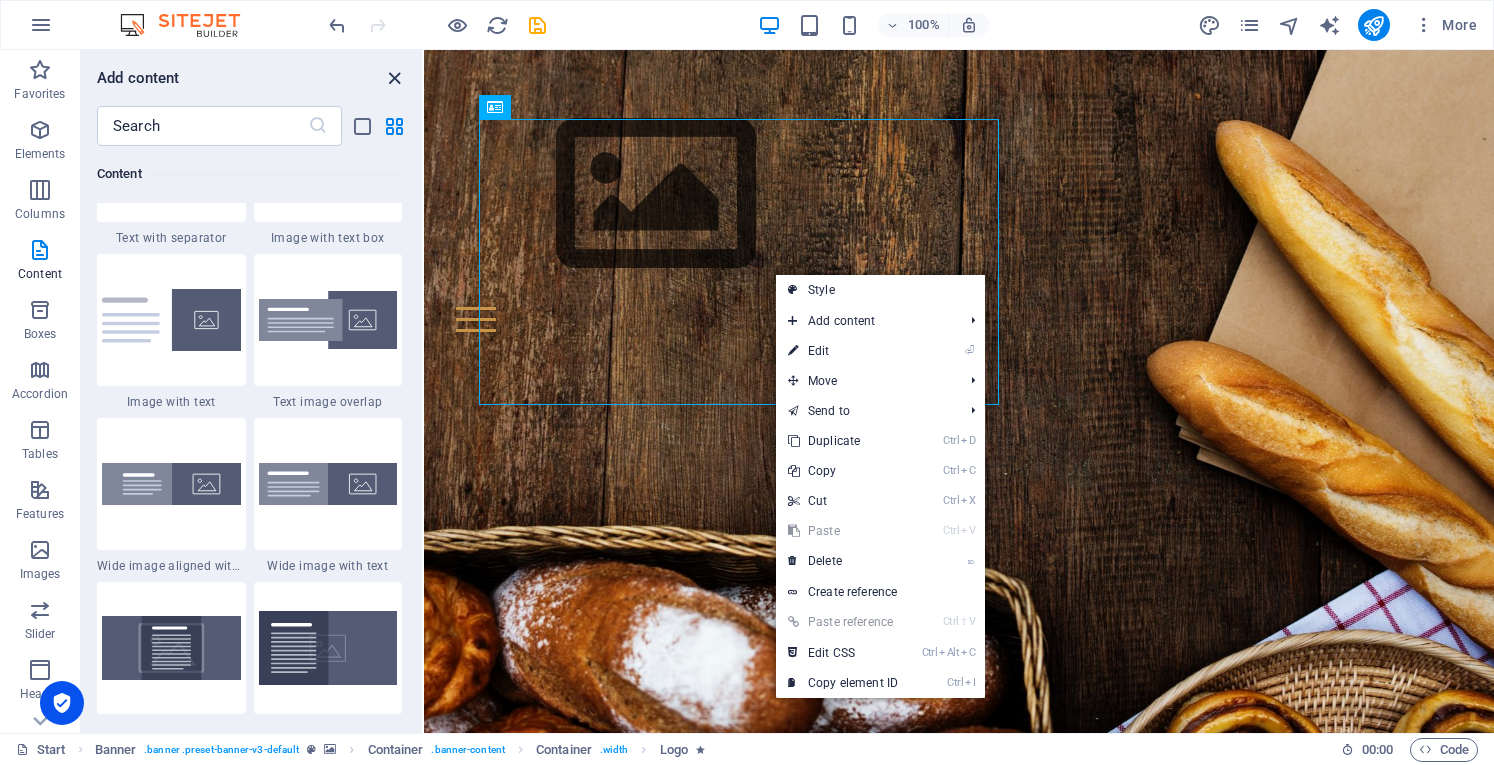 click at bounding box center (394, 78) 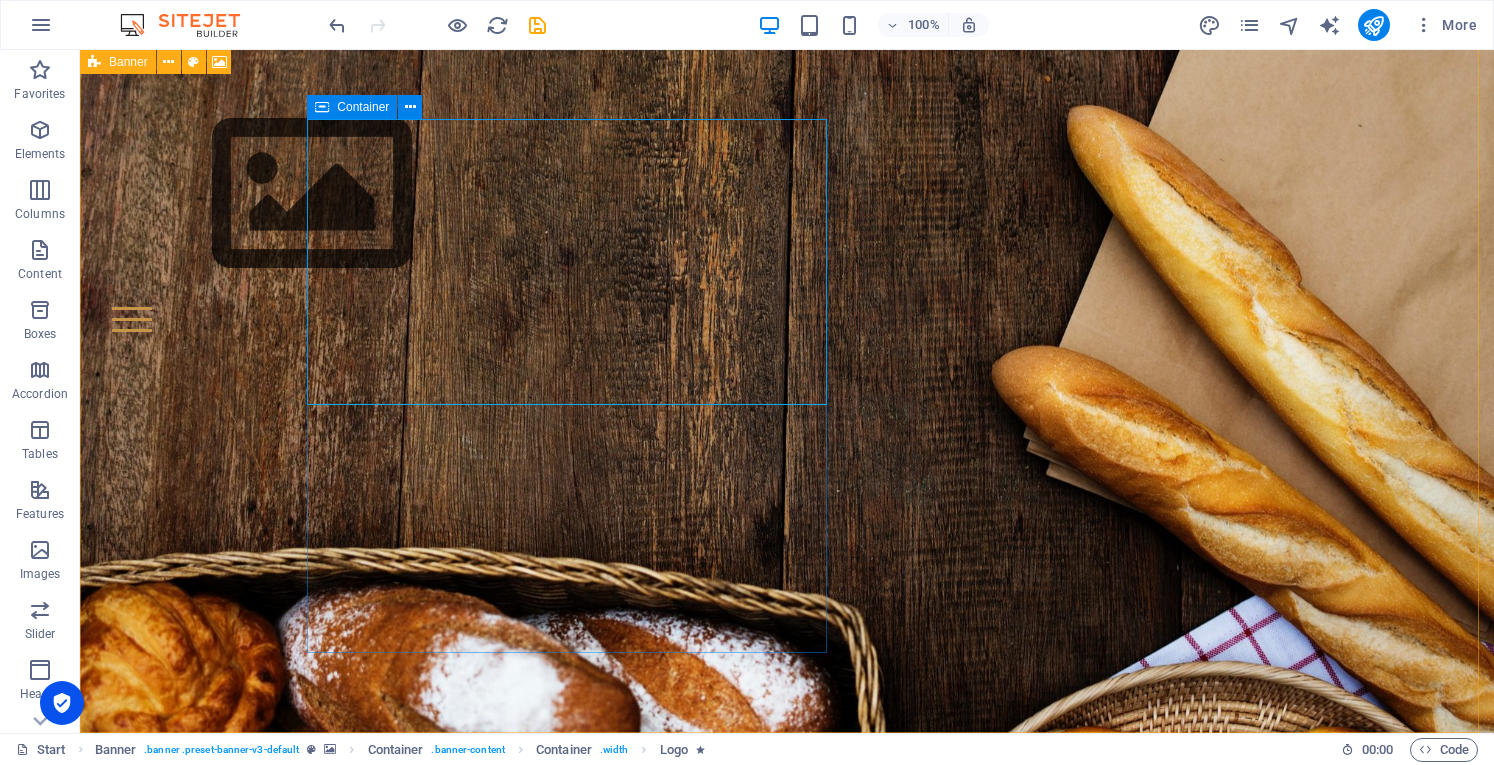 click on "Banner" at bounding box center (128, 62) 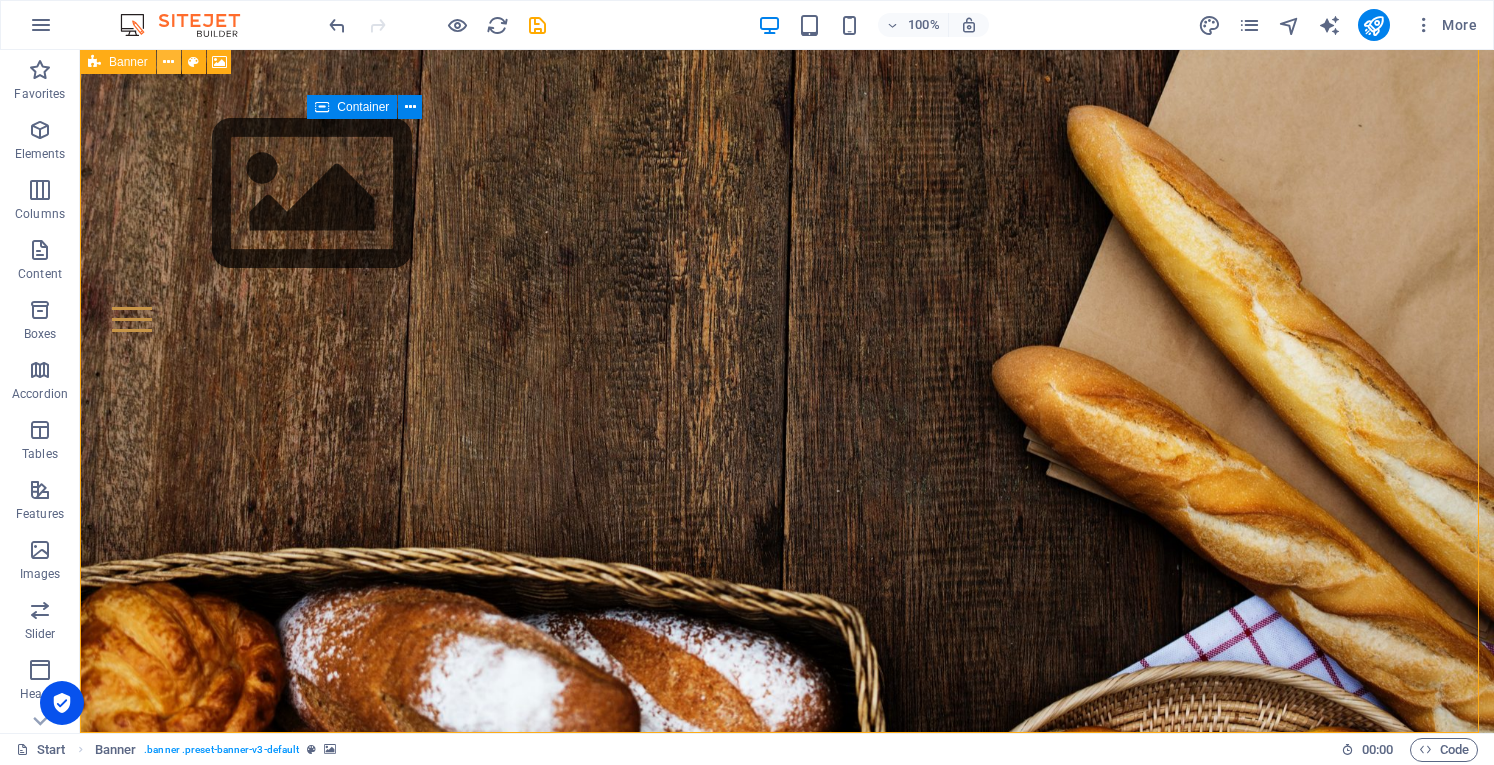 click at bounding box center [168, 62] 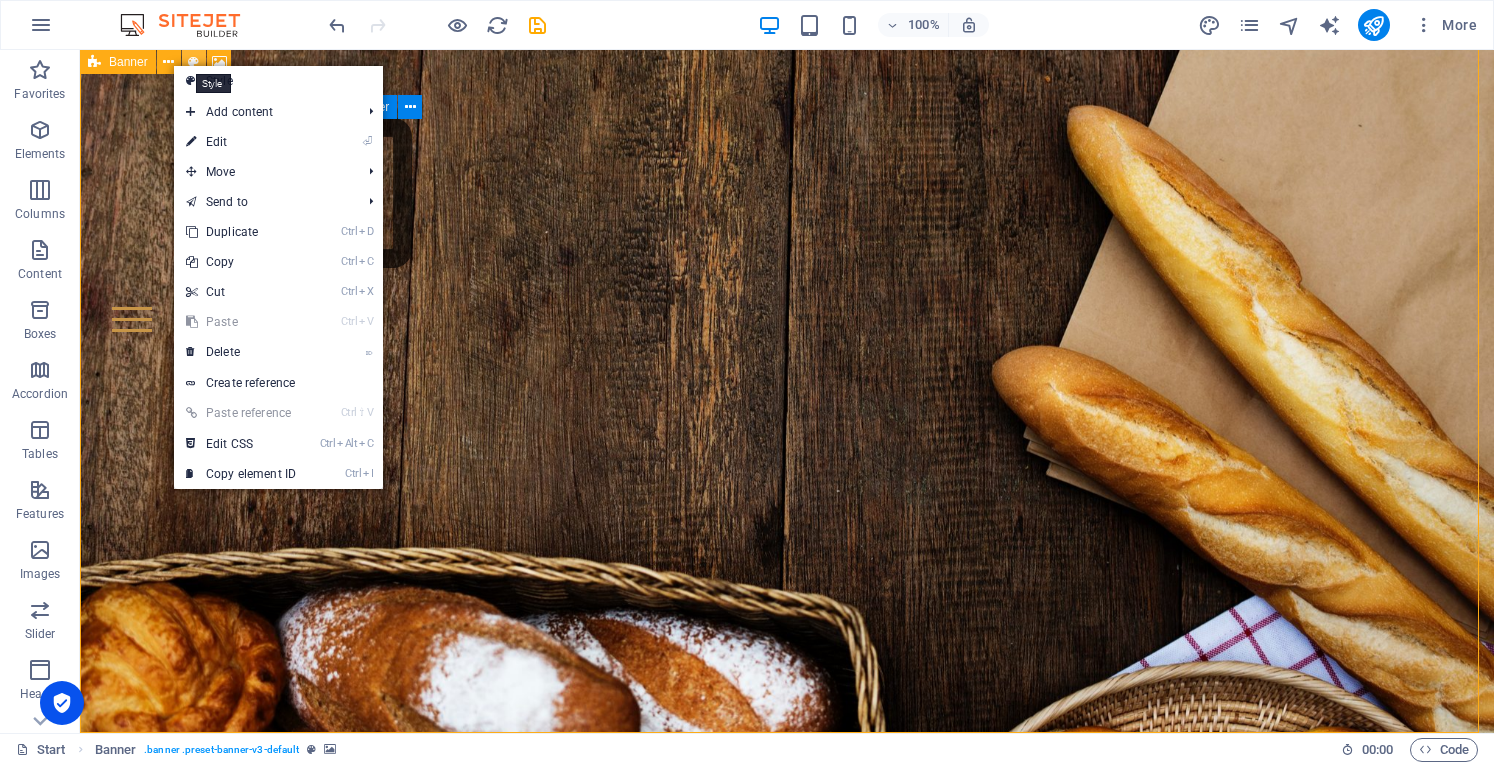click at bounding box center (193, 62) 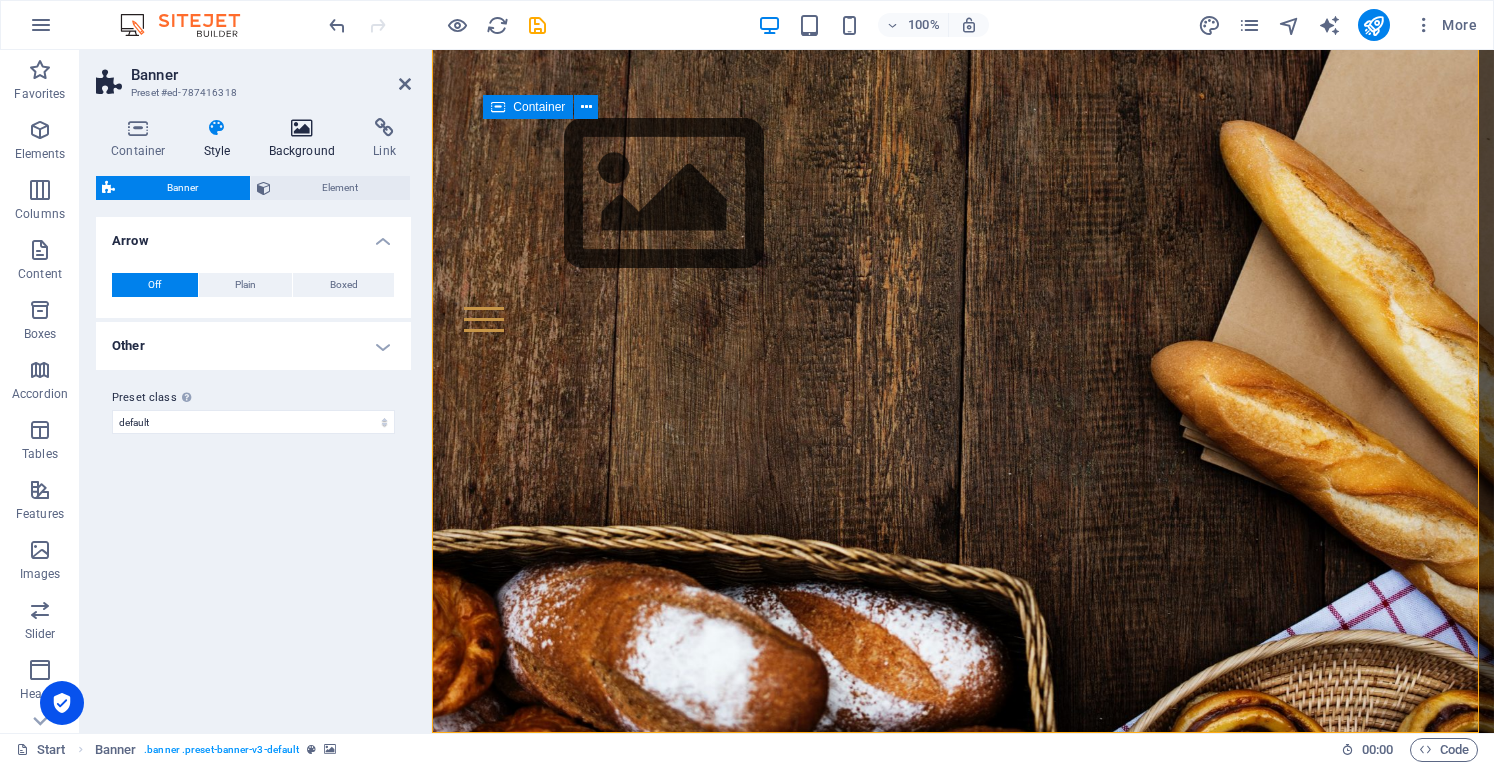 click at bounding box center (302, 128) 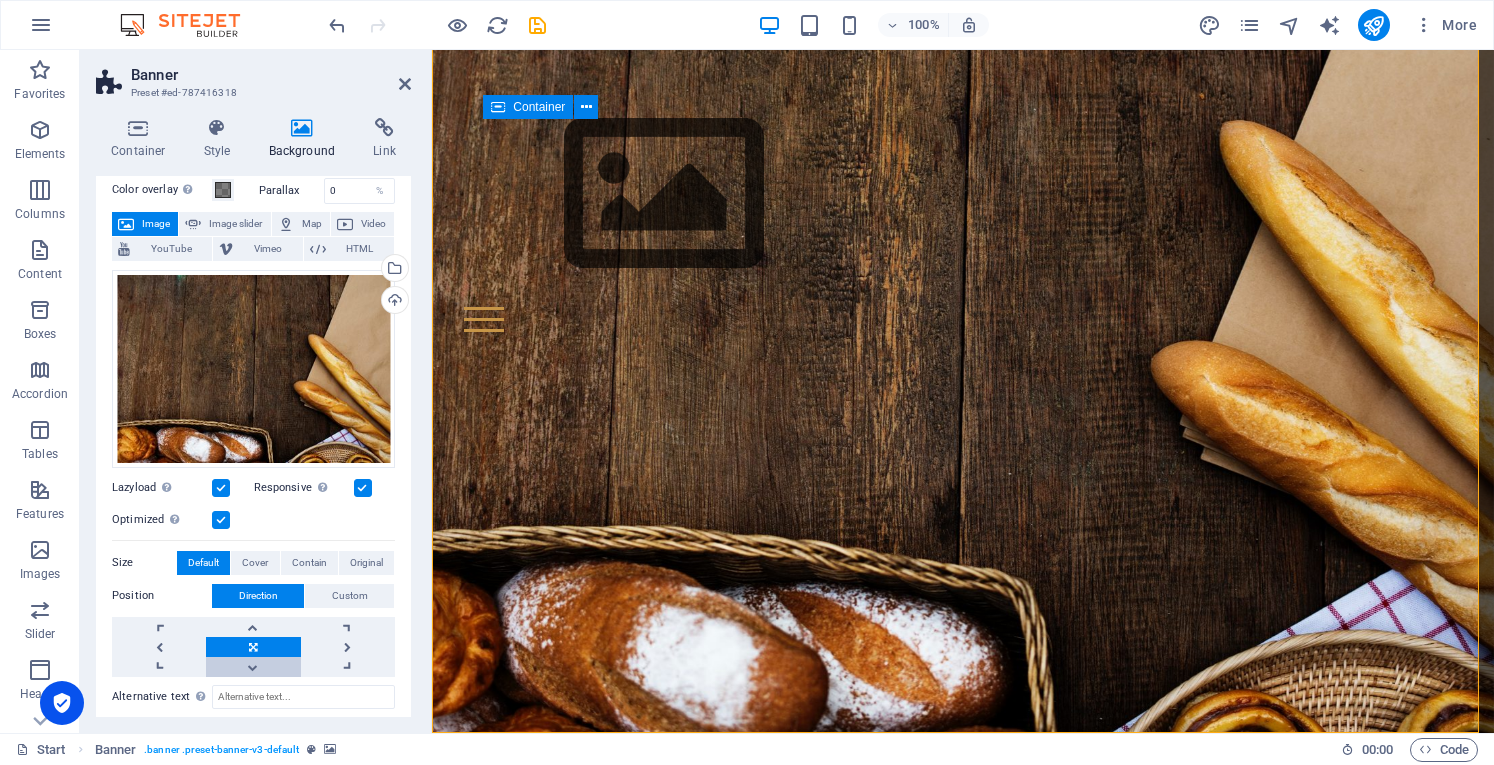 scroll, scrollTop: 0, scrollLeft: 0, axis: both 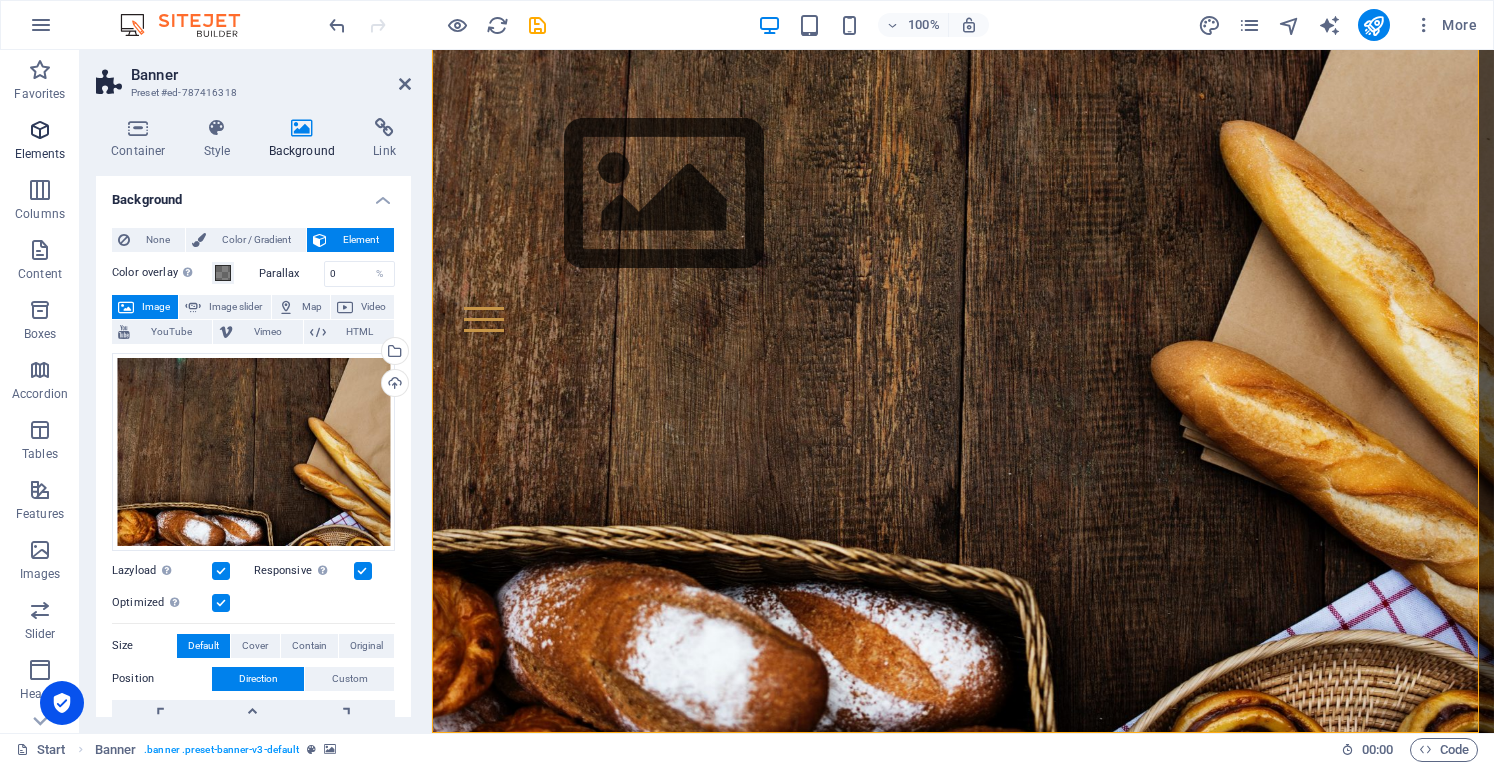 click at bounding box center [40, 130] 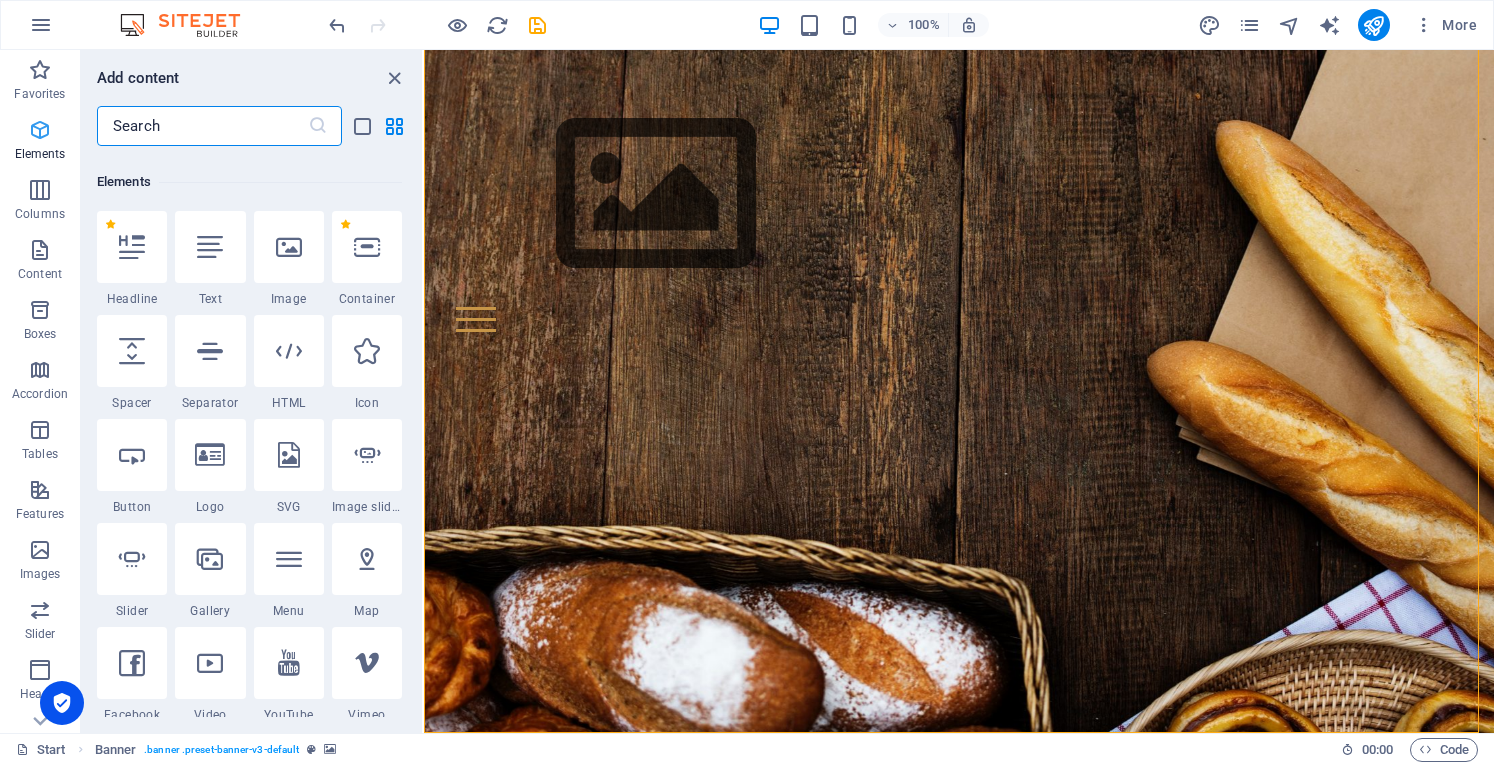 scroll, scrollTop: 213, scrollLeft: 0, axis: vertical 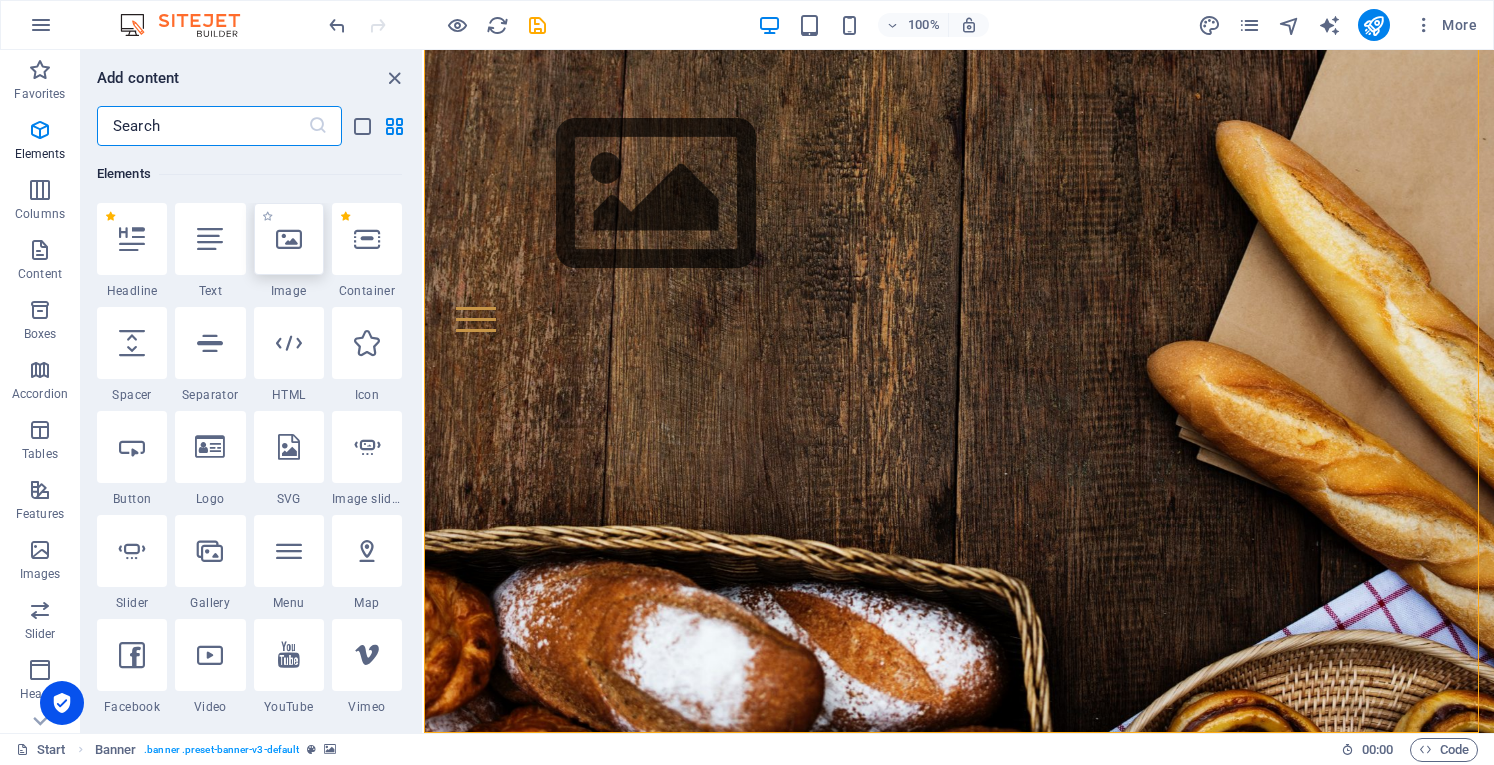 click at bounding box center [289, 239] 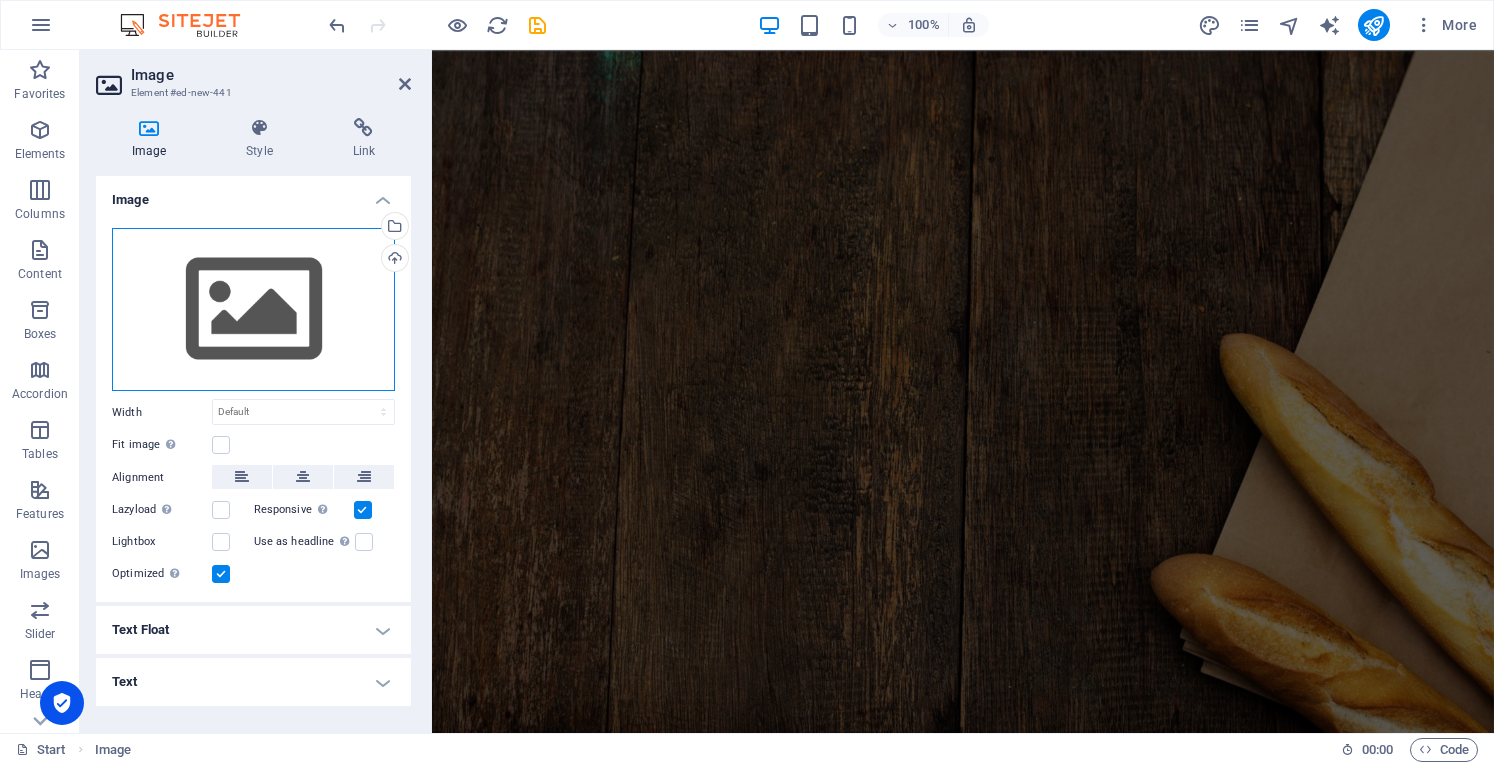 click on "Drag files here, click to choose files or select files from Files or our free stock photos & videos" at bounding box center [253, 310] 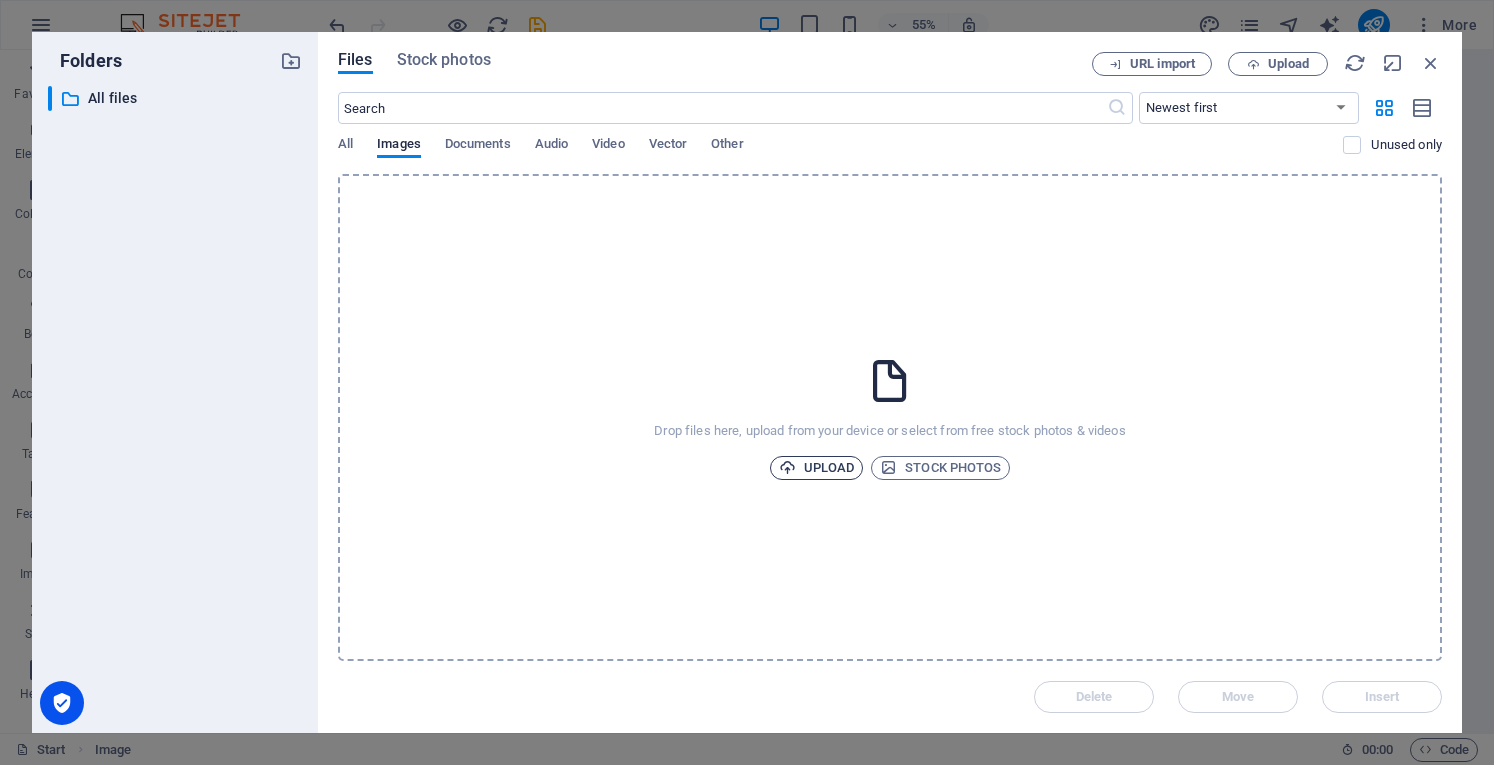 click on "Upload" at bounding box center (817, 468) 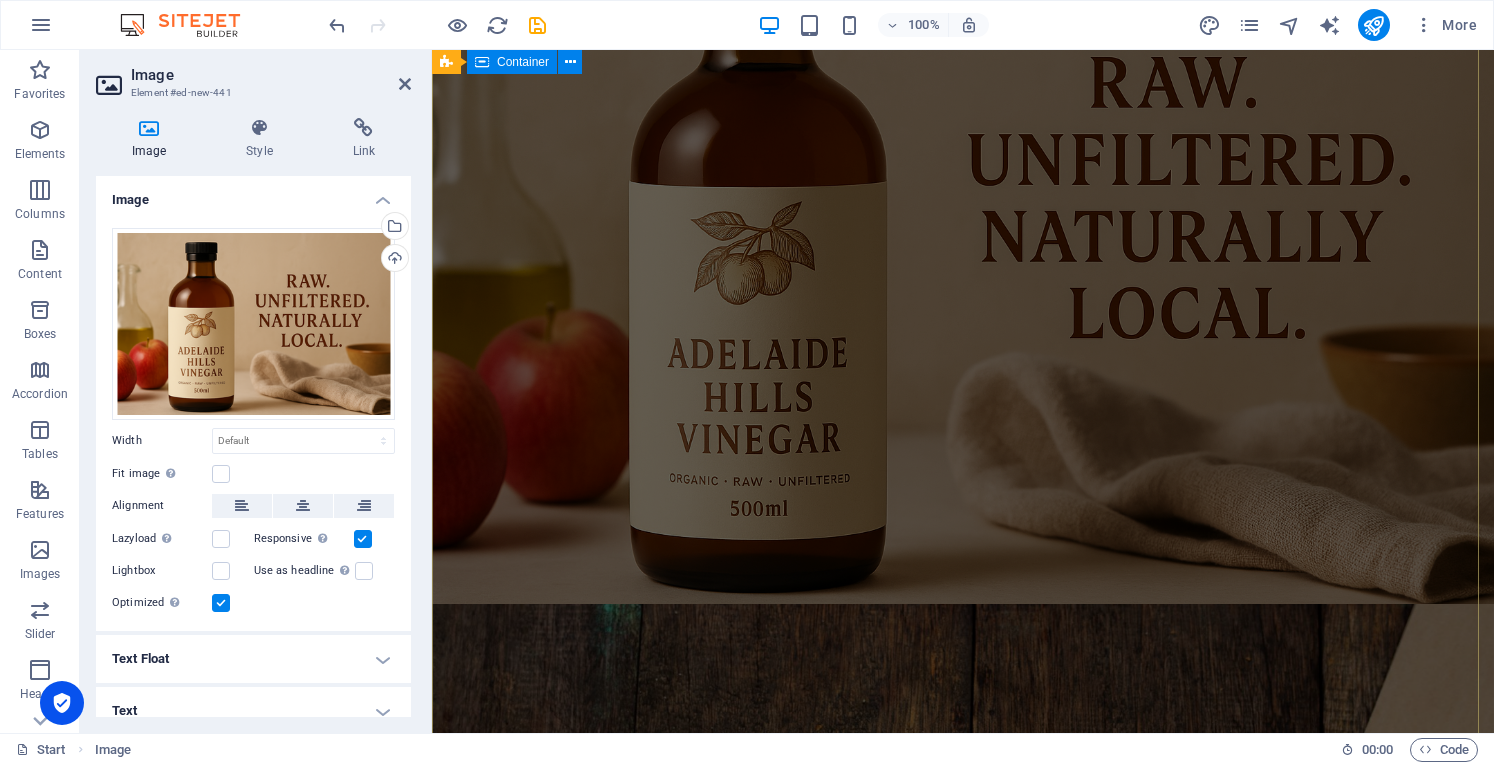 scroll, scrollTop: 0, scrollLeft: 0, axis: both 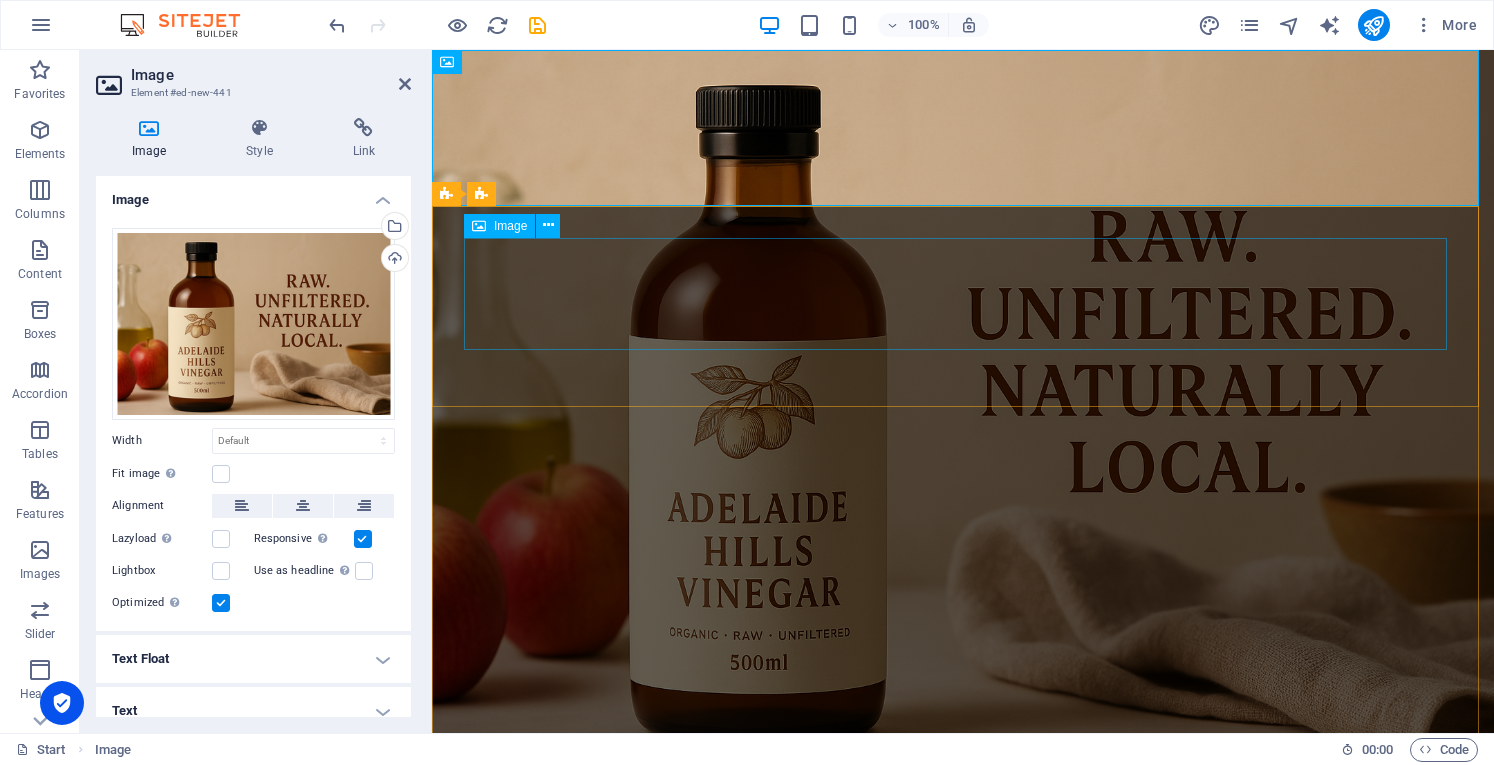 click at bounding box center [963, 1797] 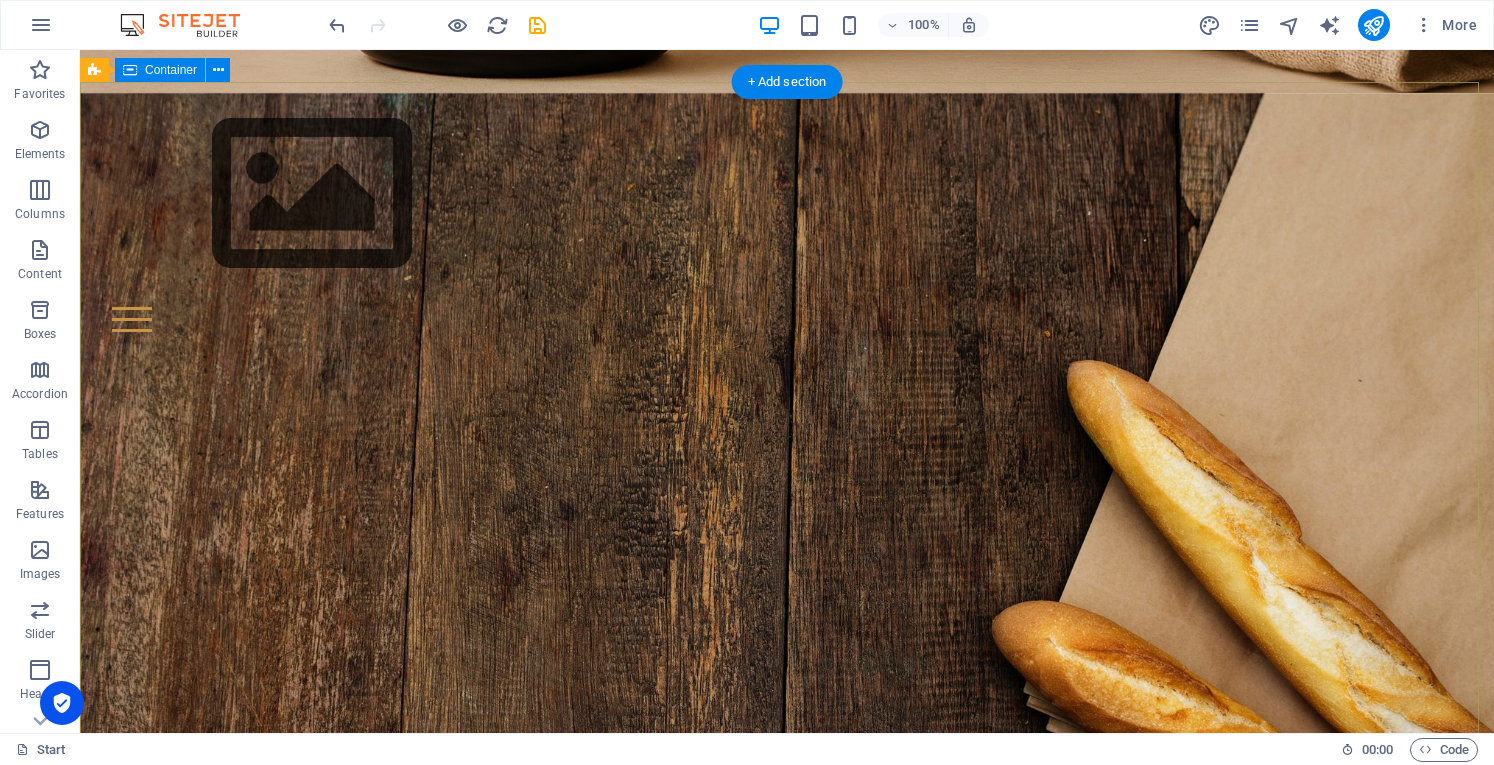 scroll, scrollTop: 1145, scrollLeft: 0, axis: vertical 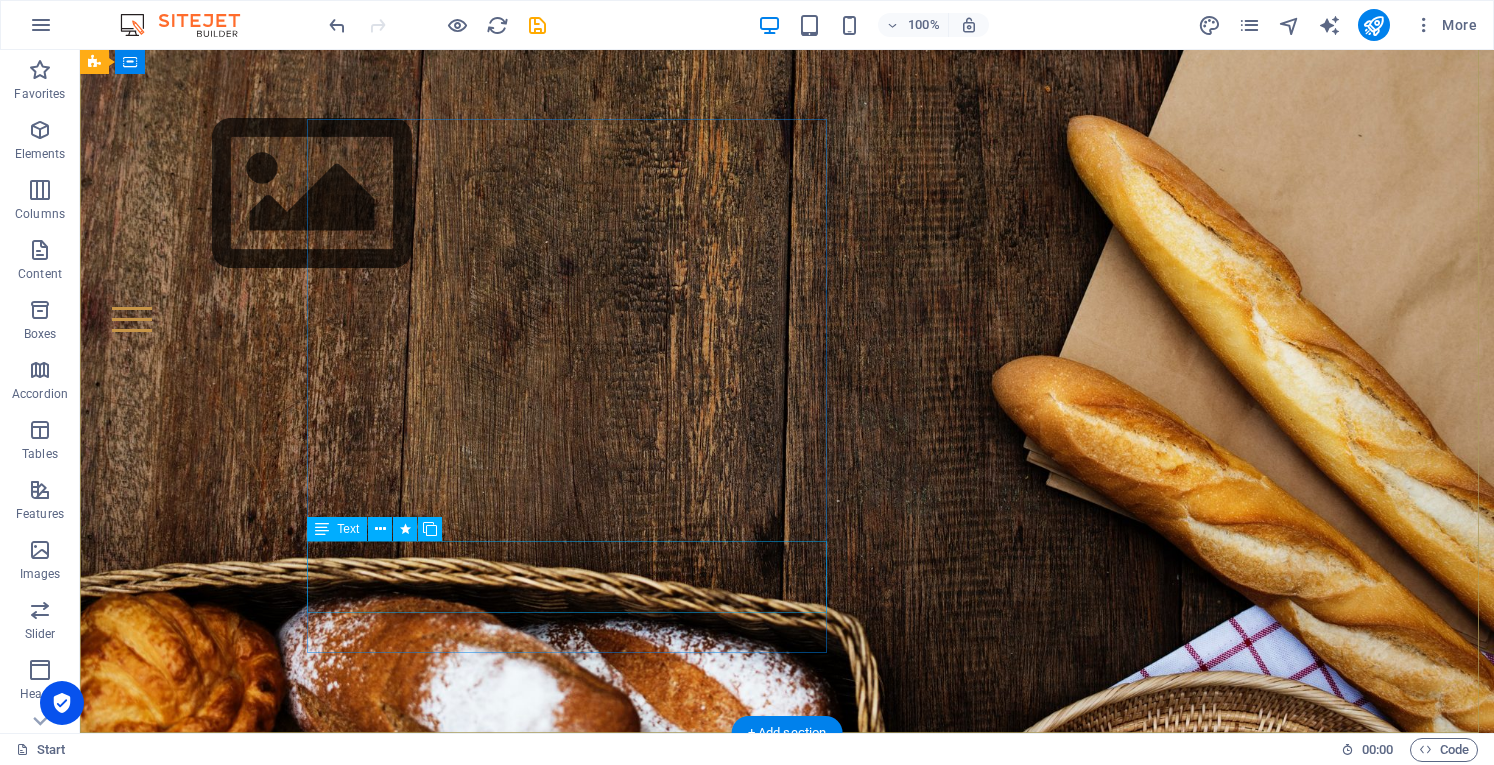 click on "Lorem ipsum dolor sit amet, consetetur sadipscing elitr,  sed diam nonumy eirmod tempor invidunt ut labore et dolore magna aliquyam erat,  sed diam voluptua. At vero eos et" at bounding box center [574, 1483] 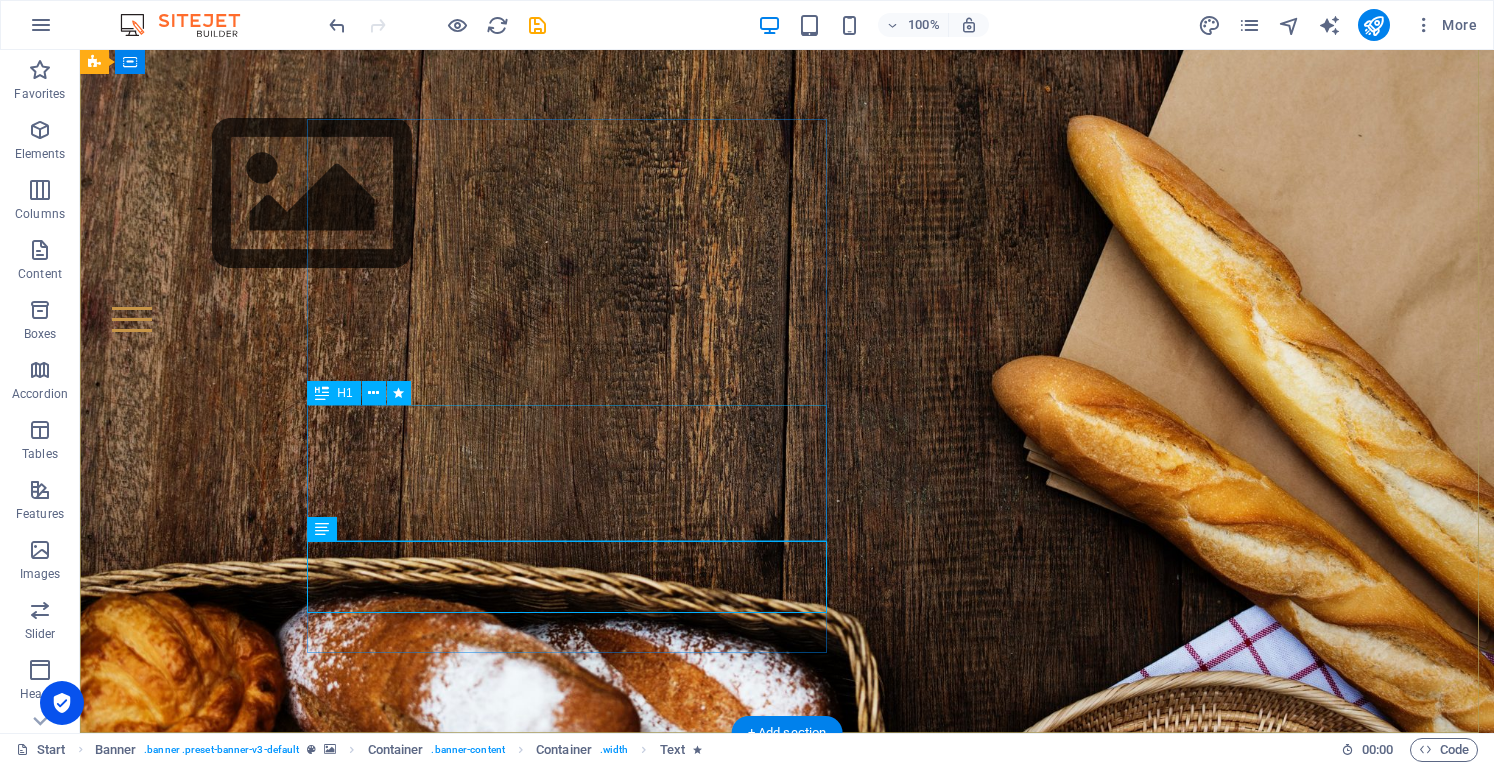 click on "each day brings its own bread" at bounding box center [574, 1379] 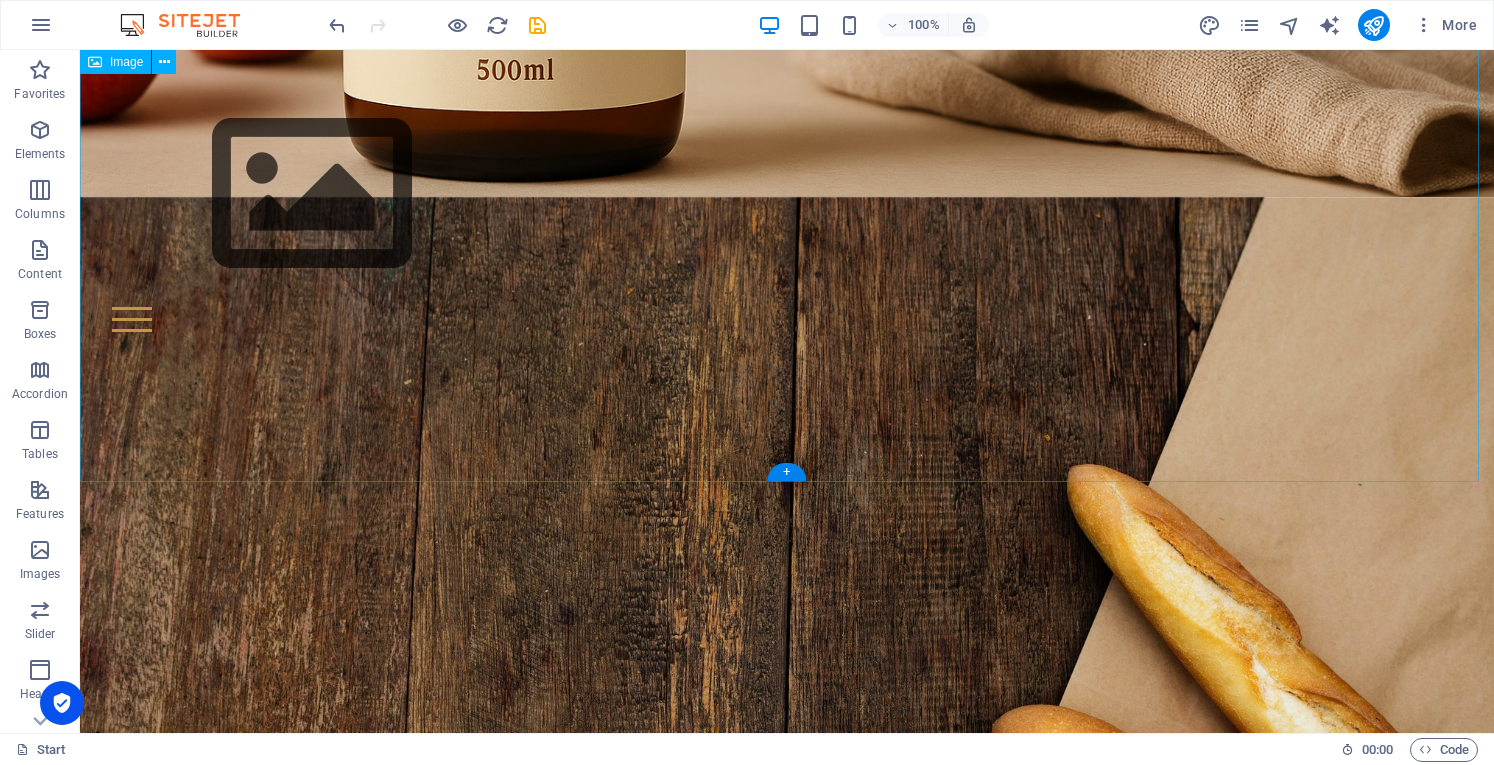 scroll, scrollTop: 1000, scrollLeft: 0, axis: vertical 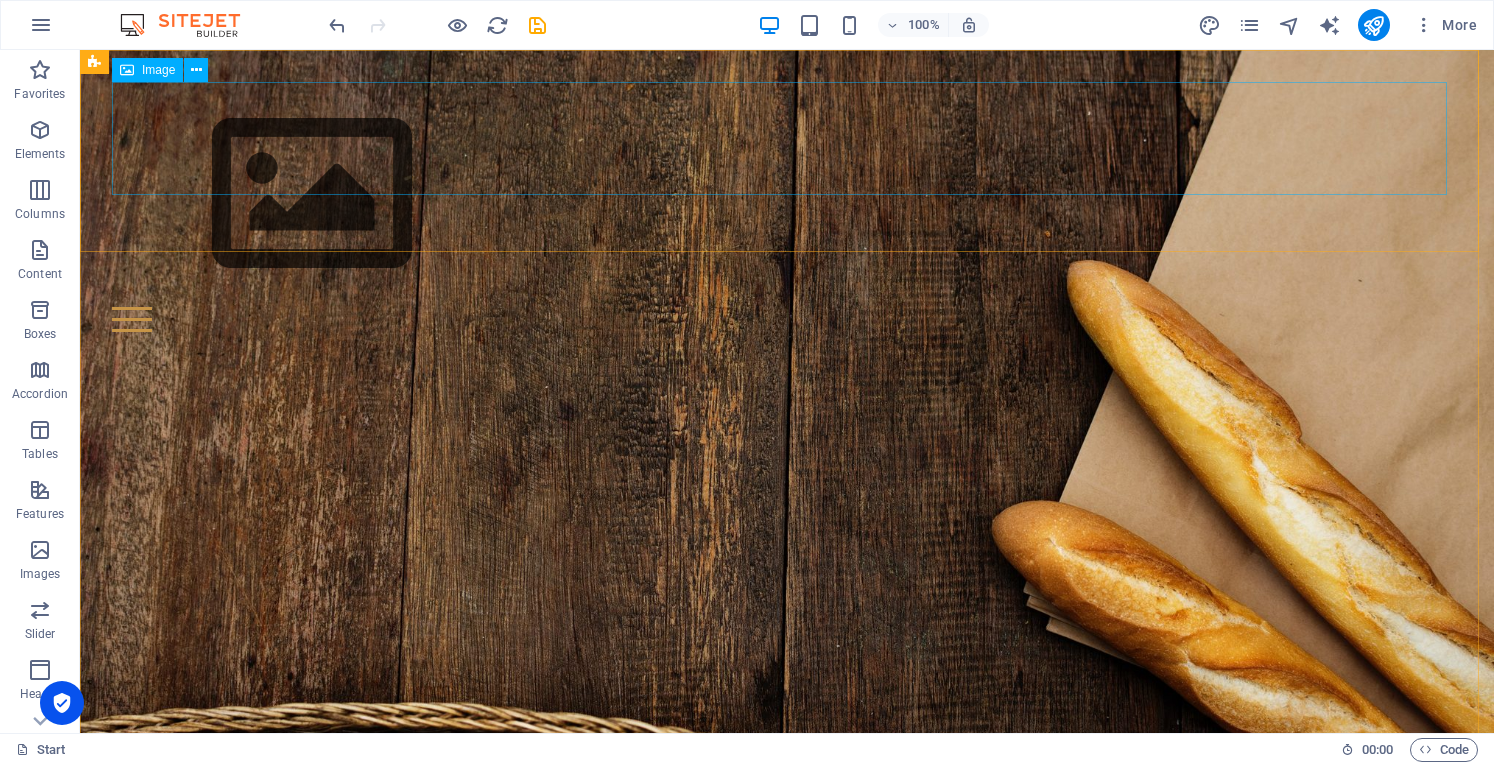 click on "Image" at bounding box center (158, 70) 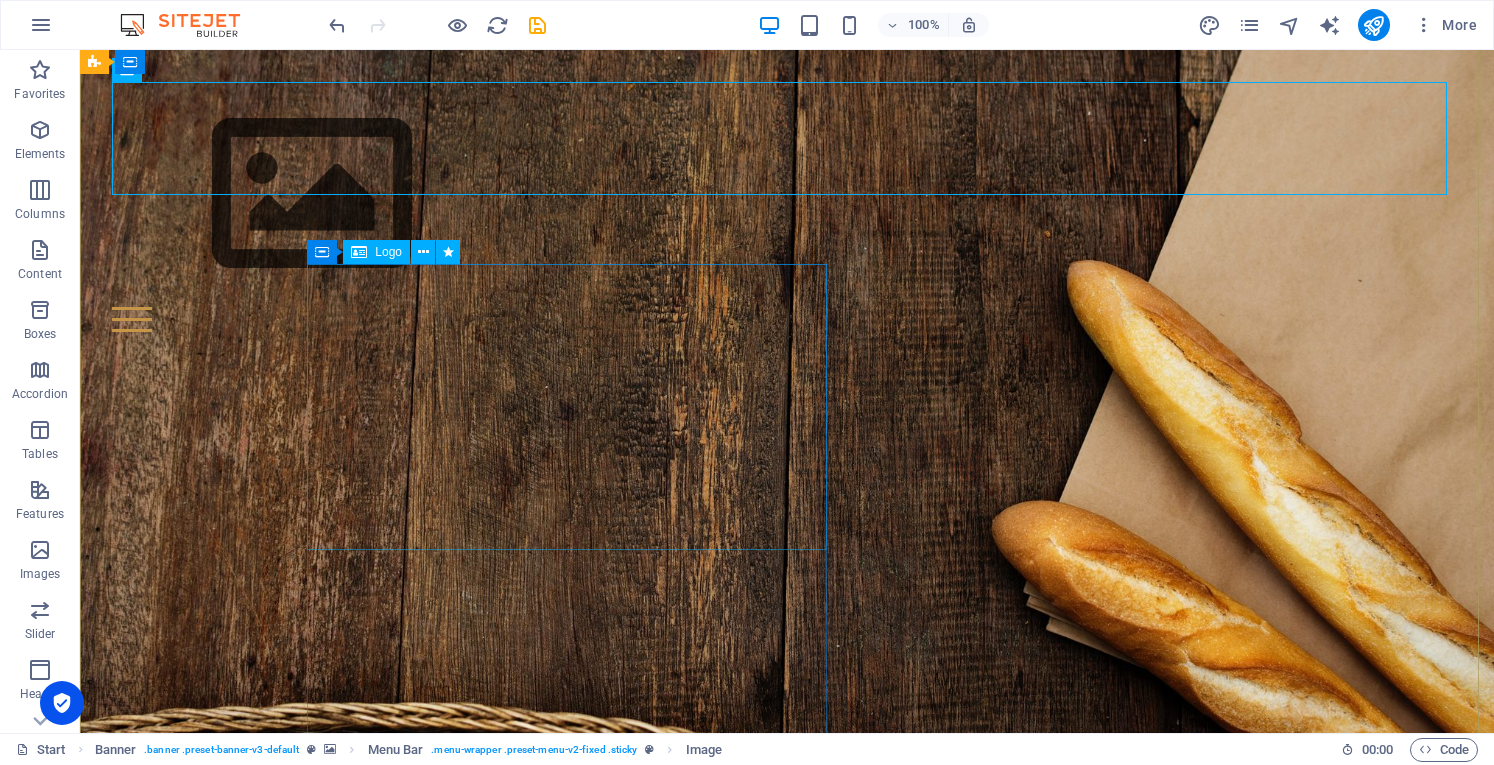 click at bounding box center [574, 1313] 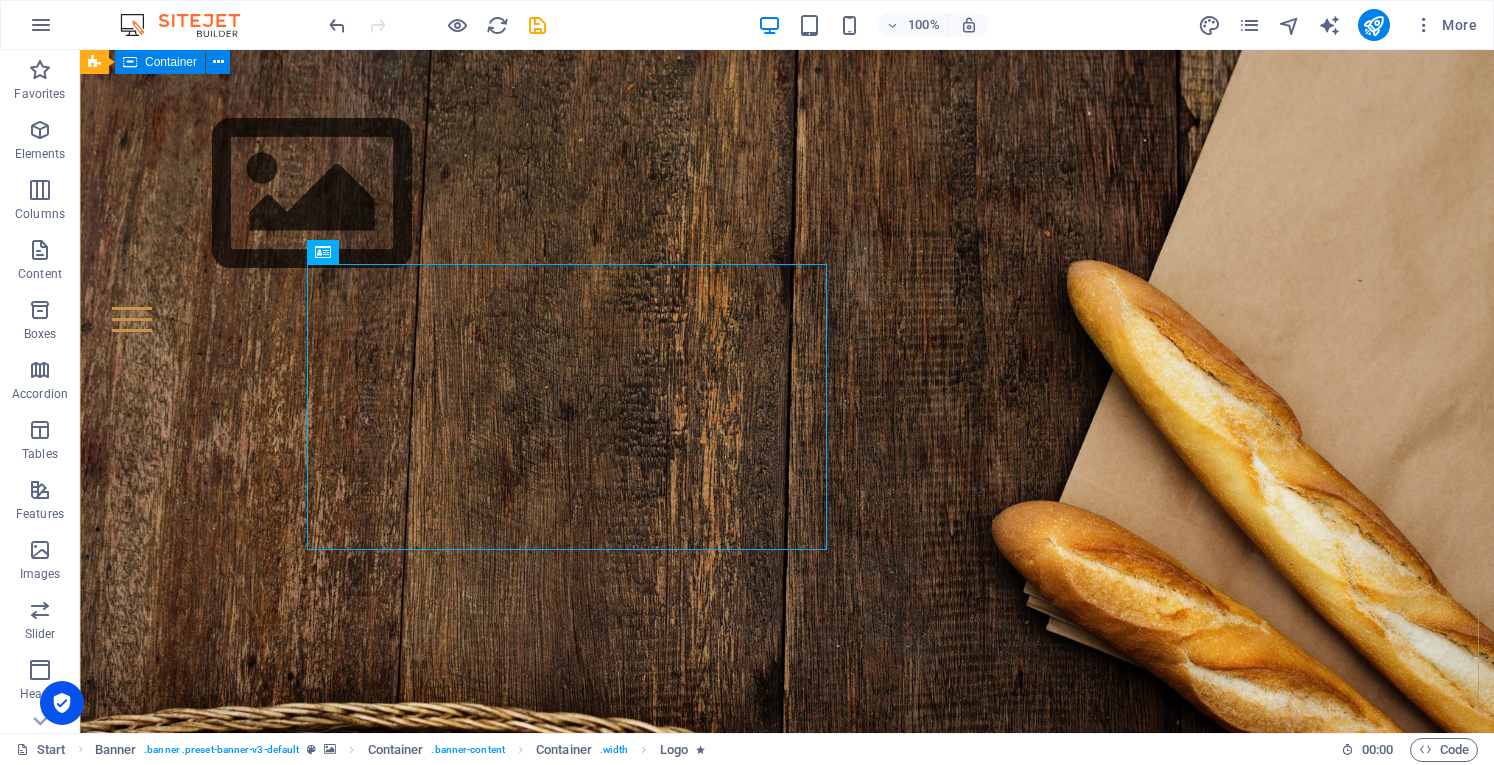 click on "each day brings its own bread Lorem ipsum dolor sit amet, consetetur sadipscing elitr,  sed diam nonumy eirmod tempor invidunt ut labore et dolore magna aliquyam erat,  sed diam voluptua. At vero eos et  adelaidehillsvinegar.com.au" at bounding box center (787, 1336) 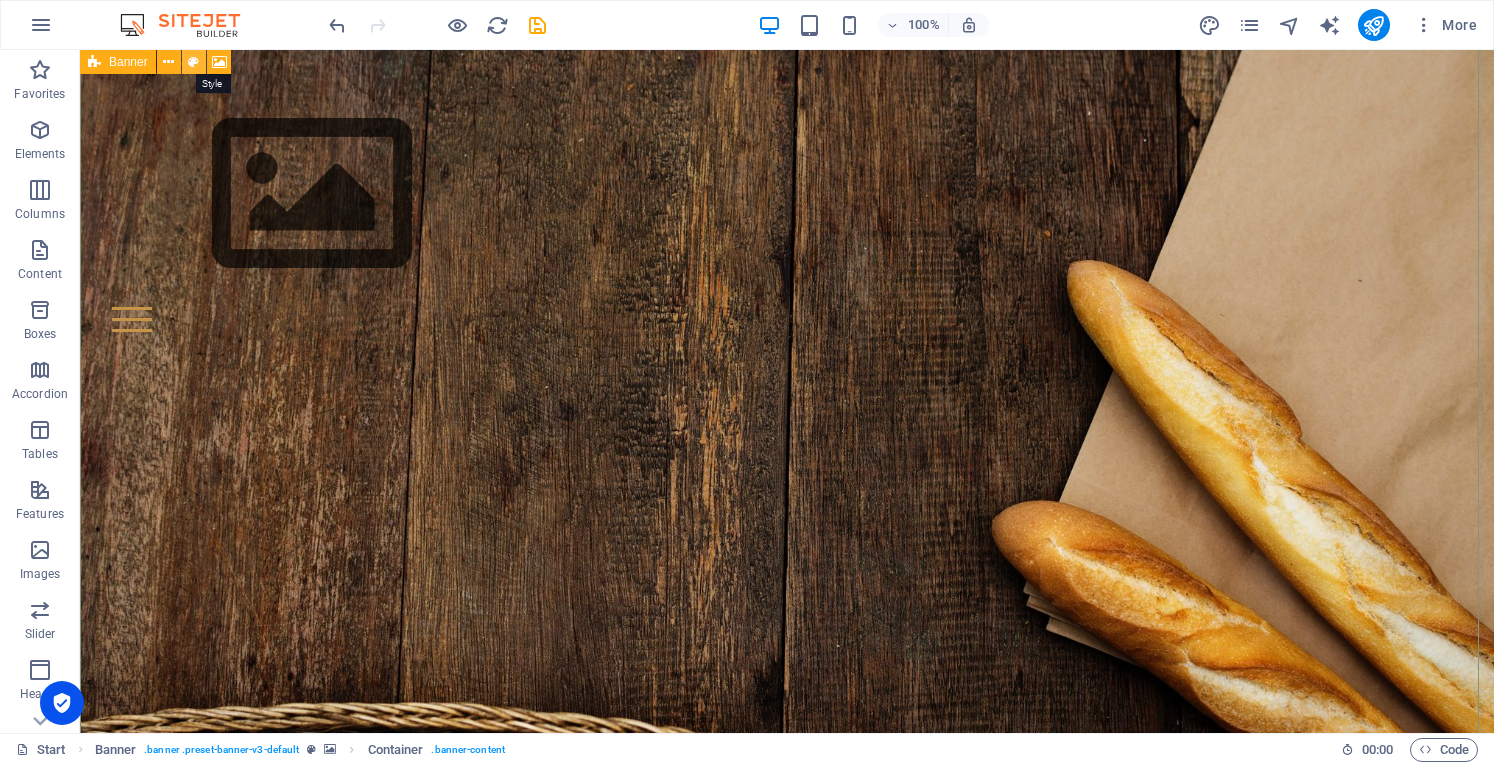 click at bounding box center (193, 62) 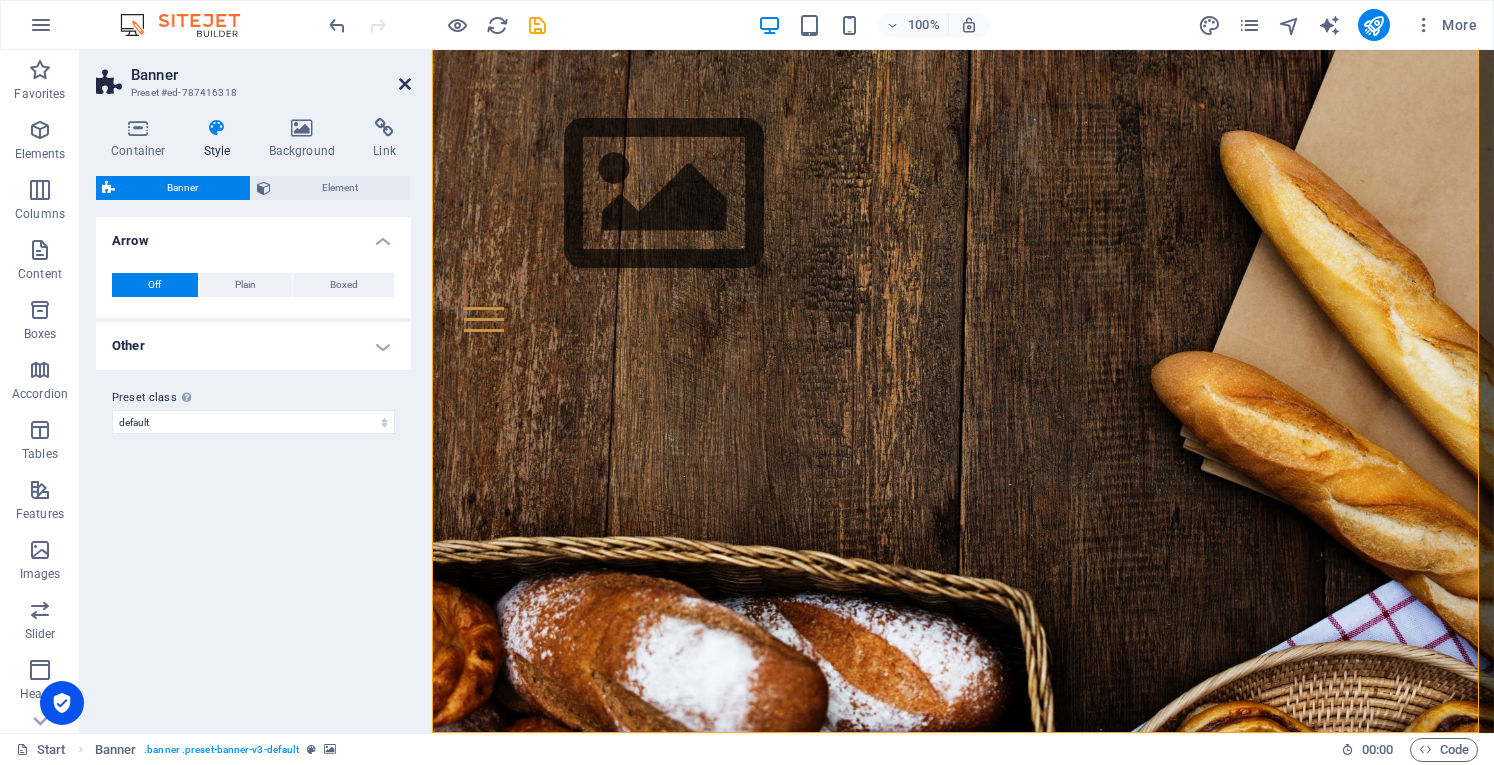 click at bounding box center (405, 84) 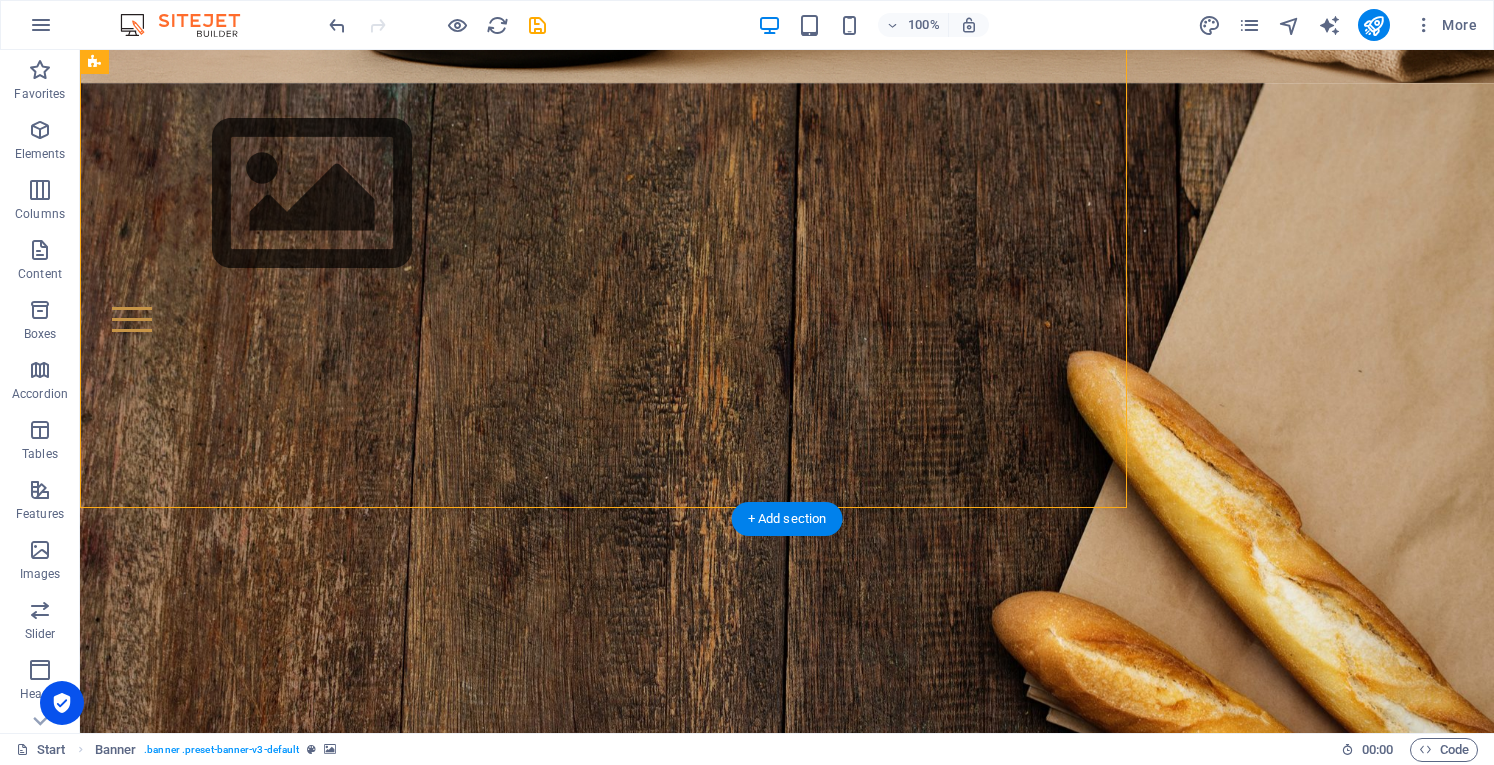 scroll, scrollTop: 1135, scrollLeft: 0, axis: vertical 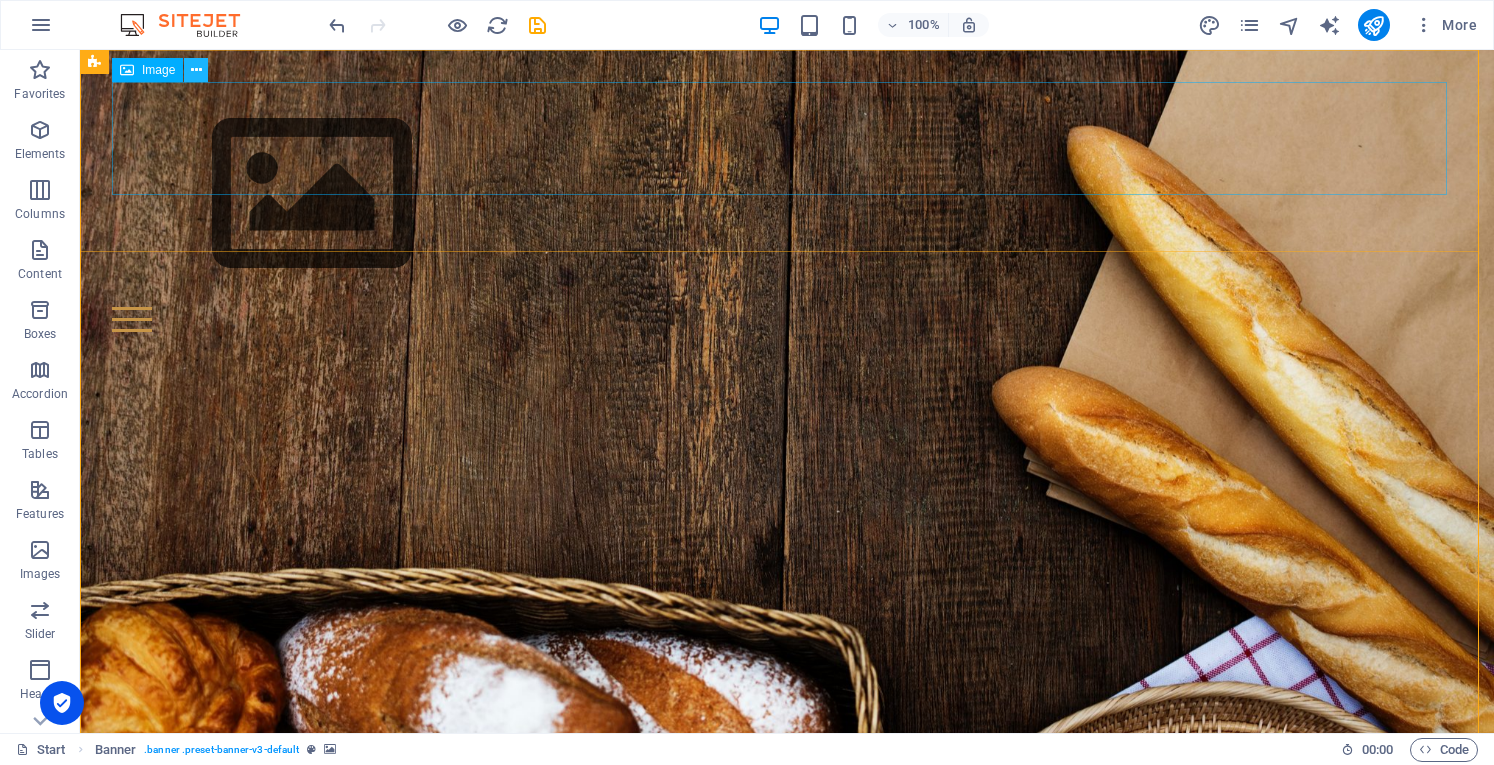 click at bounding box center [196, 70] 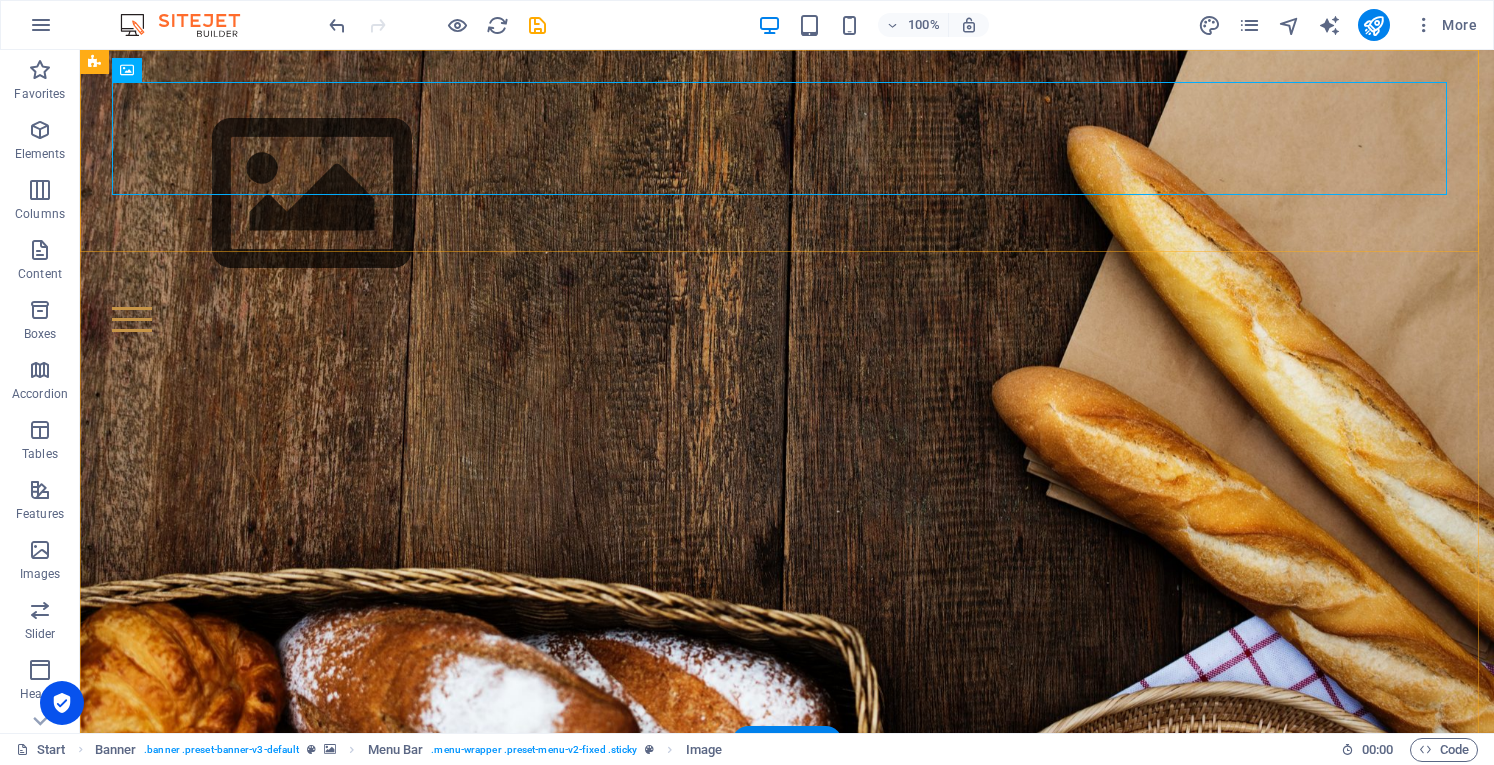 click on "Start About us Products Baking Our Stores Order Contact" at bounding box center (787, 207) 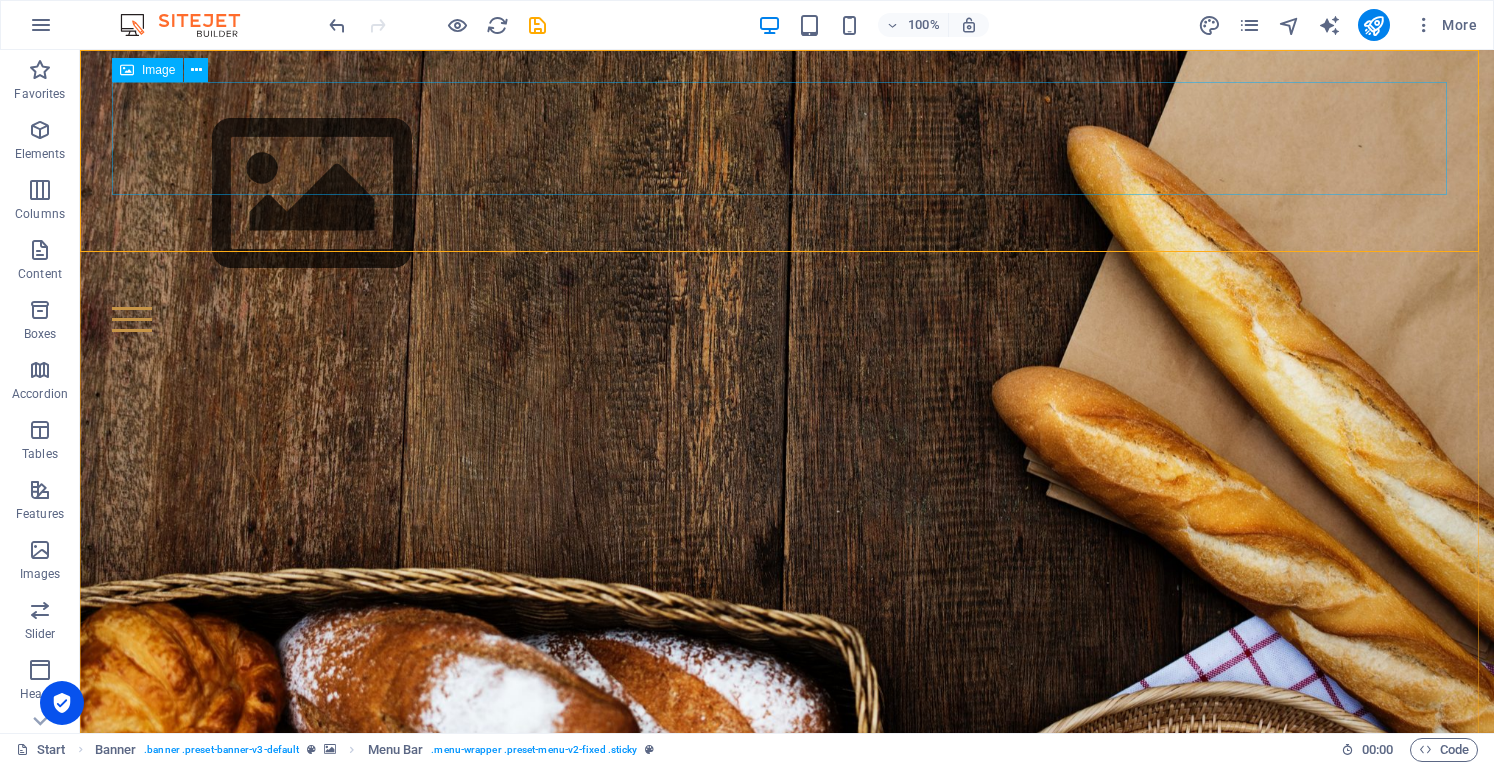 click on "Image" at bounding box center (158, 70) 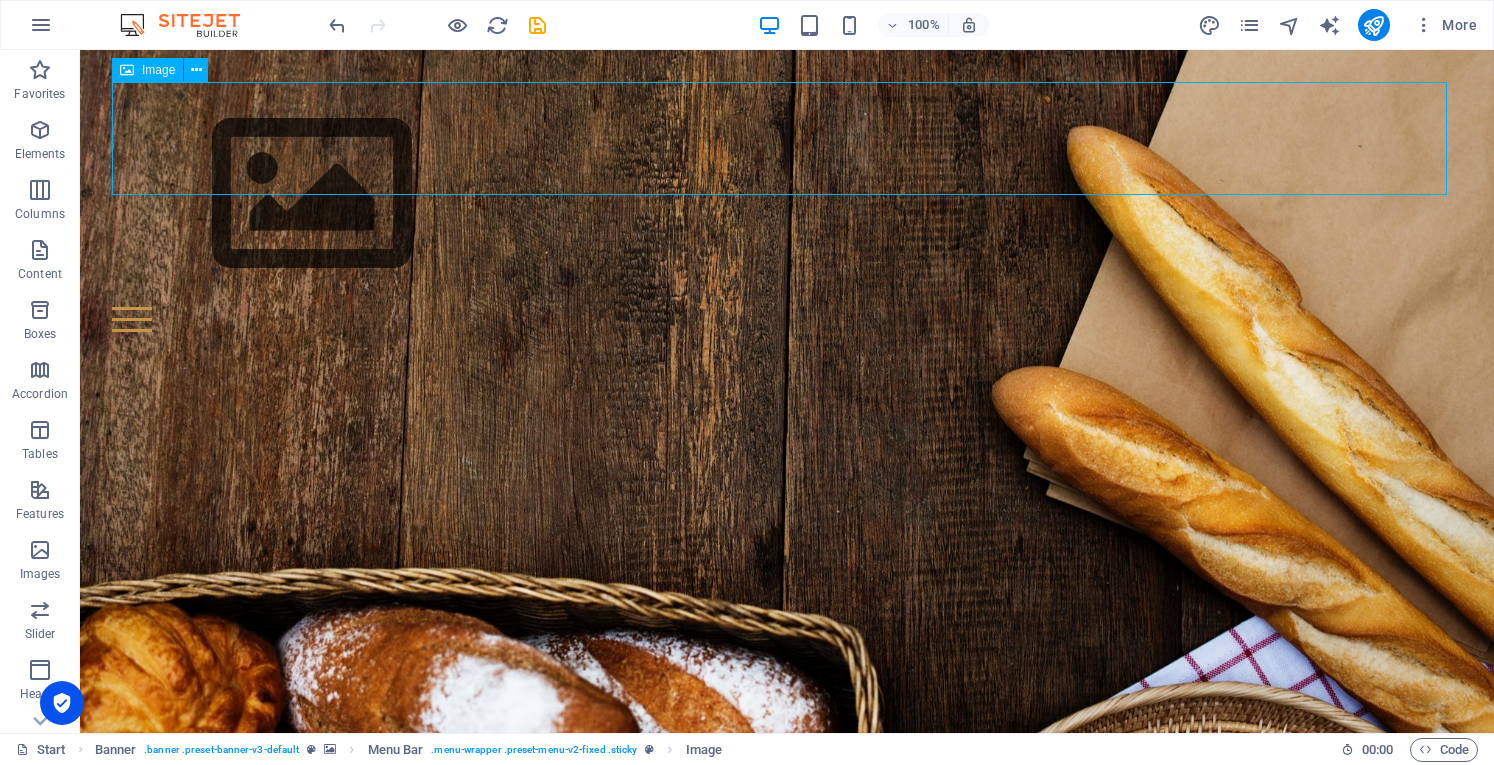click on "Image" at bounding box center (158, 70) 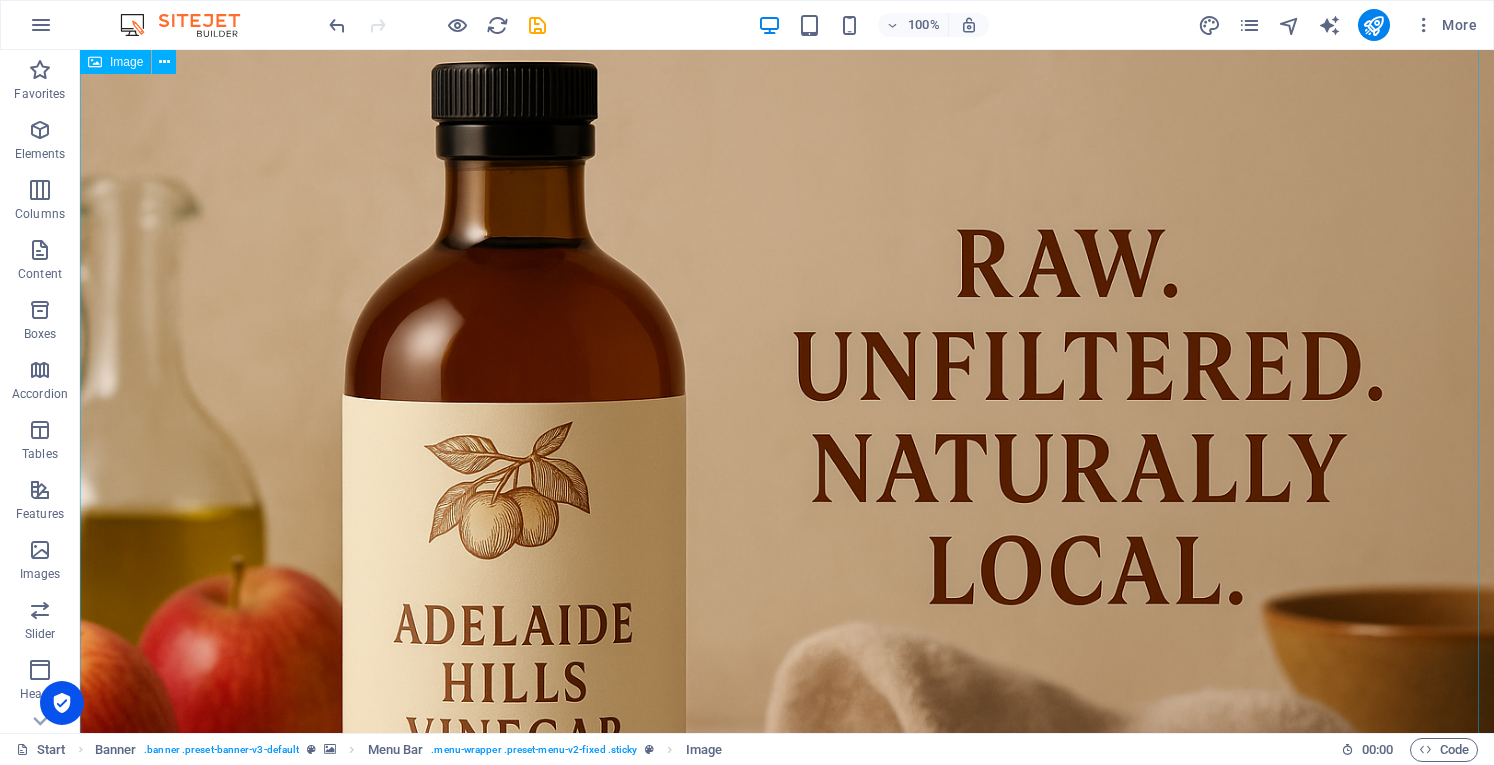 scroll, scrollTop: 0, scrollLeft: 0, axis: both 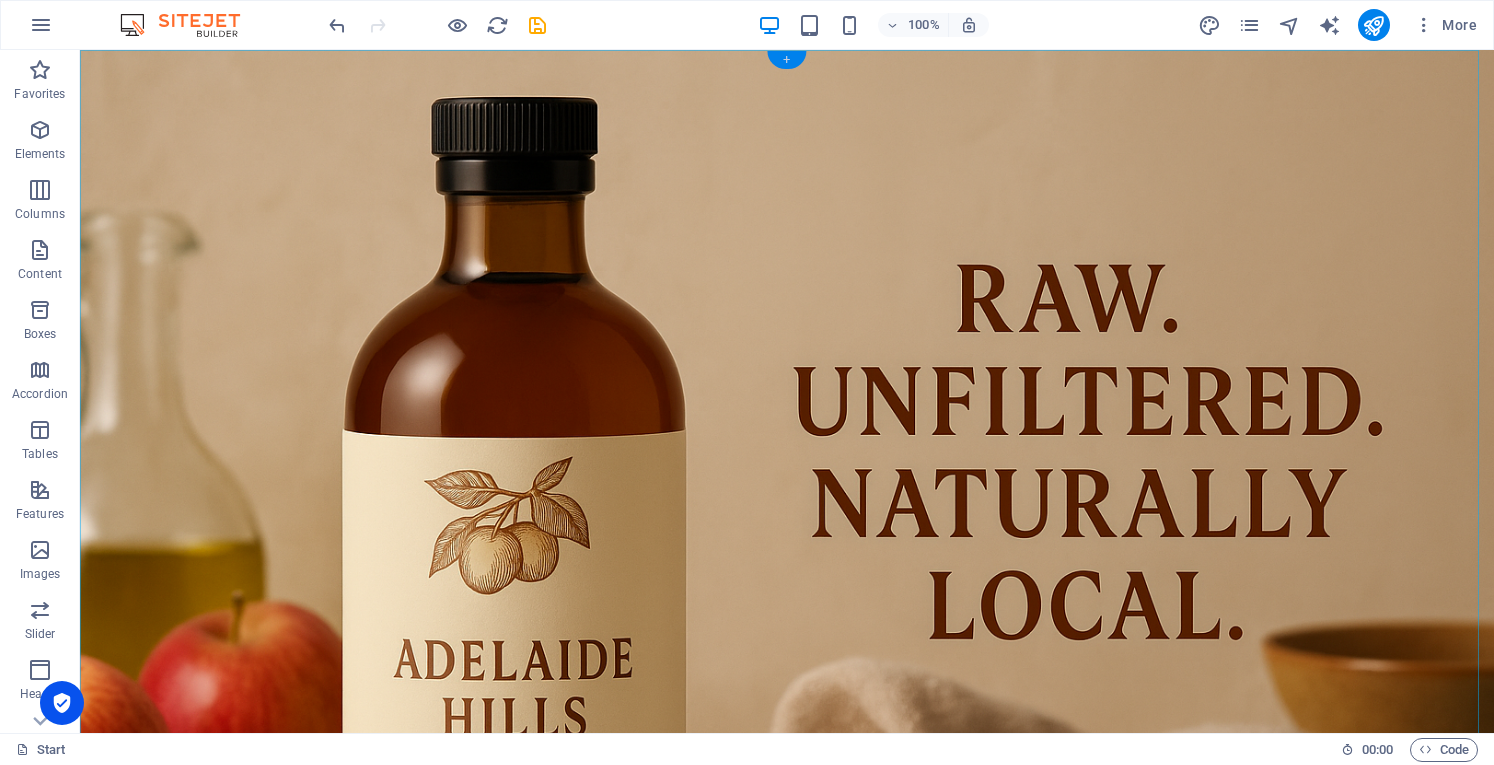 click on "+" at bounding box center (786, 60) 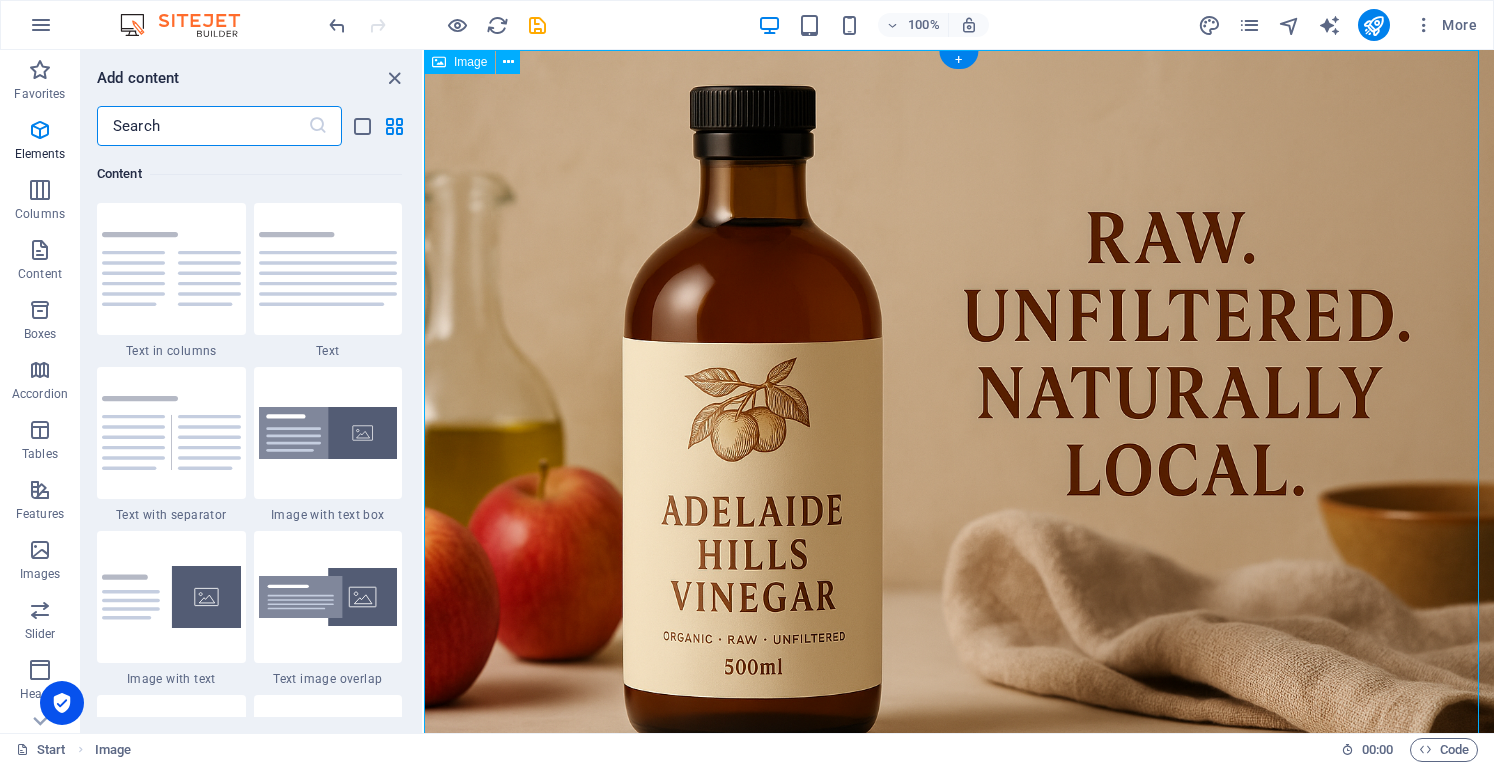 scroll, scrollTop: 3499, scrollLeft: 0, axis: vertical 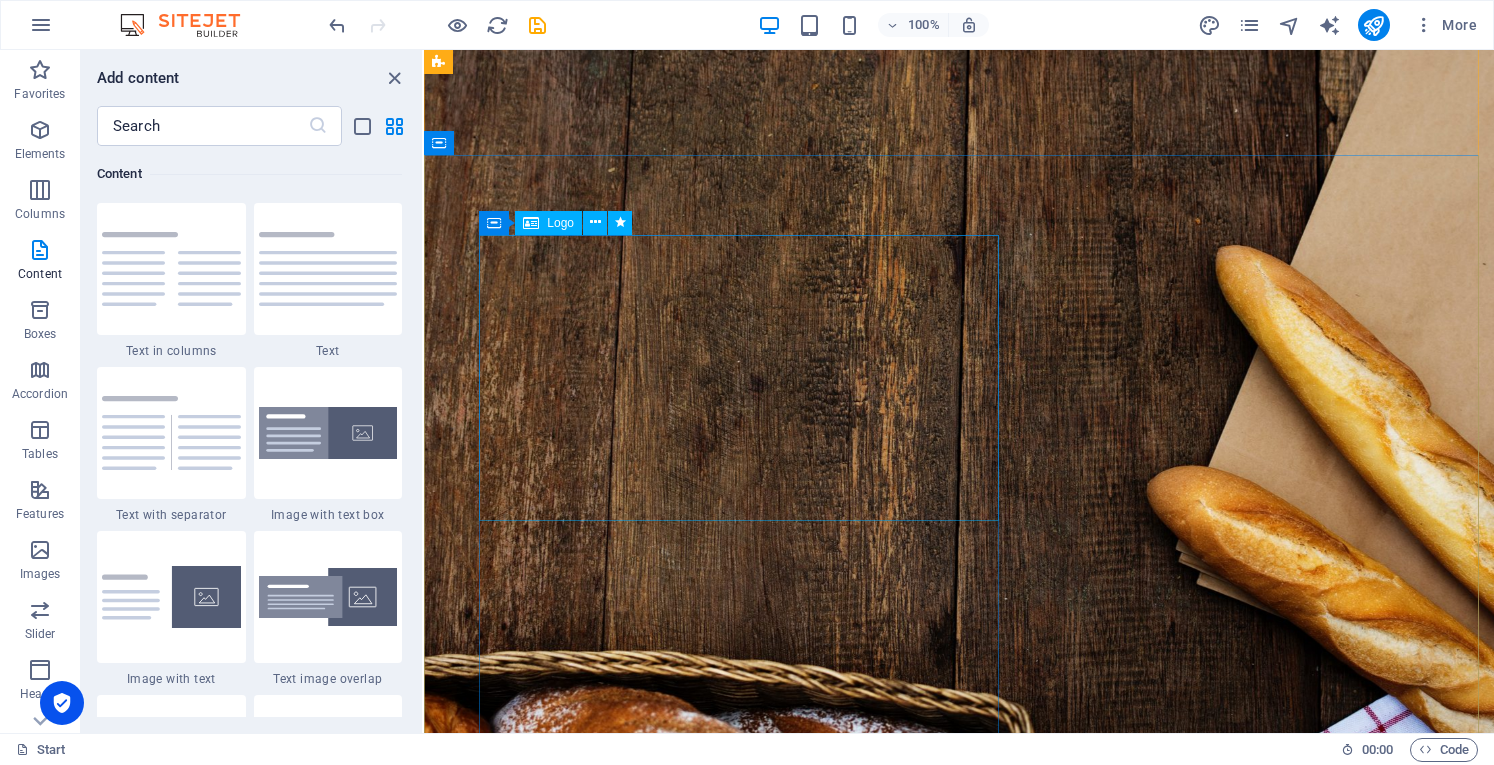 click at bounding box center (746, 1395) 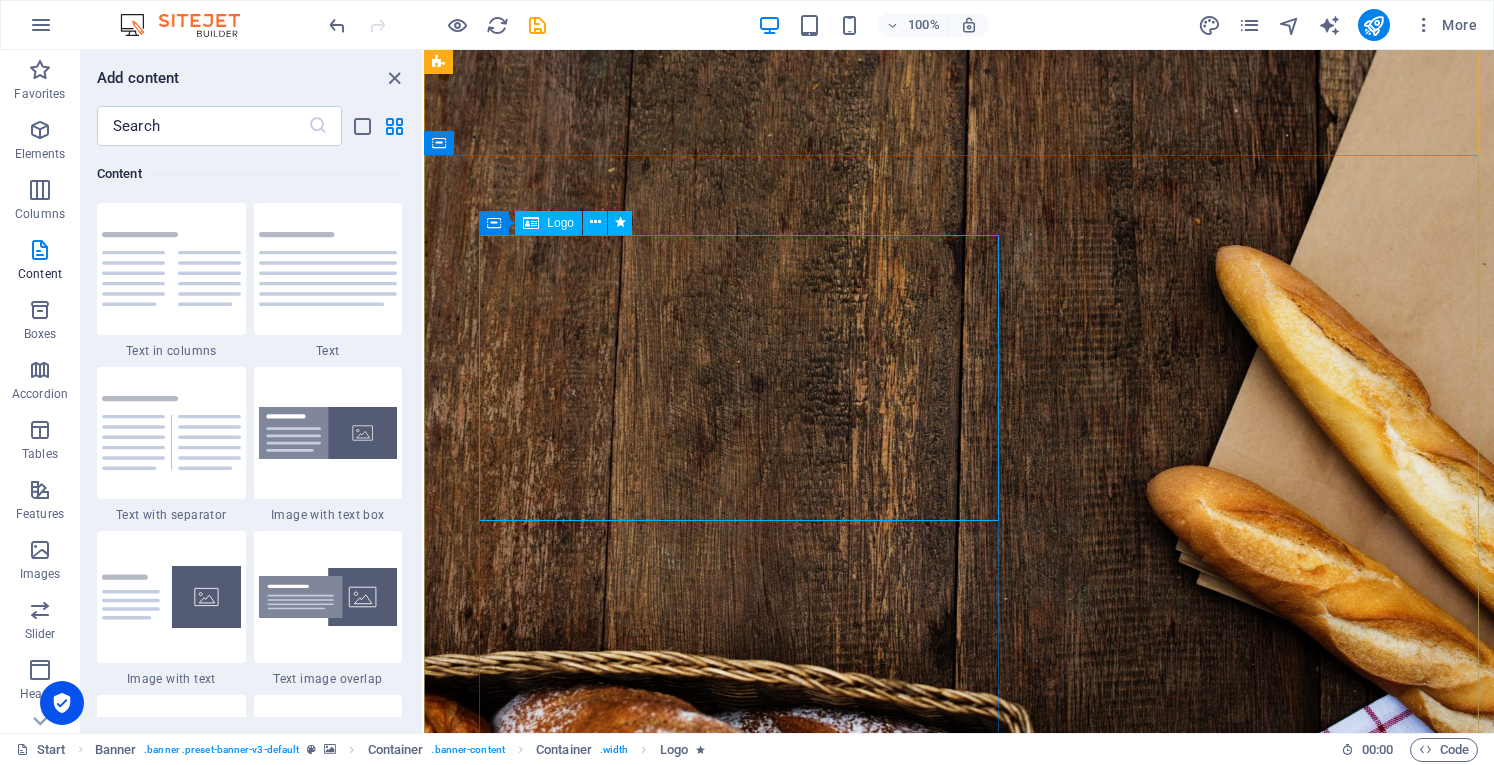 click on "Logo" at bounding box center [560, 223] 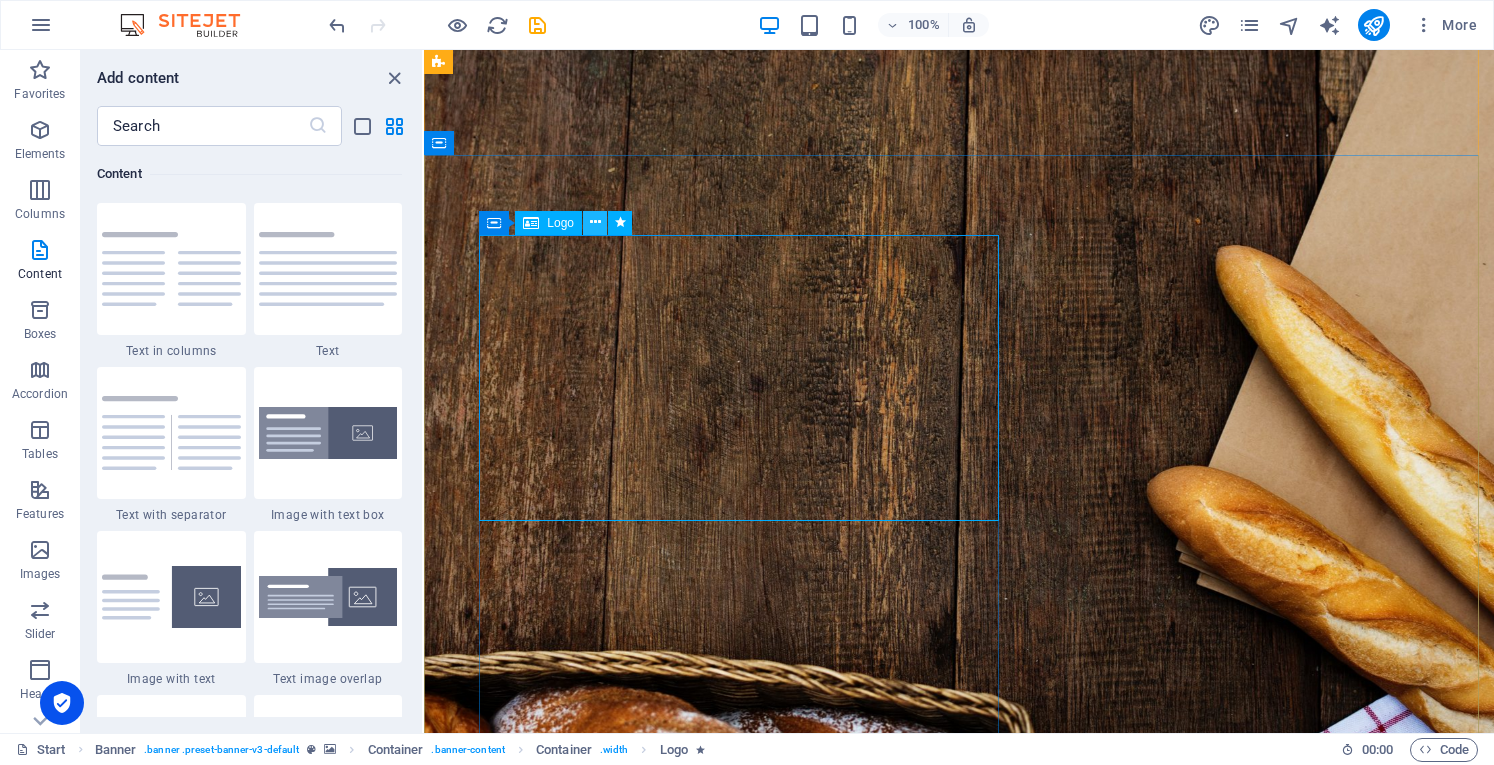 click at bounding box center (595, 222) 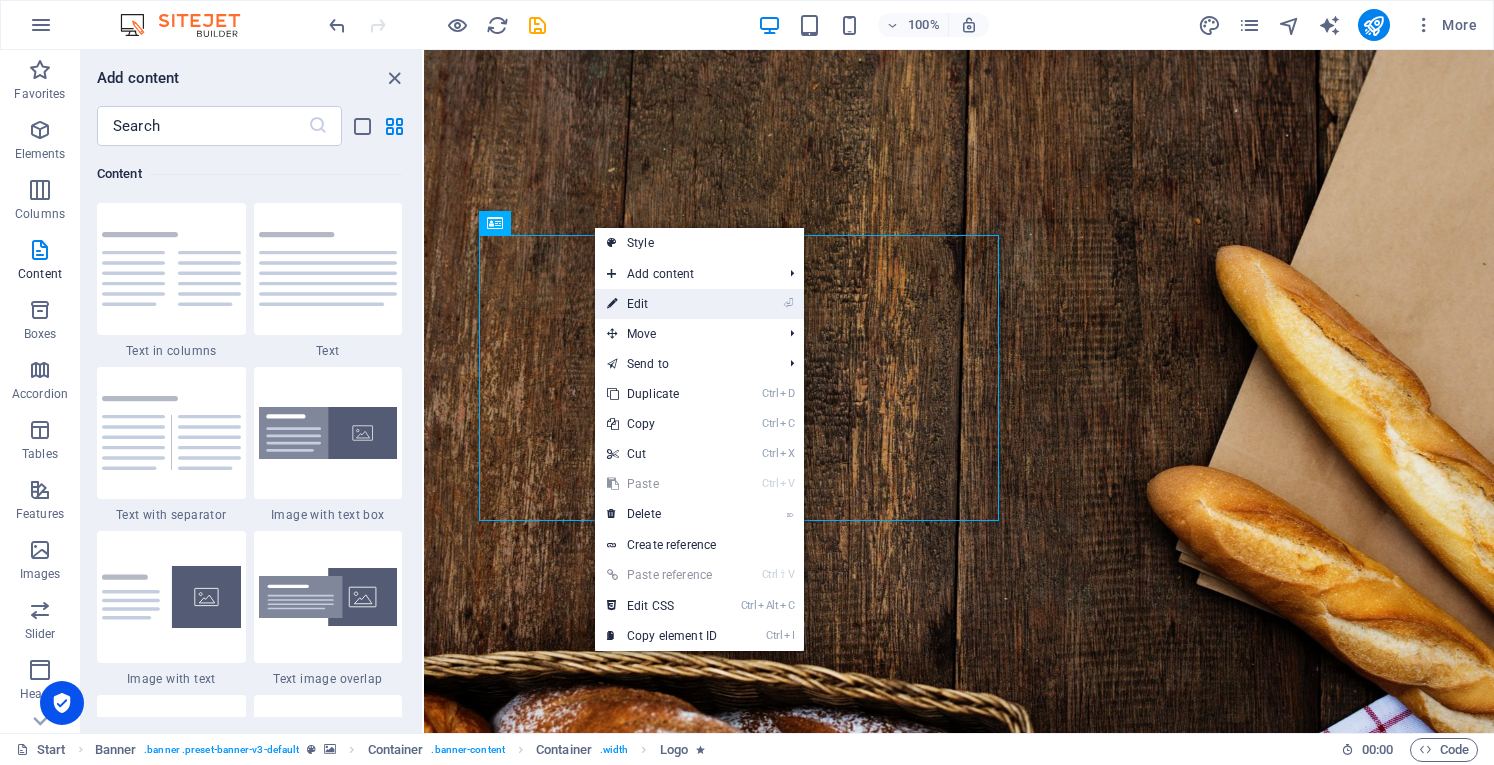 click on "⏎  Edit" at bounding box center (662, 304) 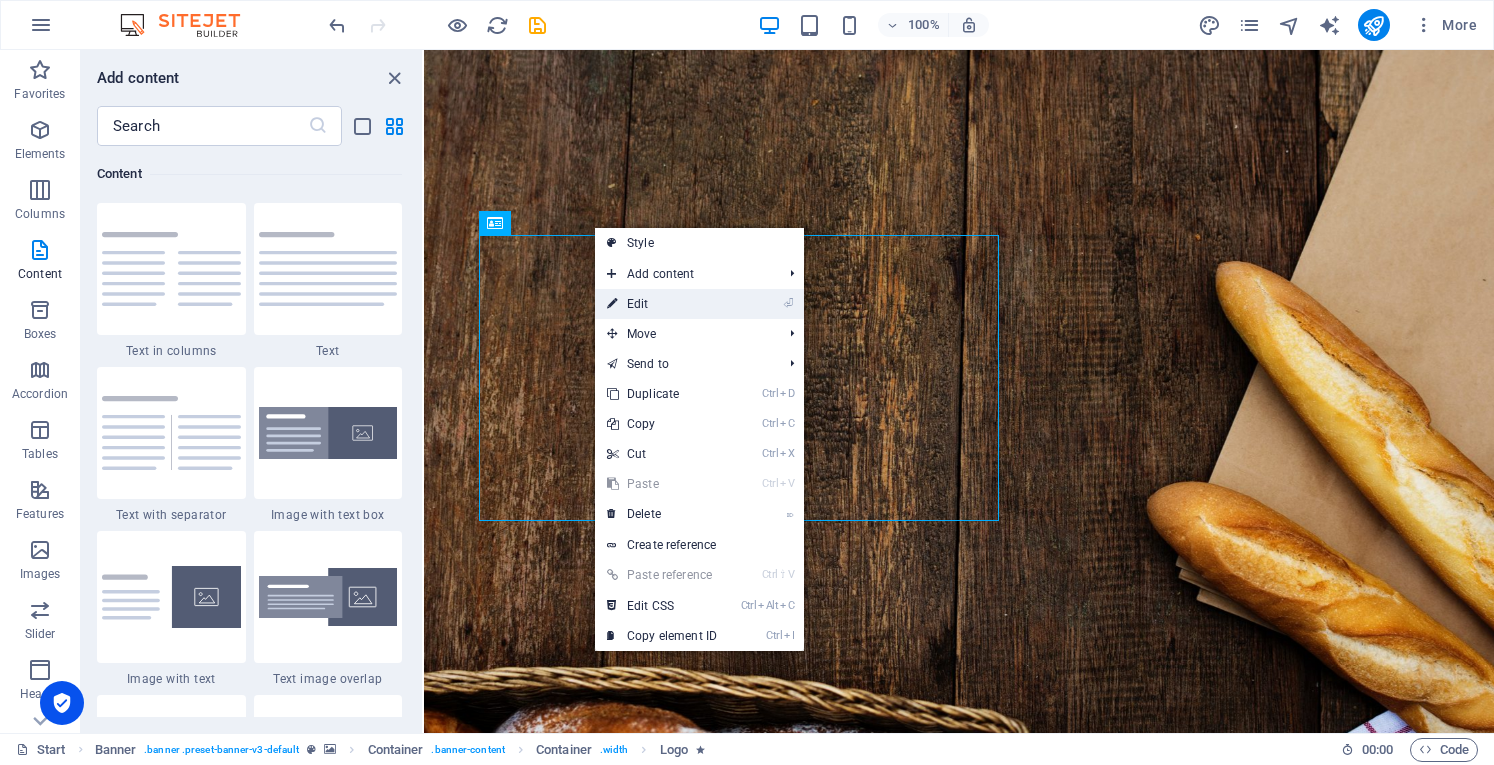 select on "px" 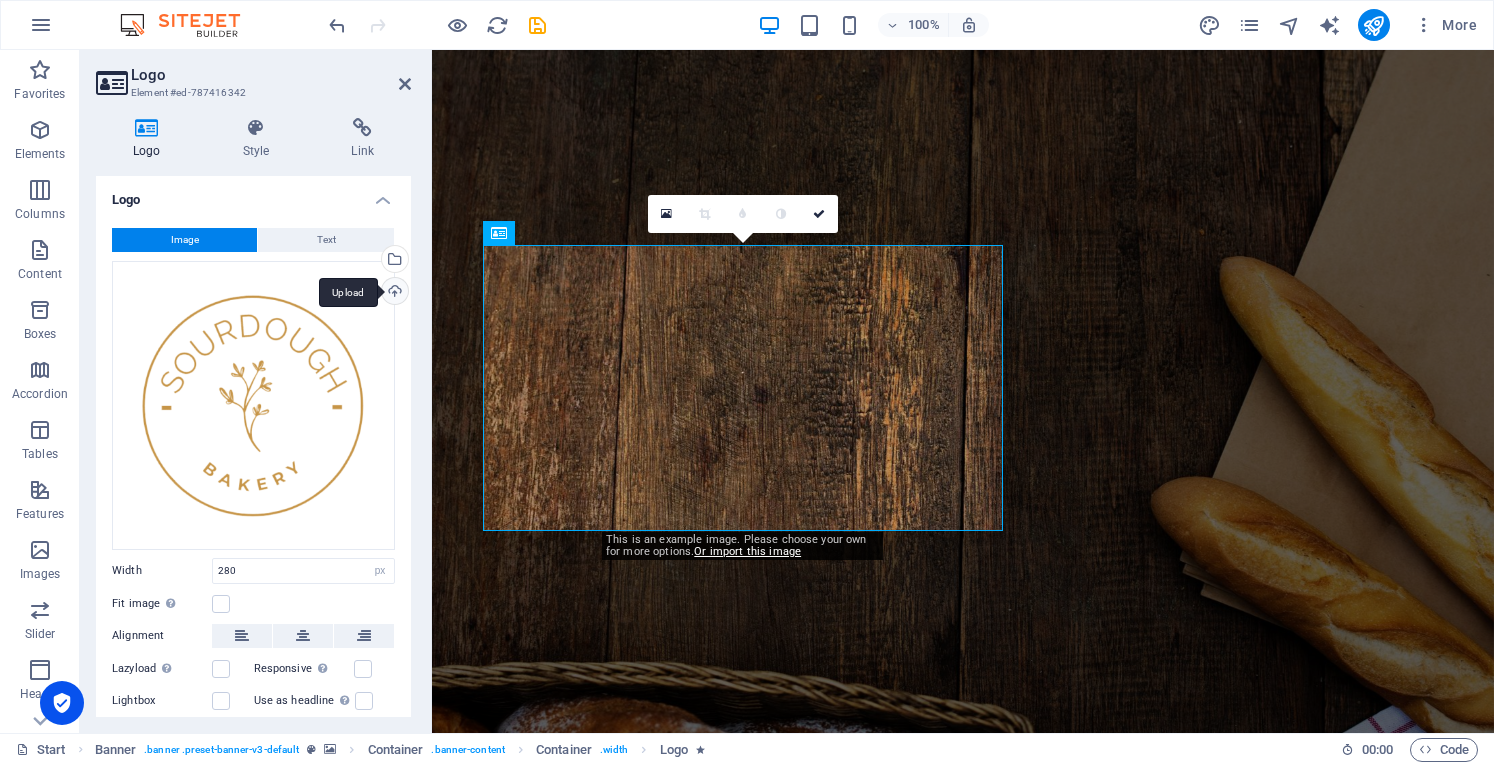 click on "Upload" at bounding box center (393, 293) 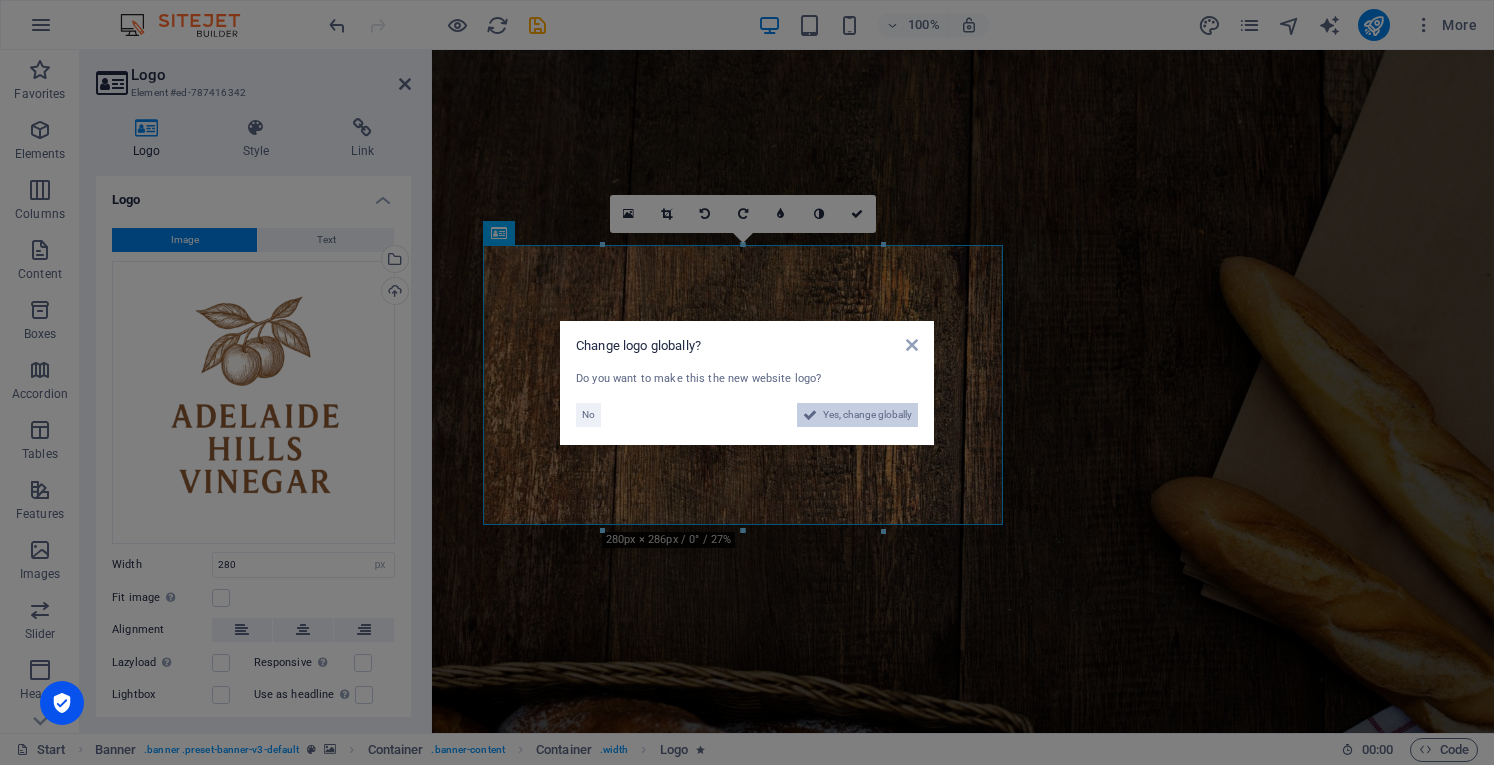 click on "Yes, change globally" at bounding box center [867, 415] 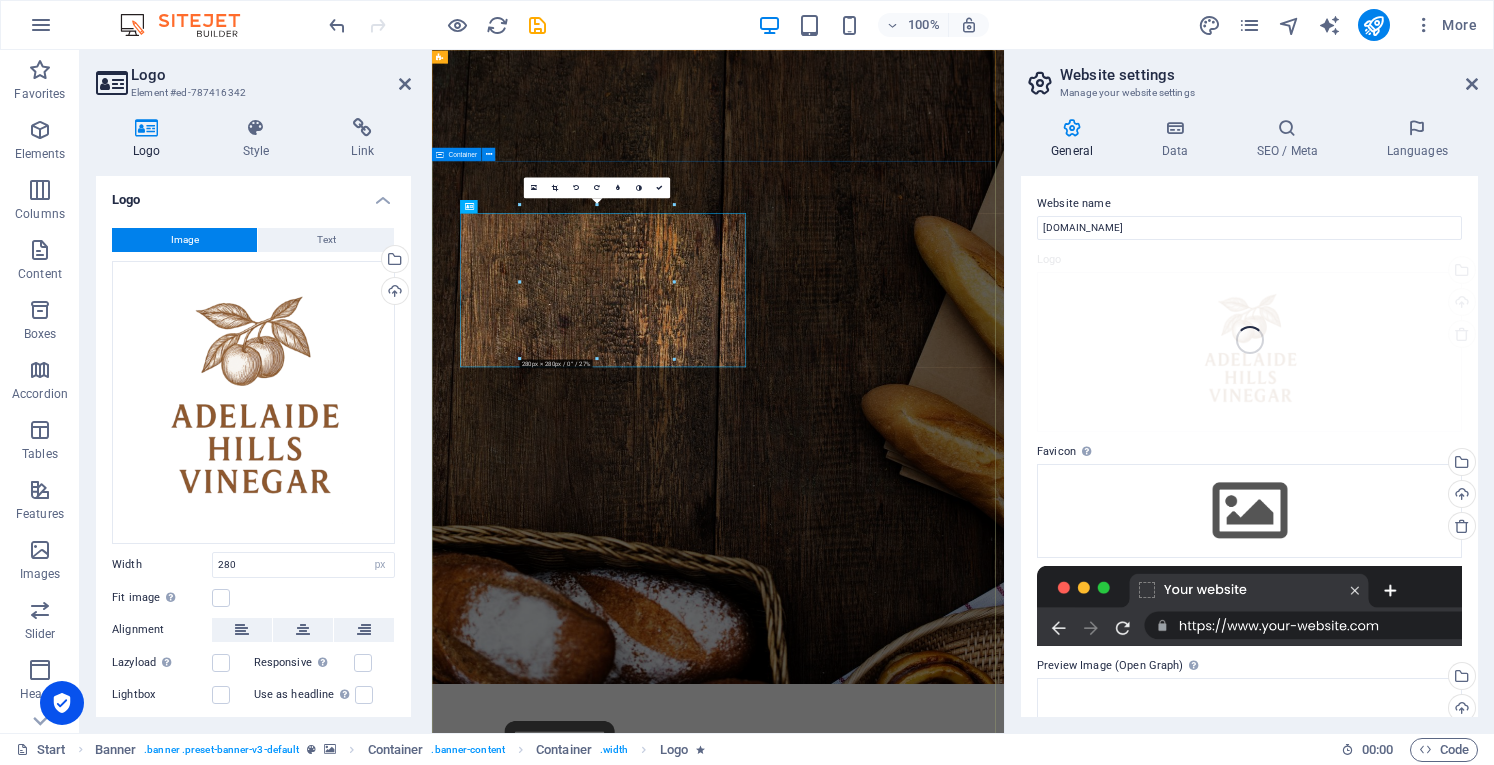 scroll, scrollTop: 683, scrollLeft: 0, axis: vertical 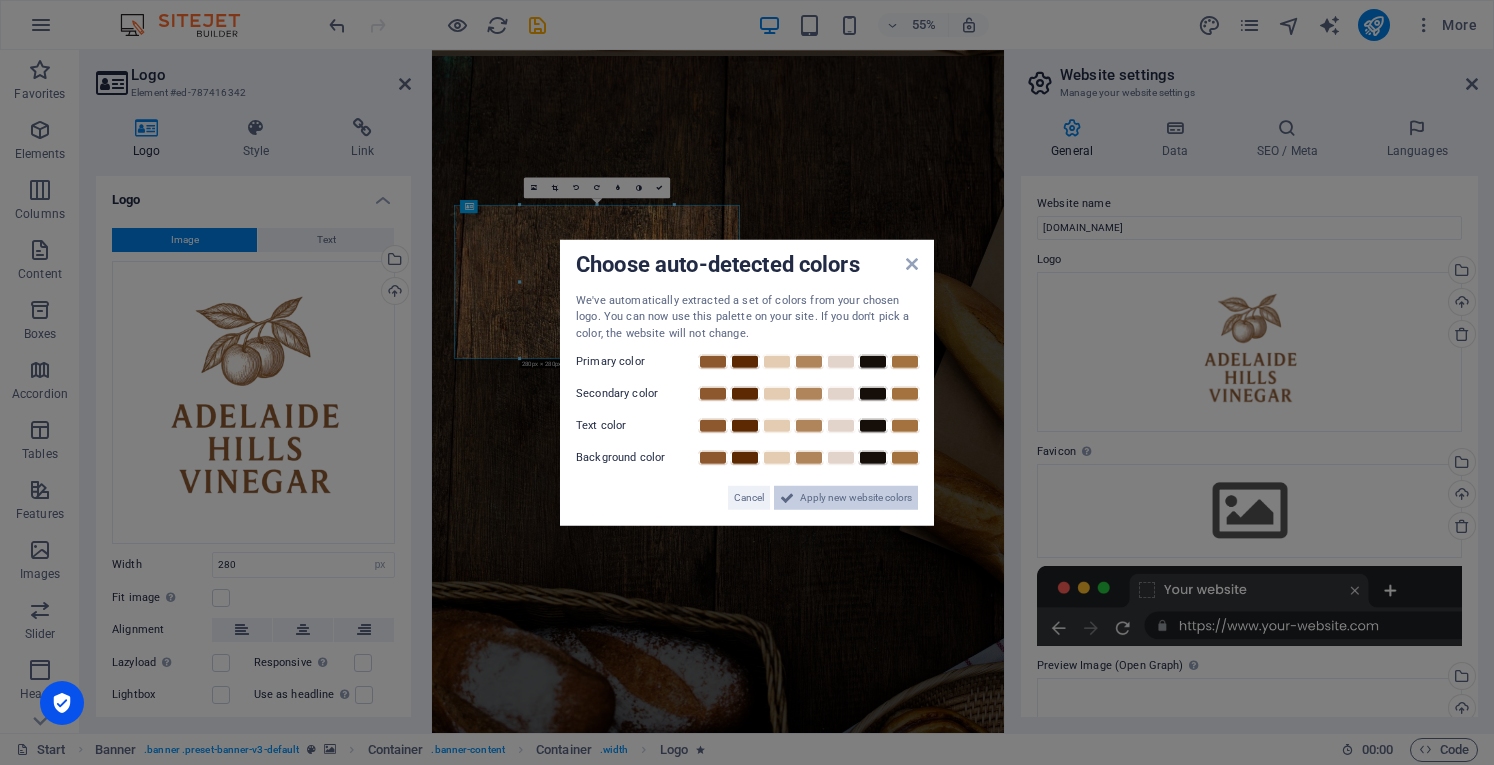 click on "Apply new website colors" at bounding box center [856, 498] 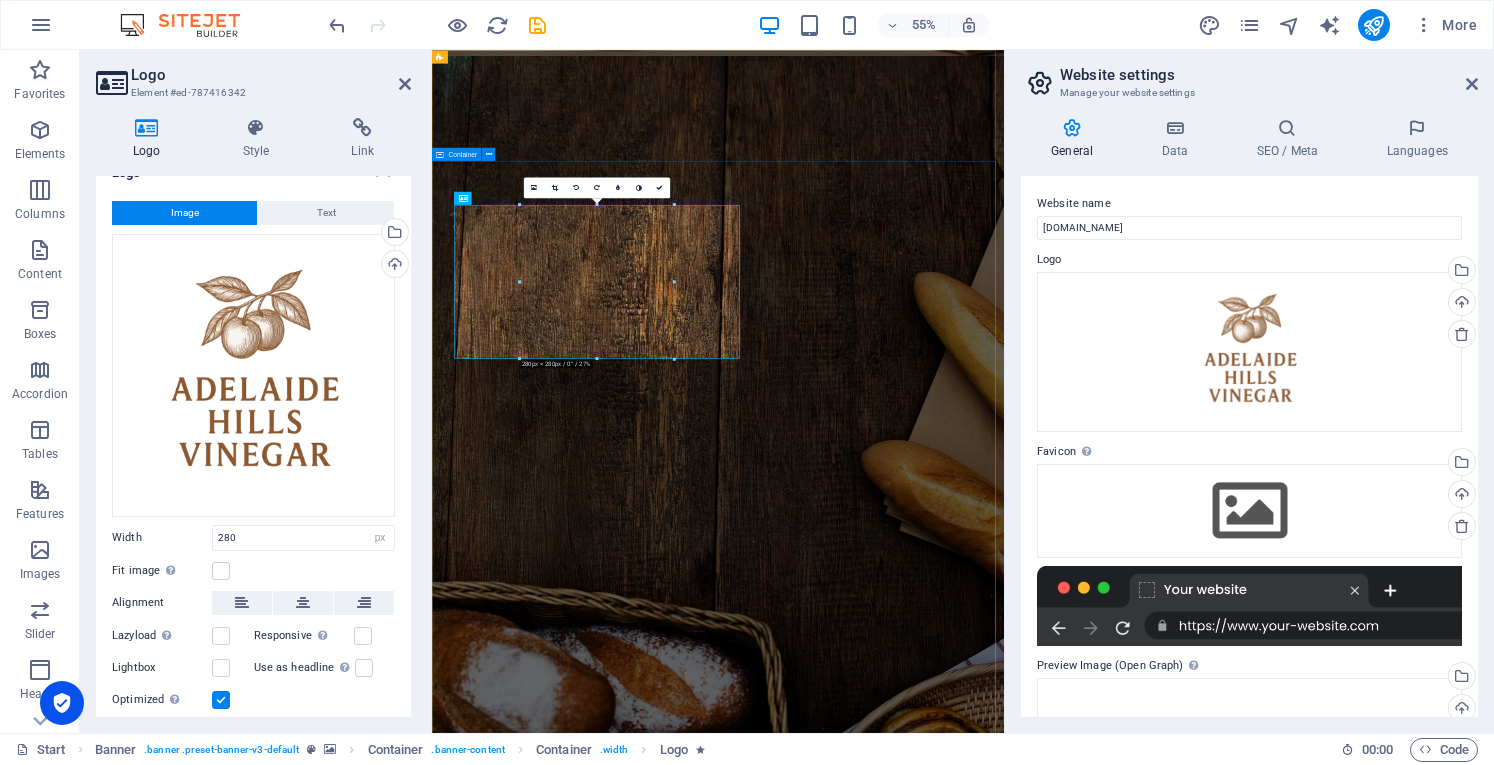 scroll, scrollTop: 0, scrollLeft: 0, axis: both 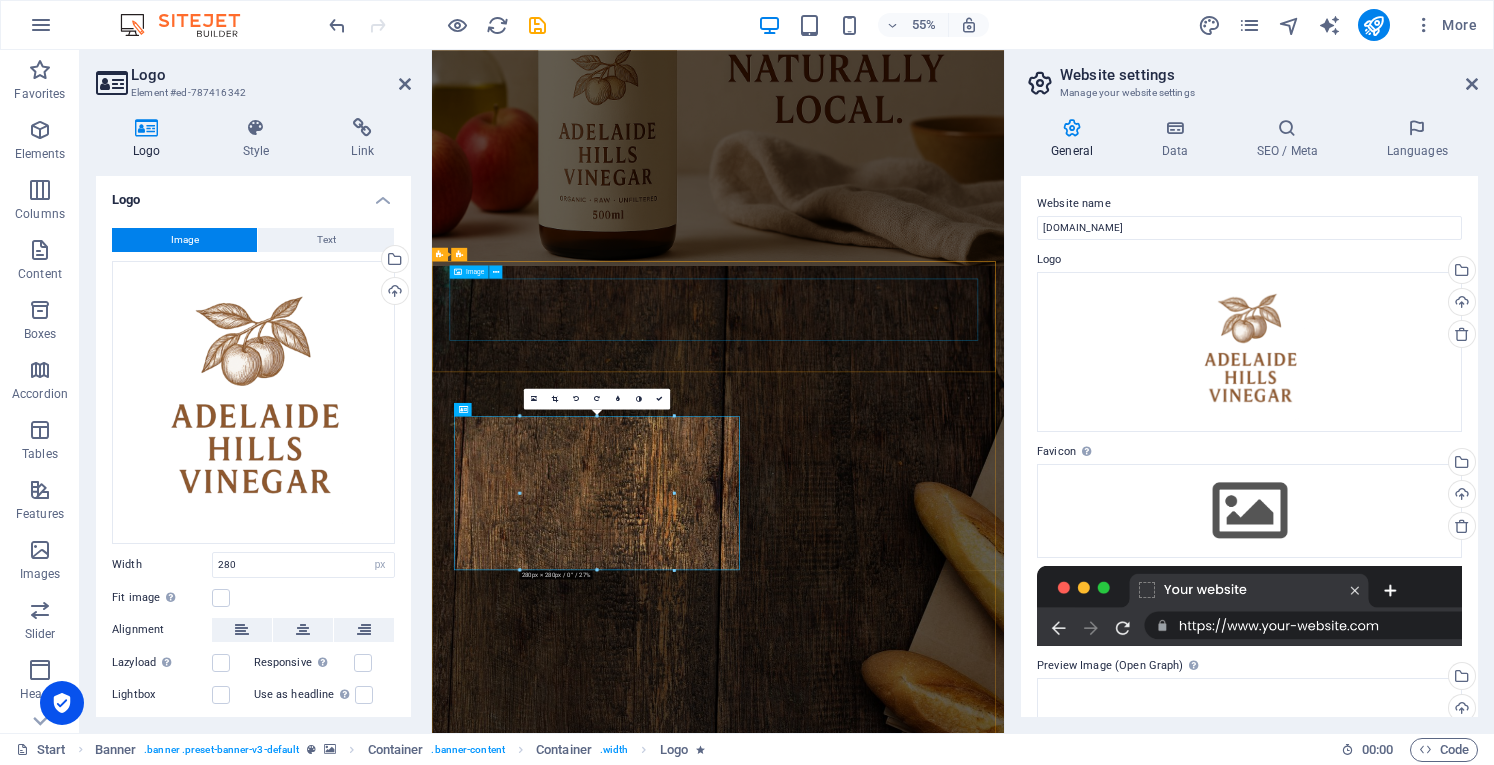 click at bounding box center (952, 1830) 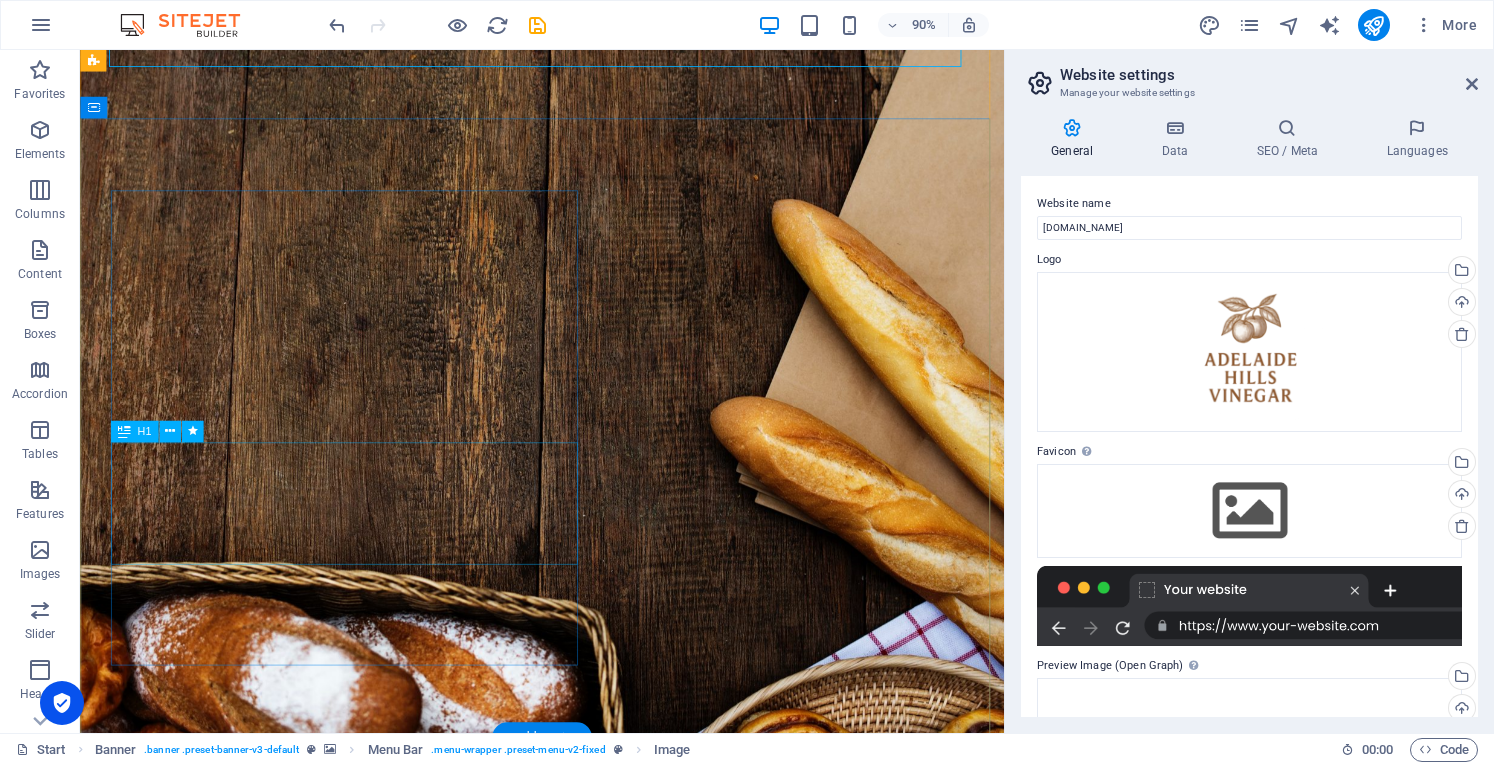 scroll, scrollTop: 804, scrollLeft: 0, axis: vertical 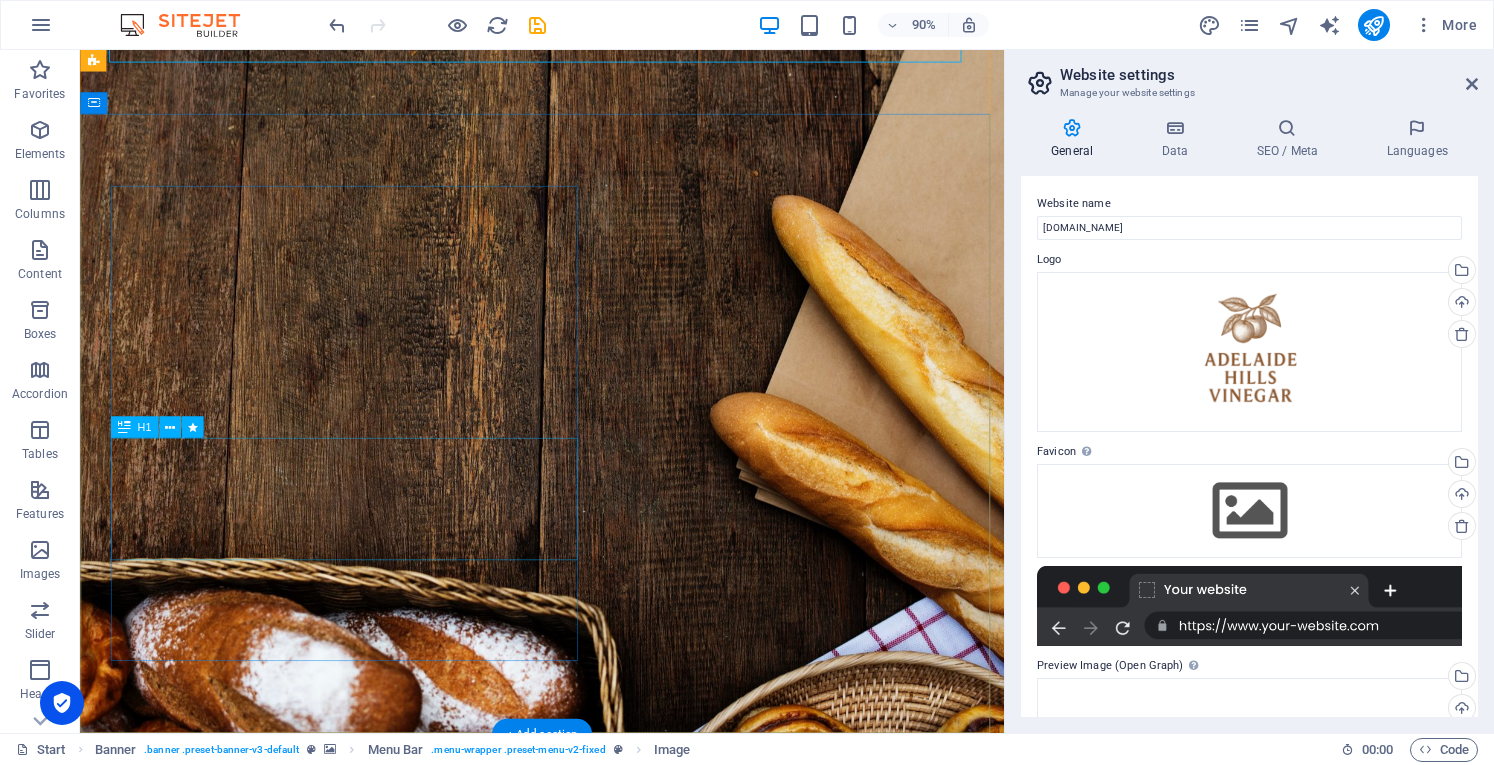 click on "each day brings its own bread" at bounding box center (381, 1563) 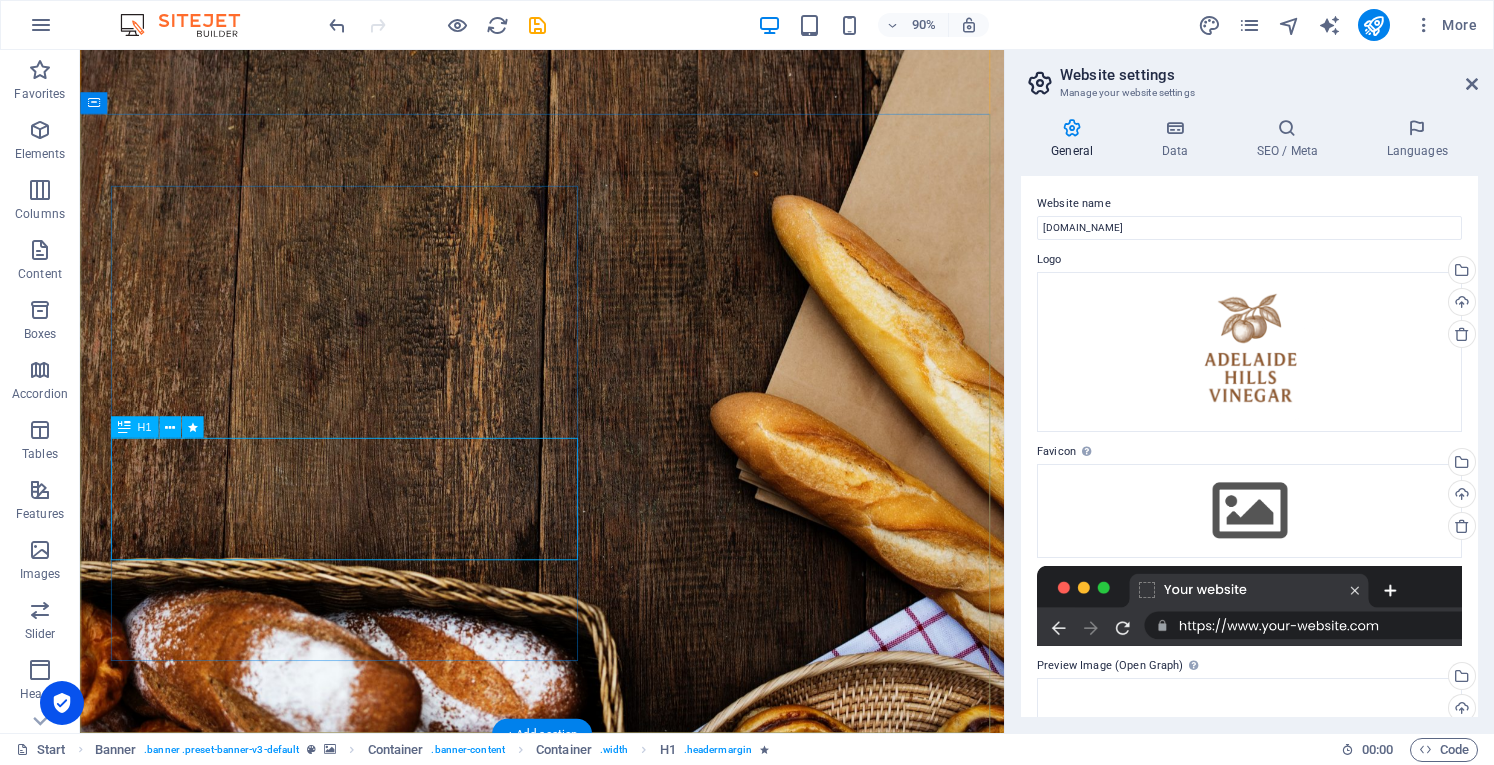 click on "each day brings its own bread" at bounding box center [381, 1563] 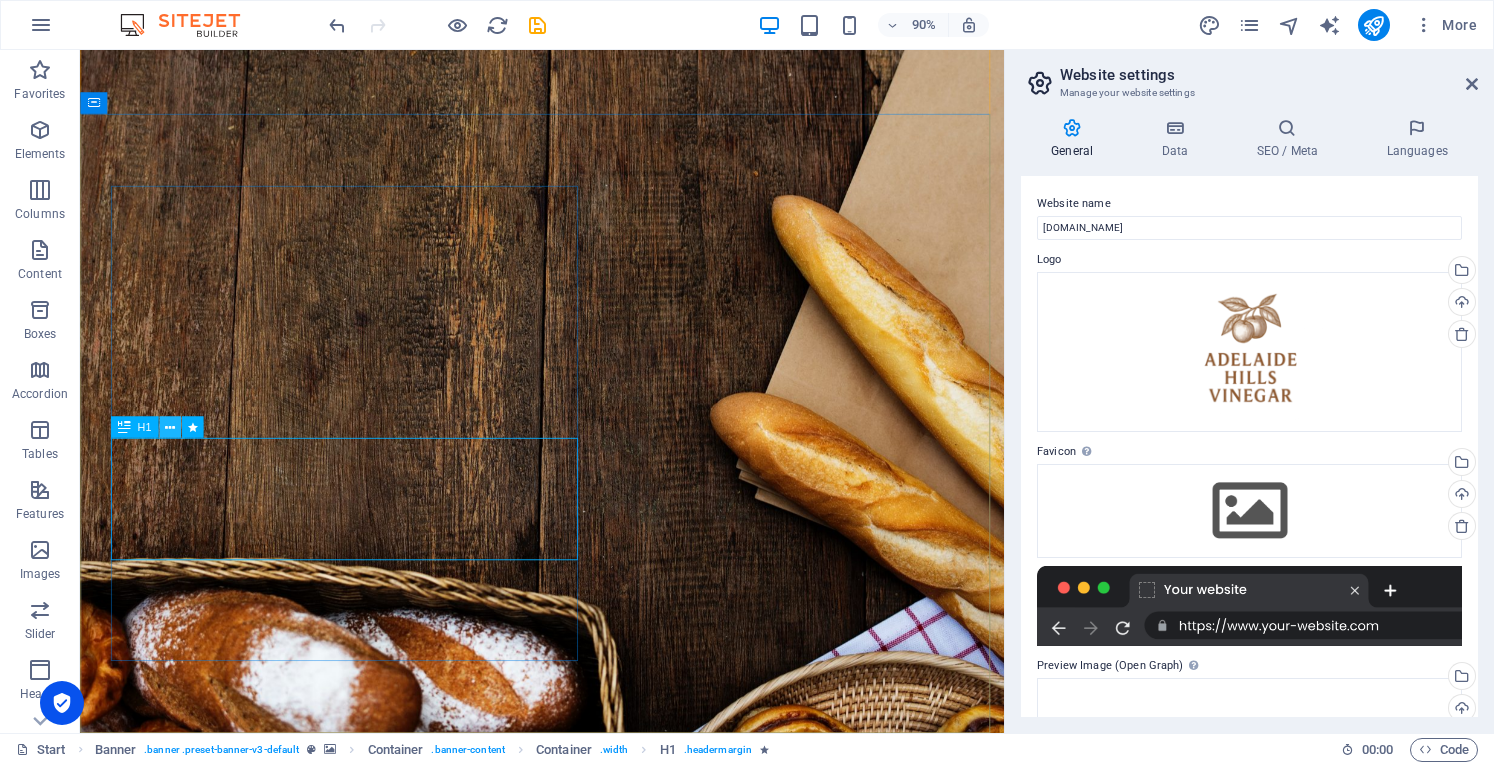 click at bounding box center [170, 427] 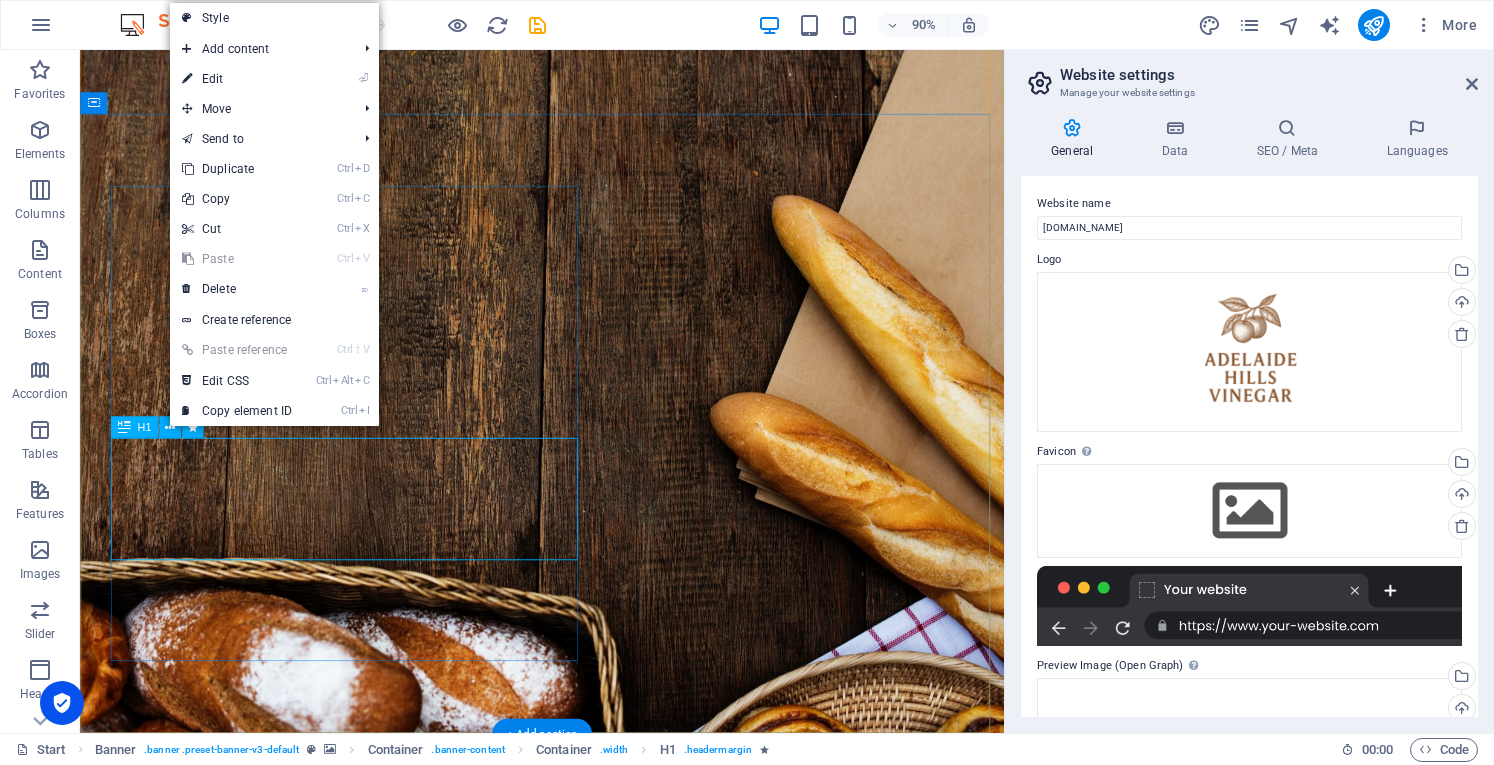 drag, startPoint x: 320, startPoint y: 548, endPoint x: 338, endPoint y: 544, distance: 18.439089 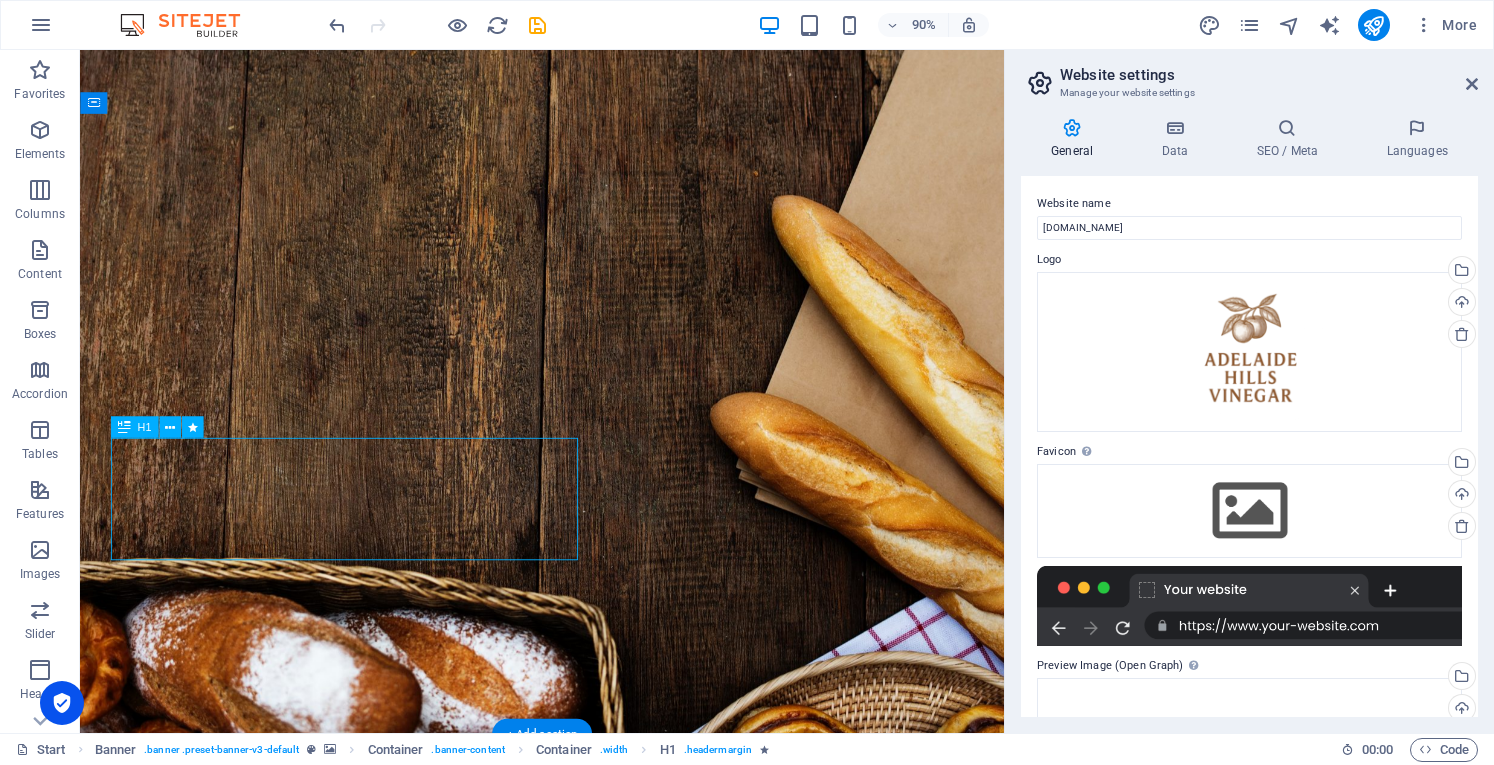 click on "each day brings its own bread" at bounding box center [381, 1563] 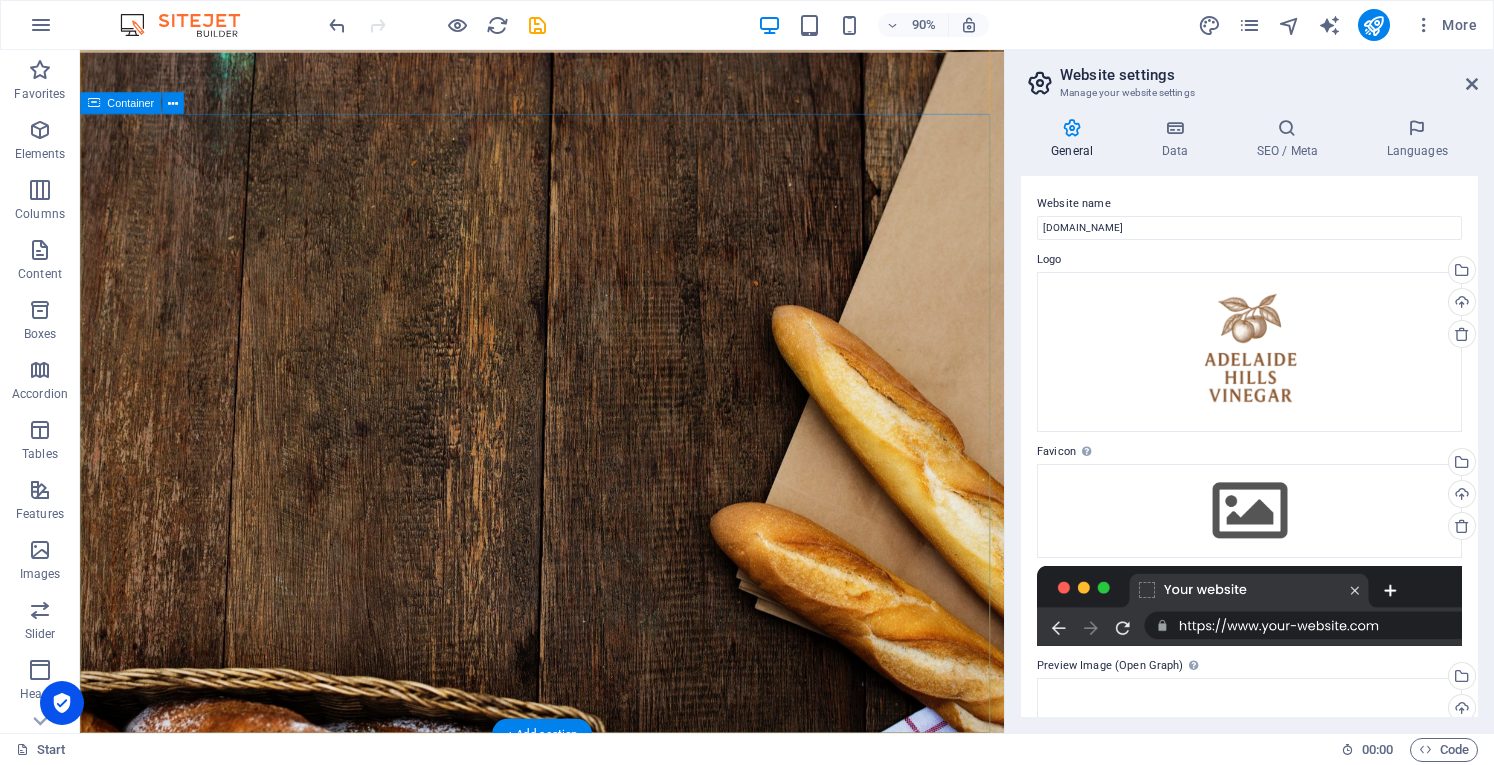 scroll, scrollTop: 804, scrollLeft: 0, axis: vertical 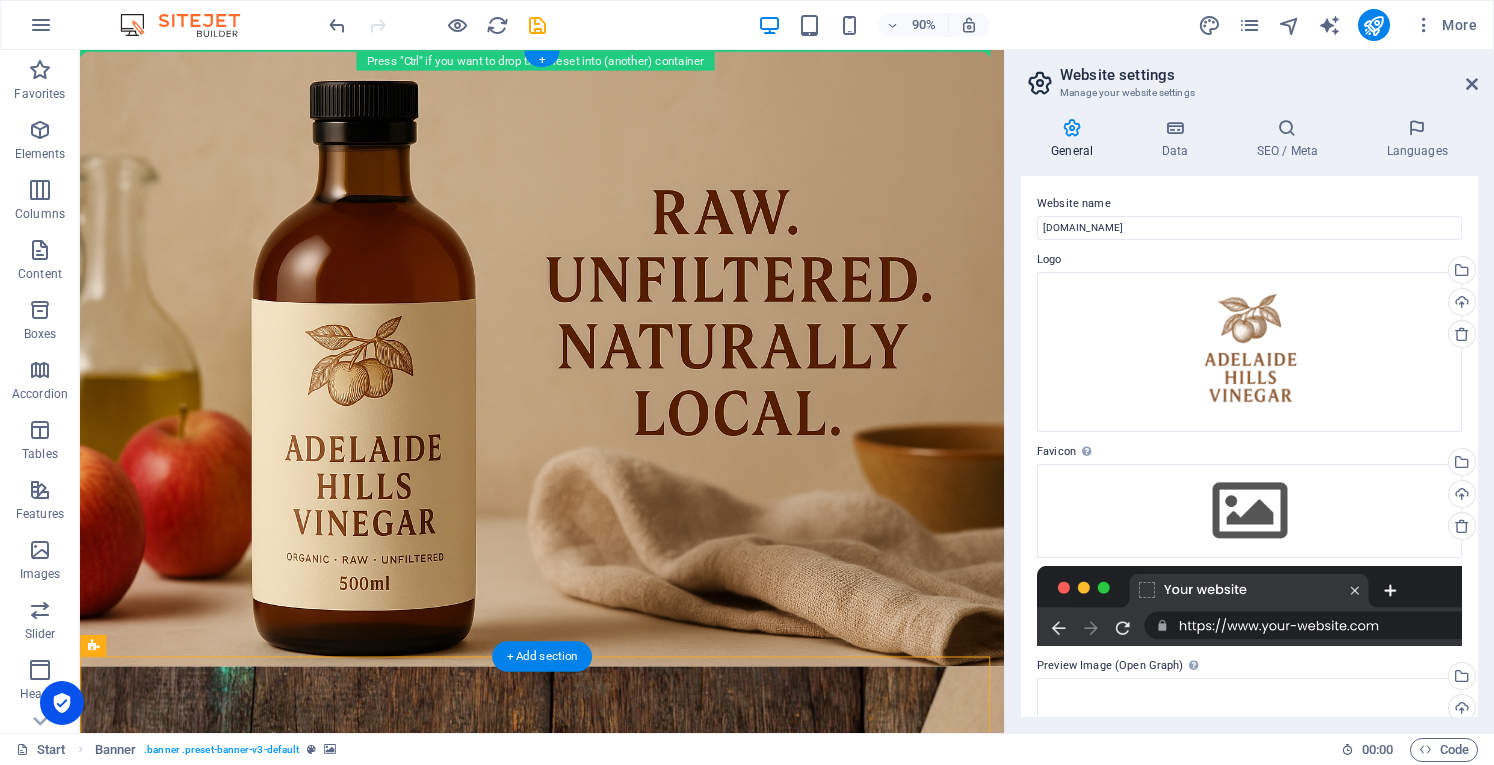 drag, startPoint x: 365, startPoint y: 337, endPoint x: 241, endPoint y: 195, distance: 188.52055 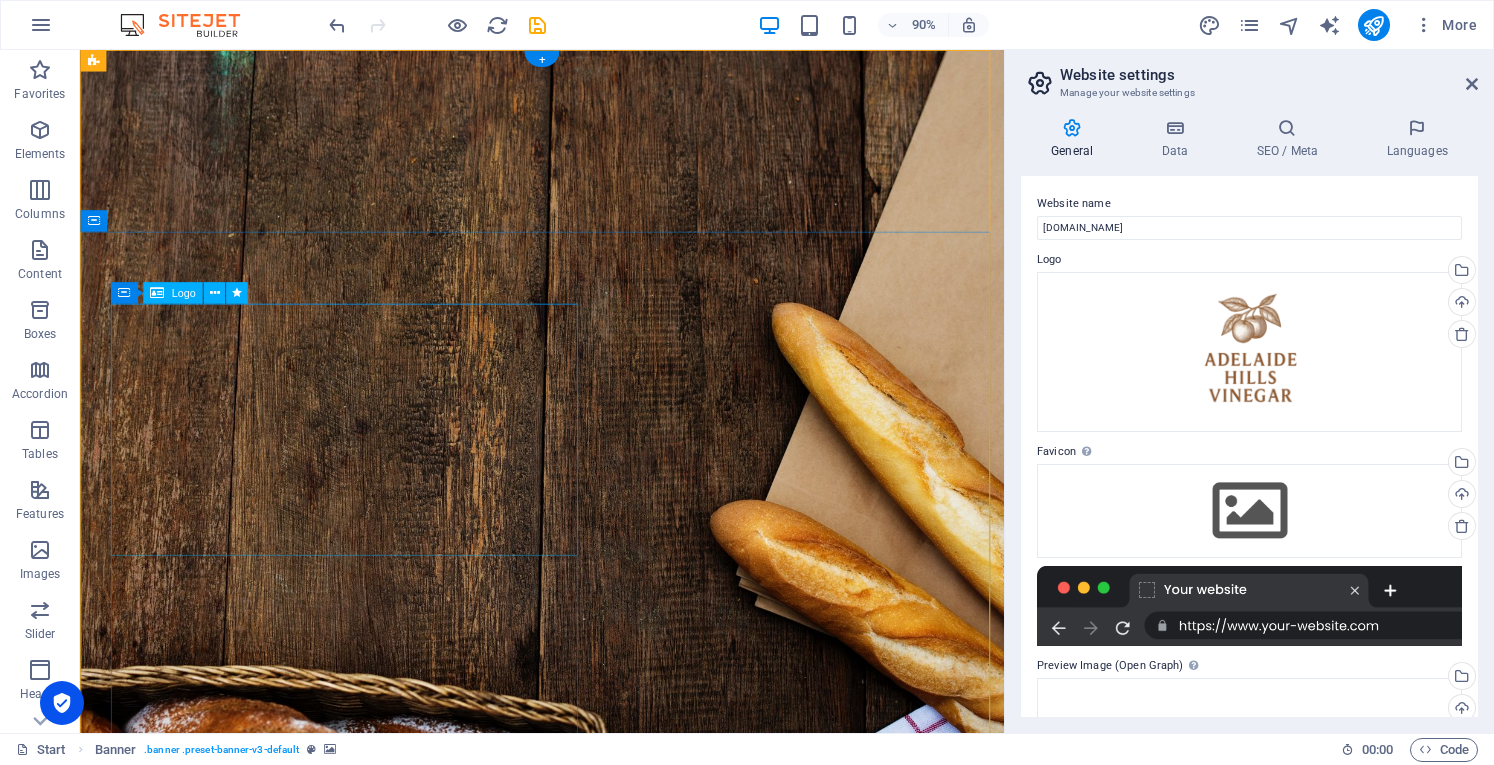 click at bounding box center [381, 1362] 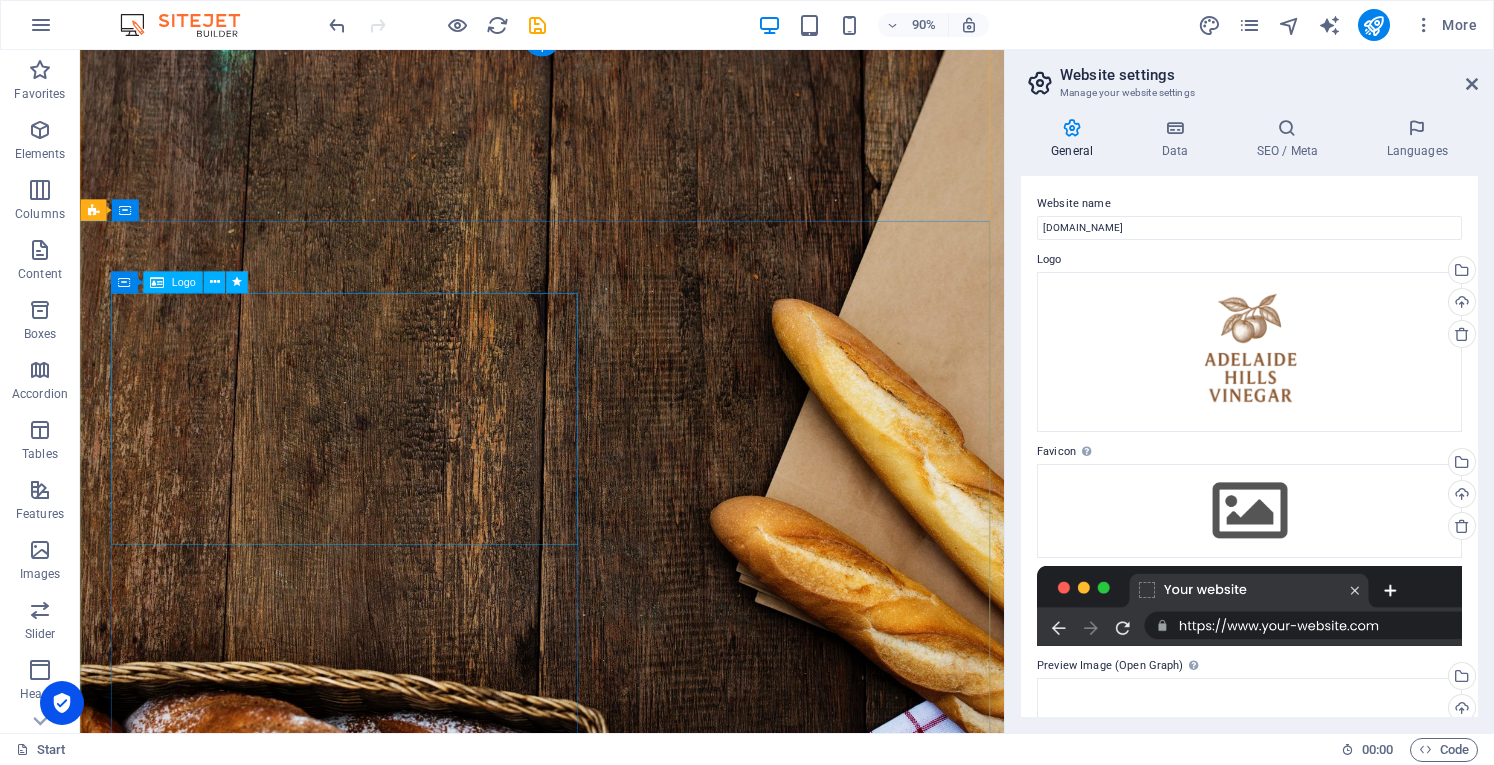 scroll, scrollTop: 0, scrollLeft: 0, axis: both 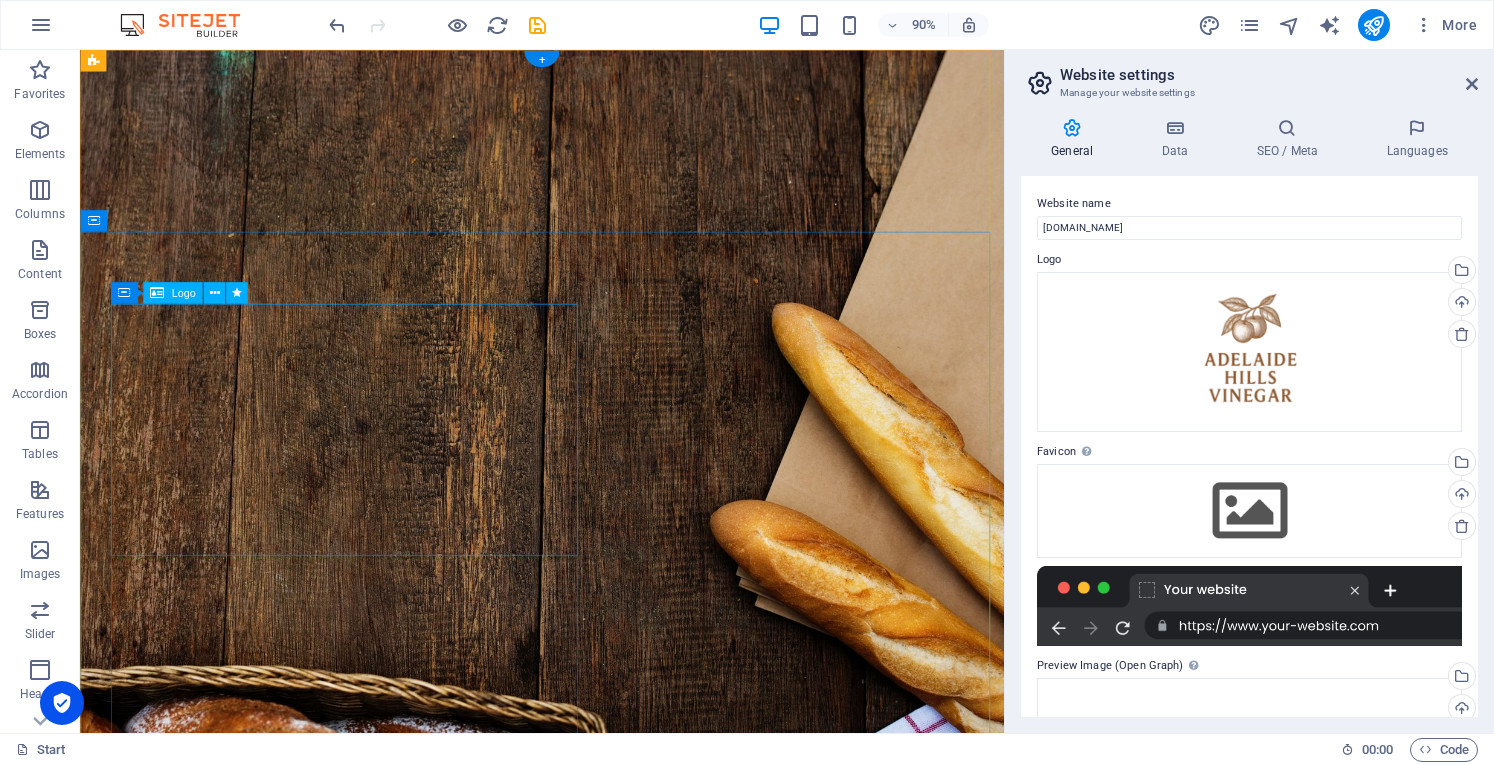 click at bounding box center (381, 1362) 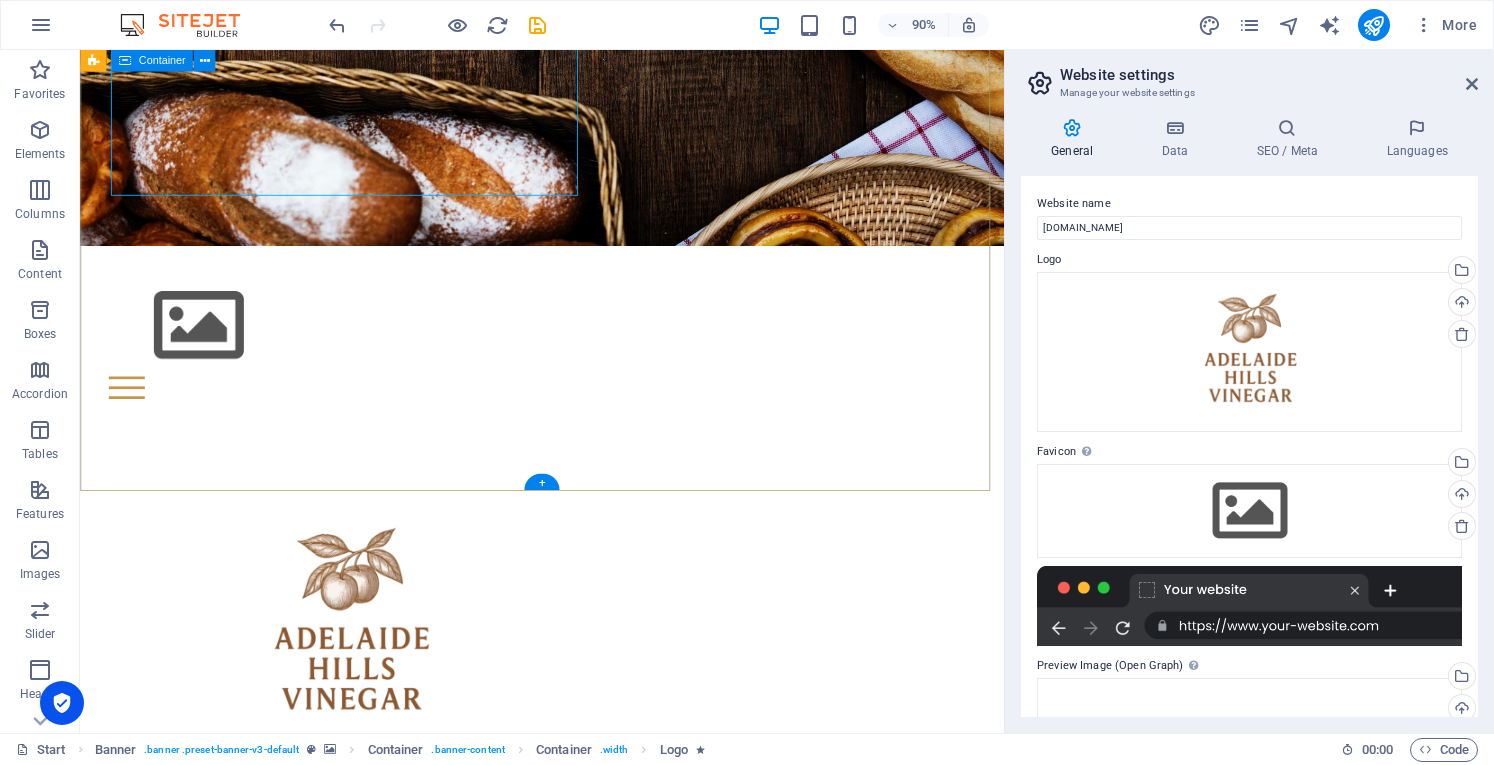 scroll, scrollTop: 800, scrollLeft: 0, axis: vertical 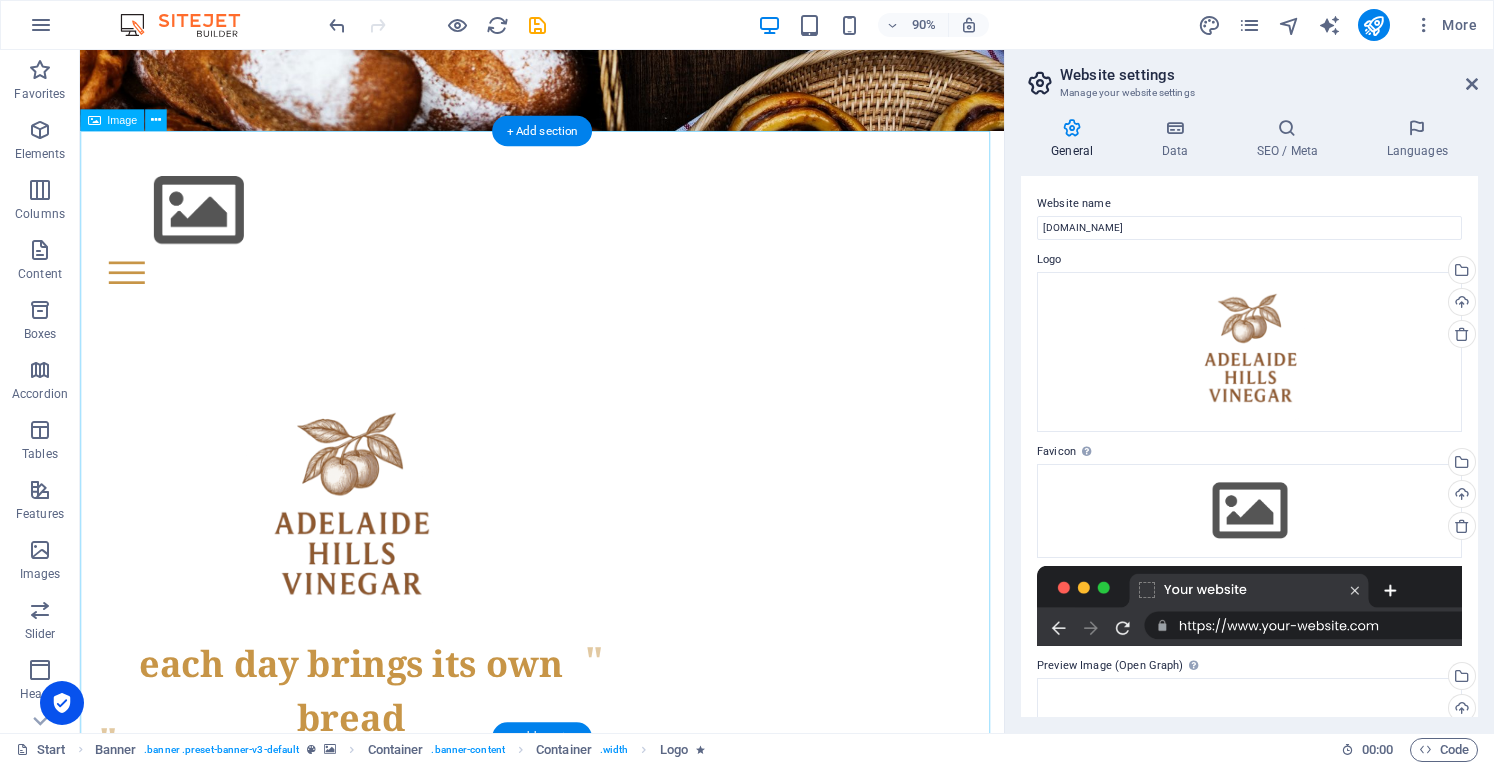 click at bounding box center [593, 1372] 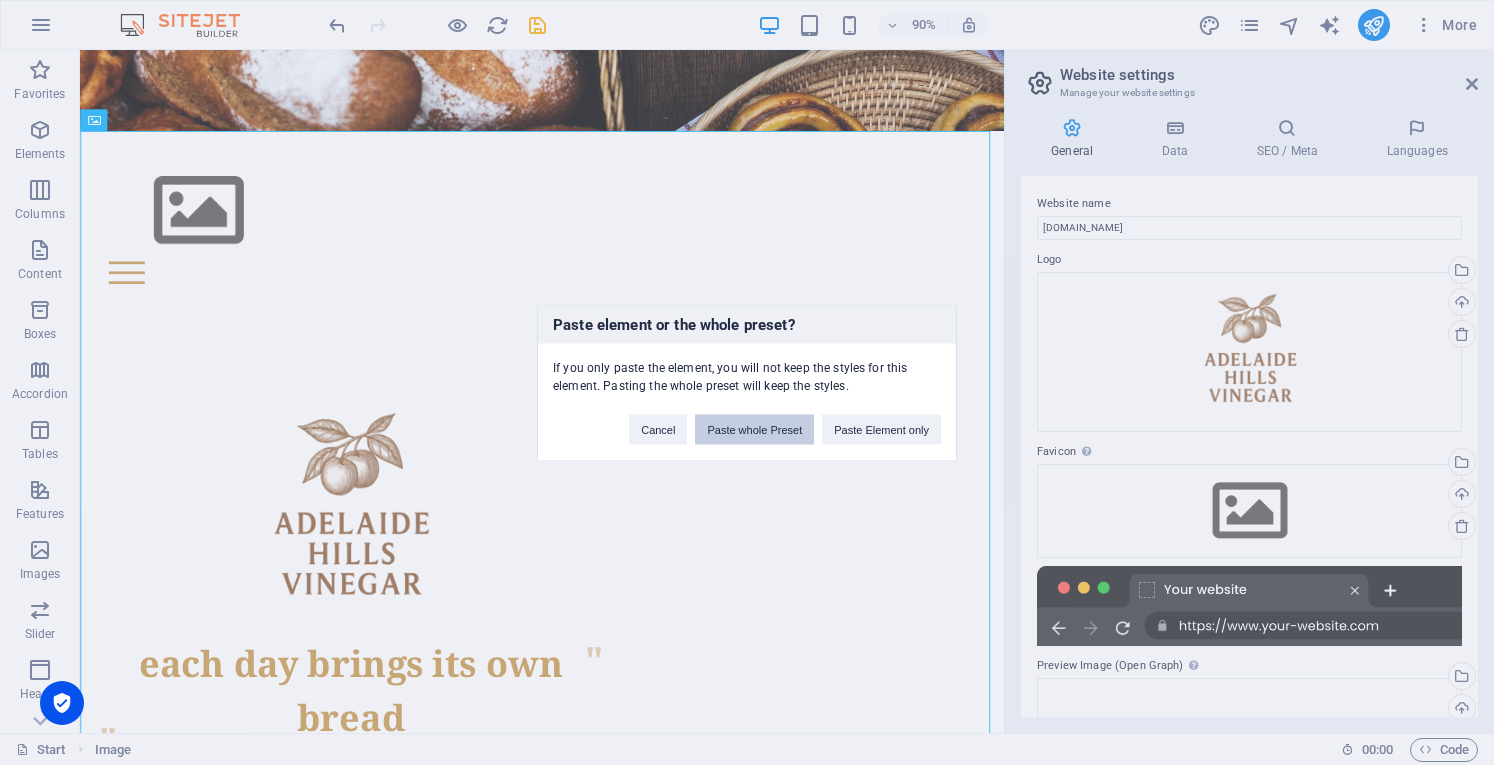 click on "Paste whole Preset" at bounding box center [754, 429] 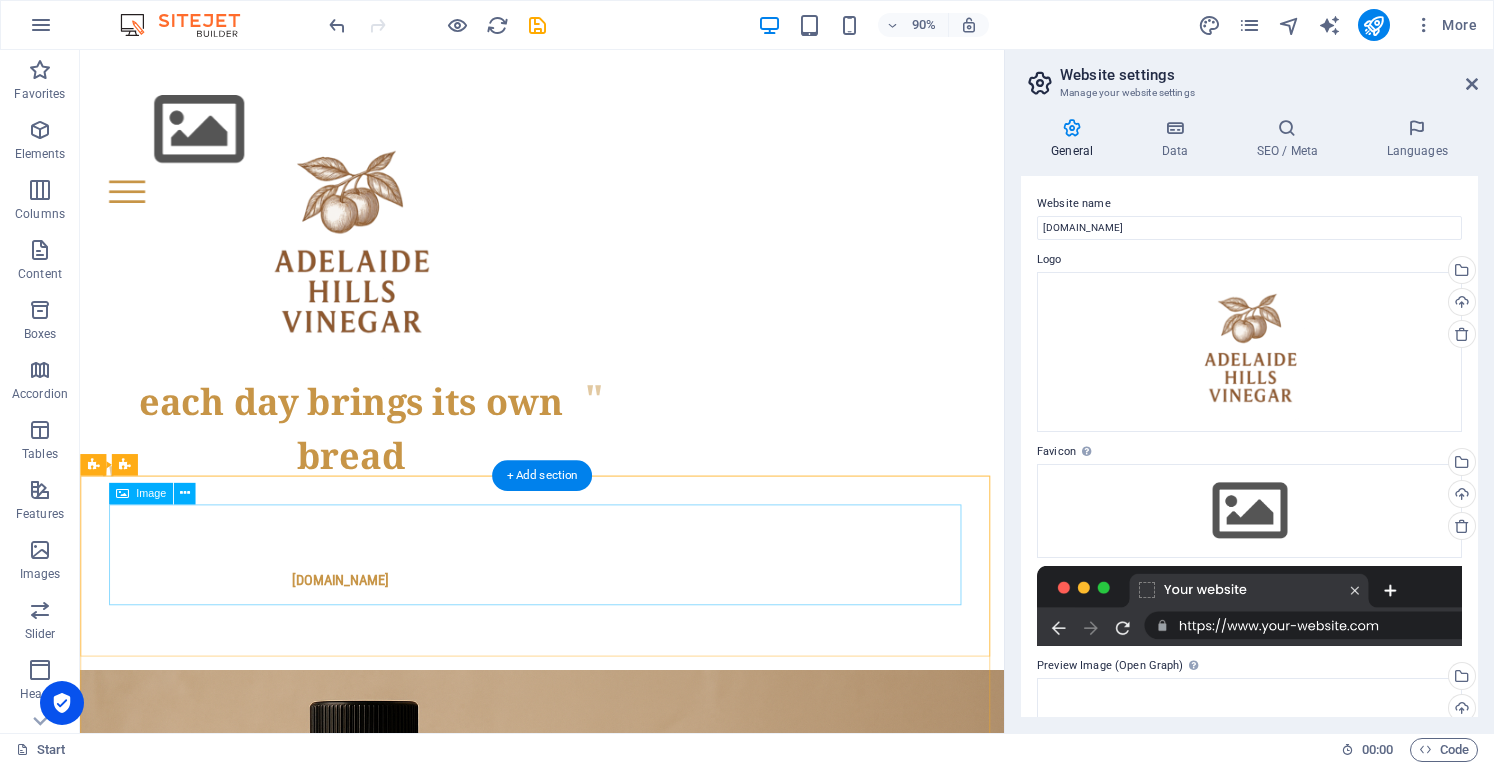 scroll, scrollTop: 1194, scrollLeft: 0, axis: vertical 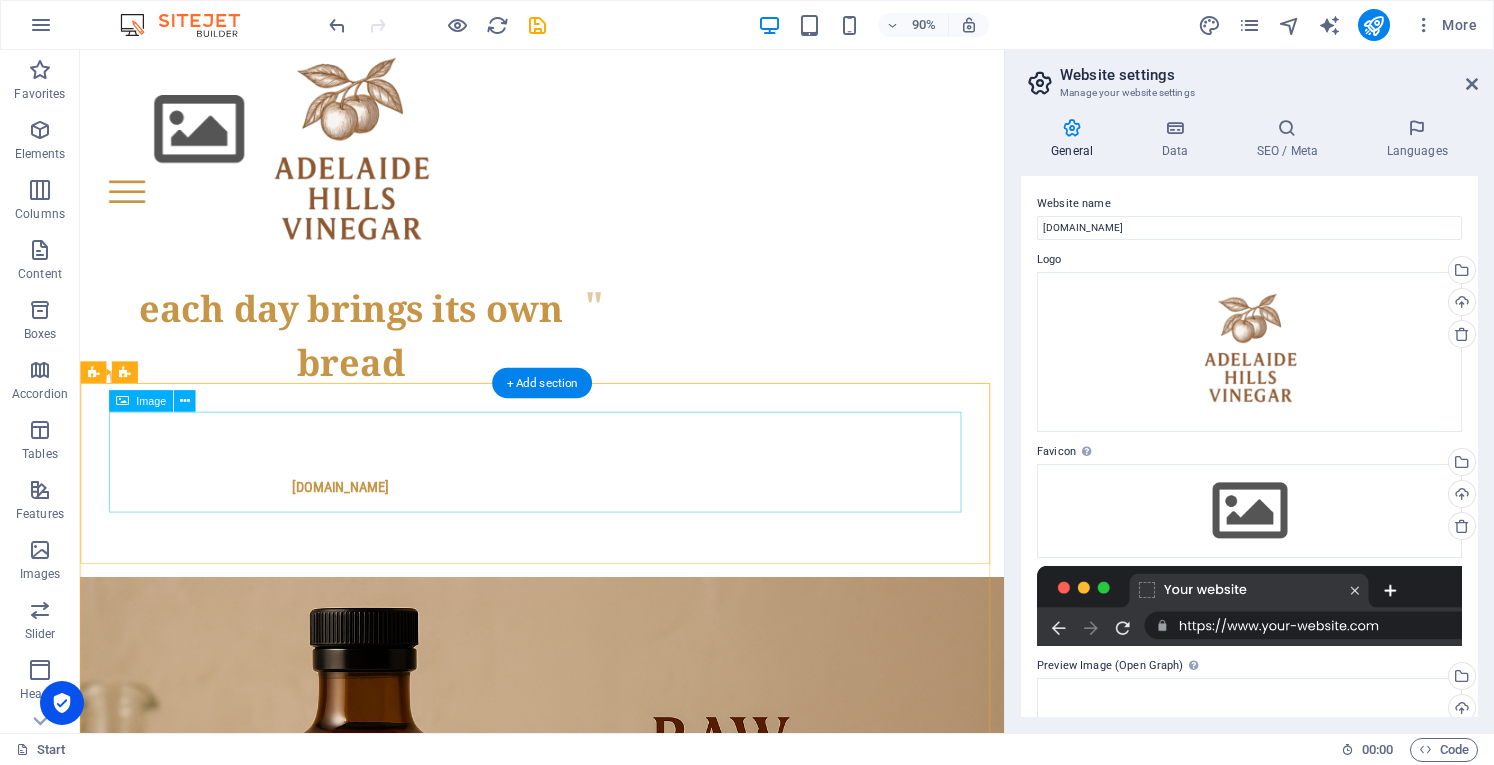 click at bounding box center [593, 2168] 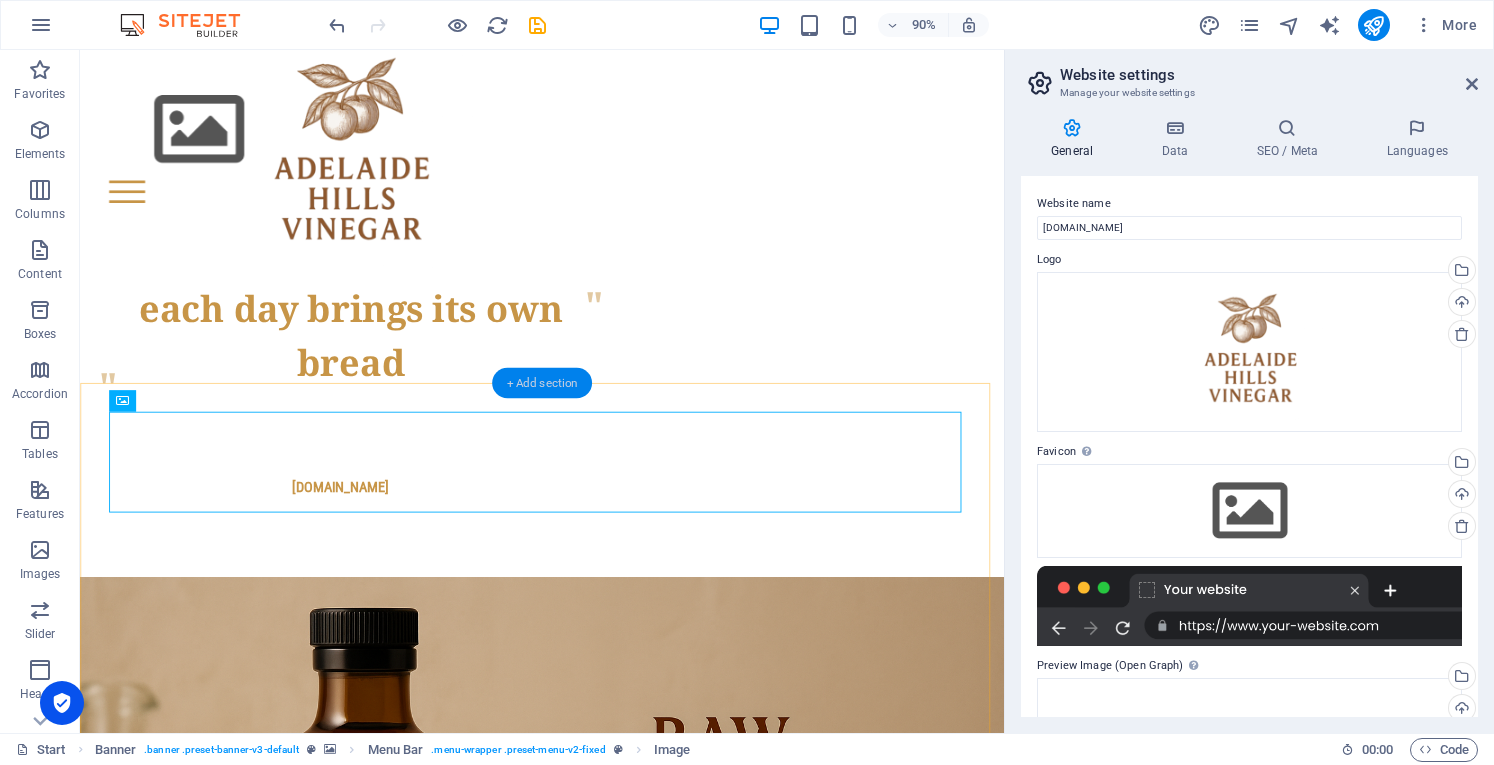 click on "+ Add section" at bounding box center [542, 382] 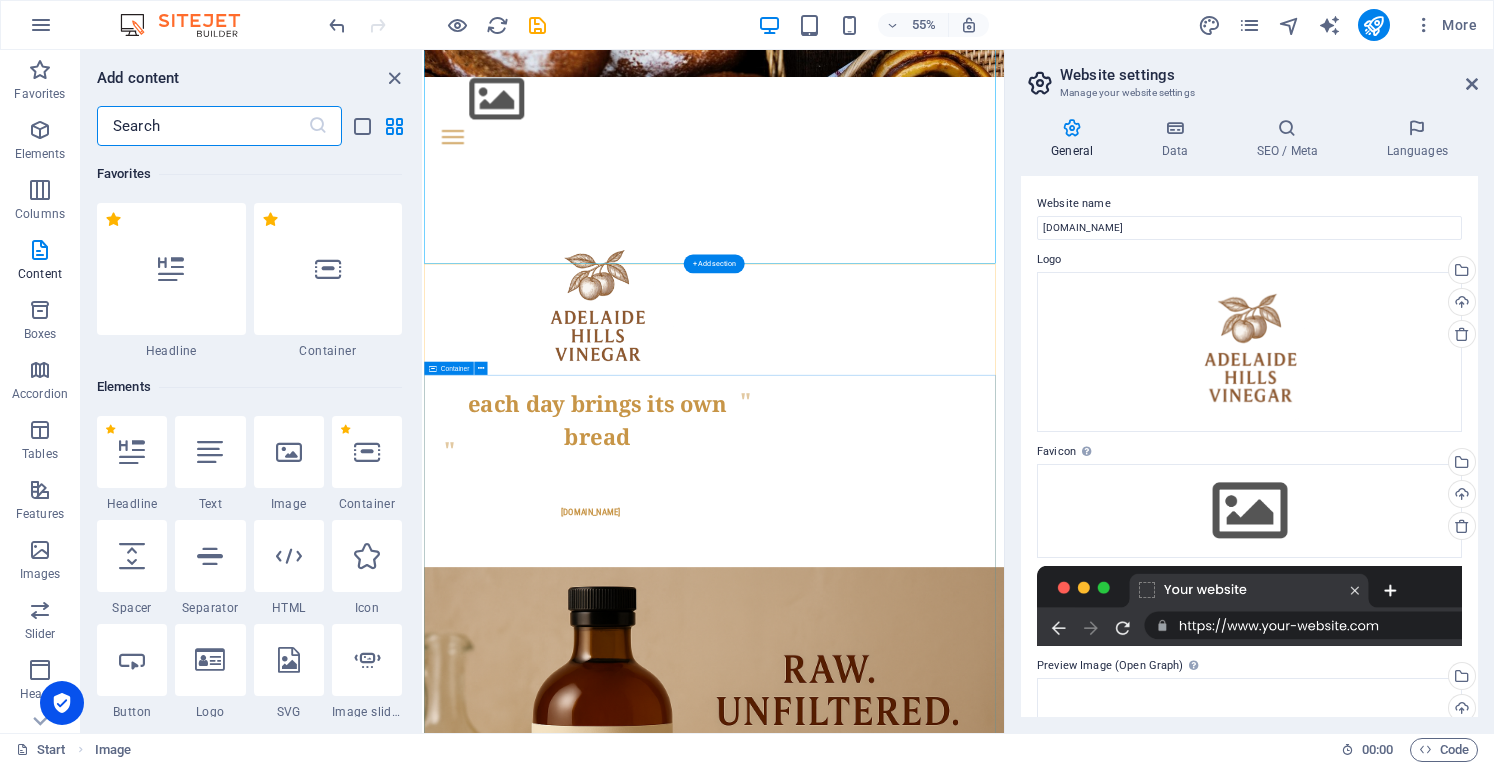 scroll, scrollTop: 1547, scrollLeft: 0, axis: vertical 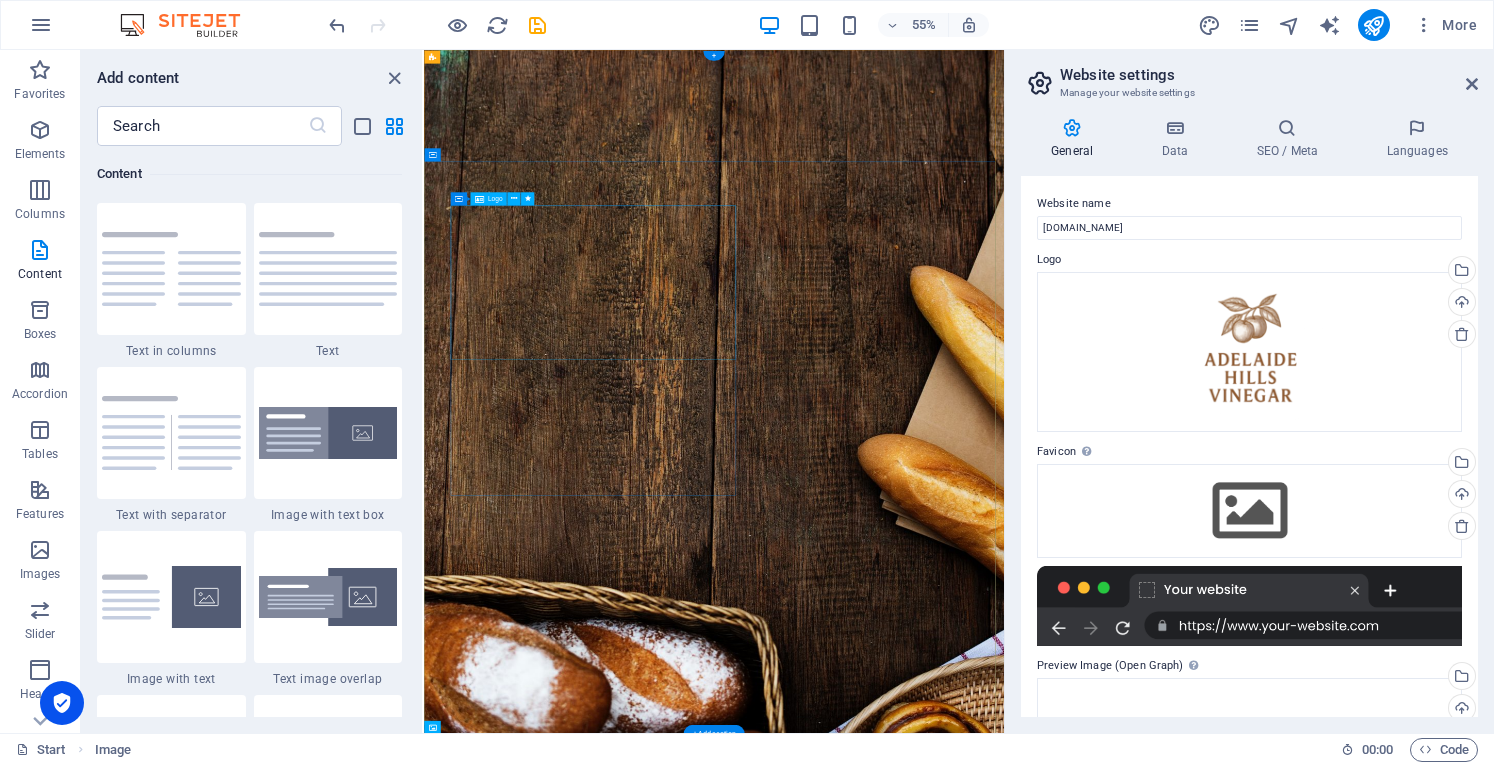 click at bounding box center (739, 1715) 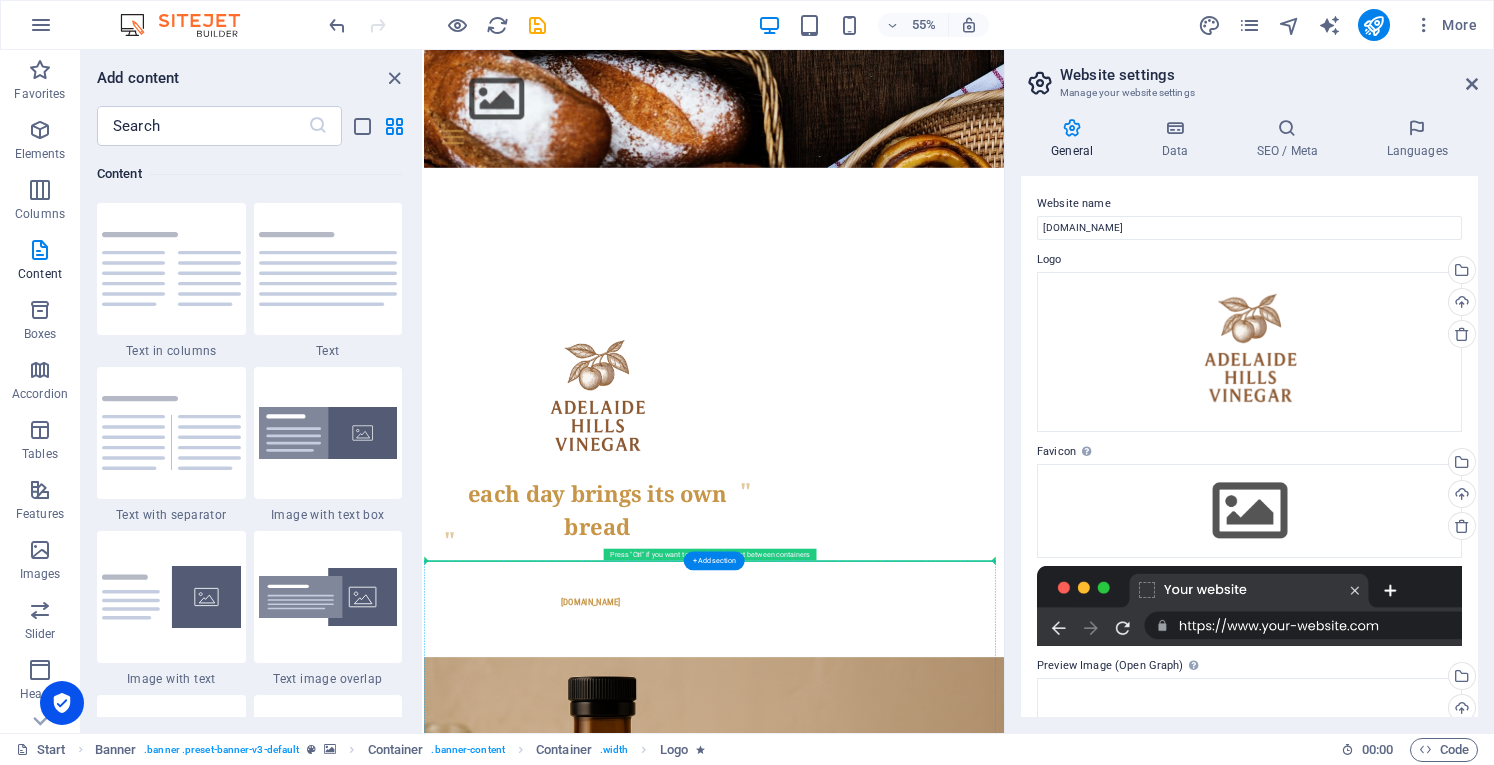 scroll, scrollTop: 1065, scrollLeft: 0, axis: vertical 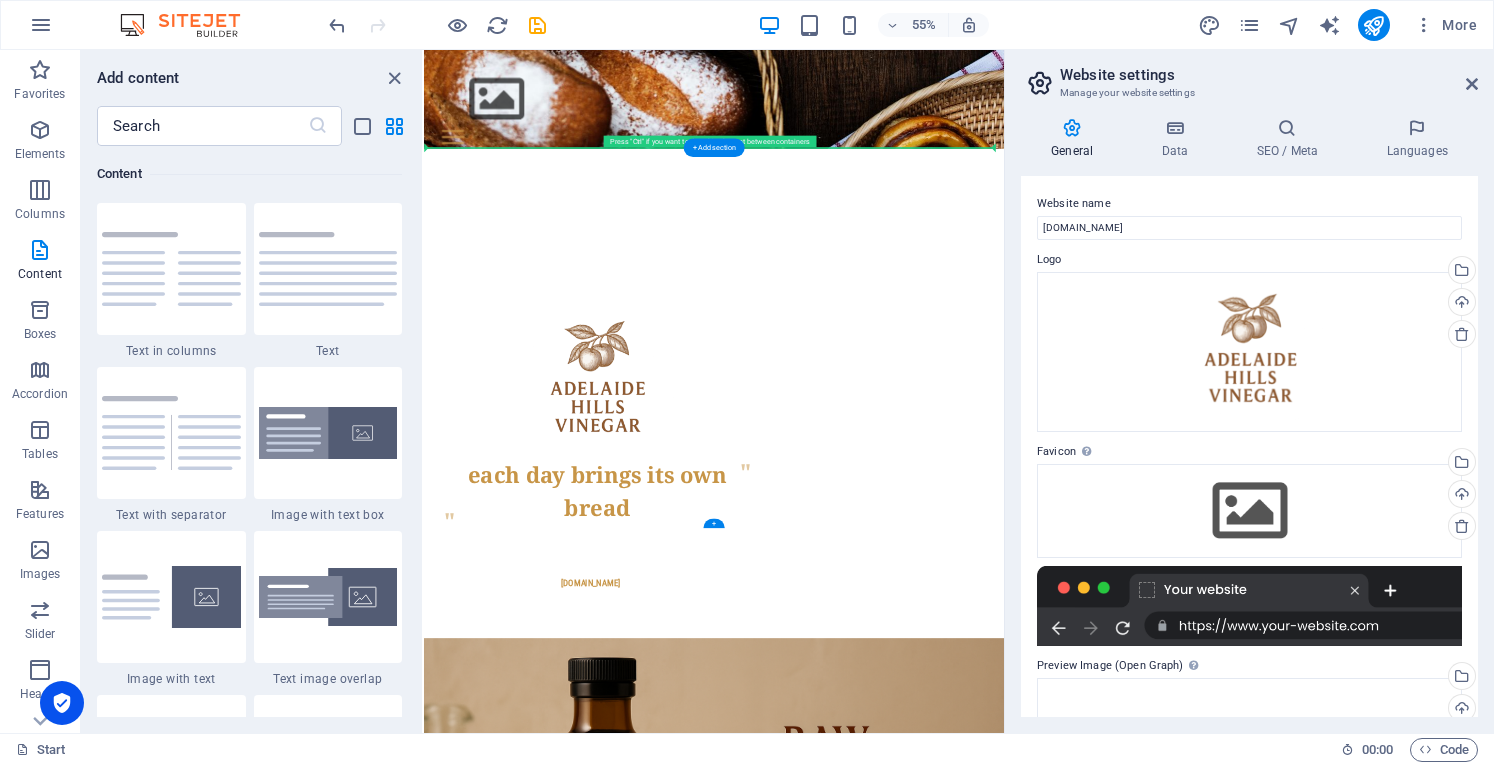 drag, startPoint x: 746, startPoint y: 539, endPoint x: 593, endPoint y: 540, distance: 153.00327 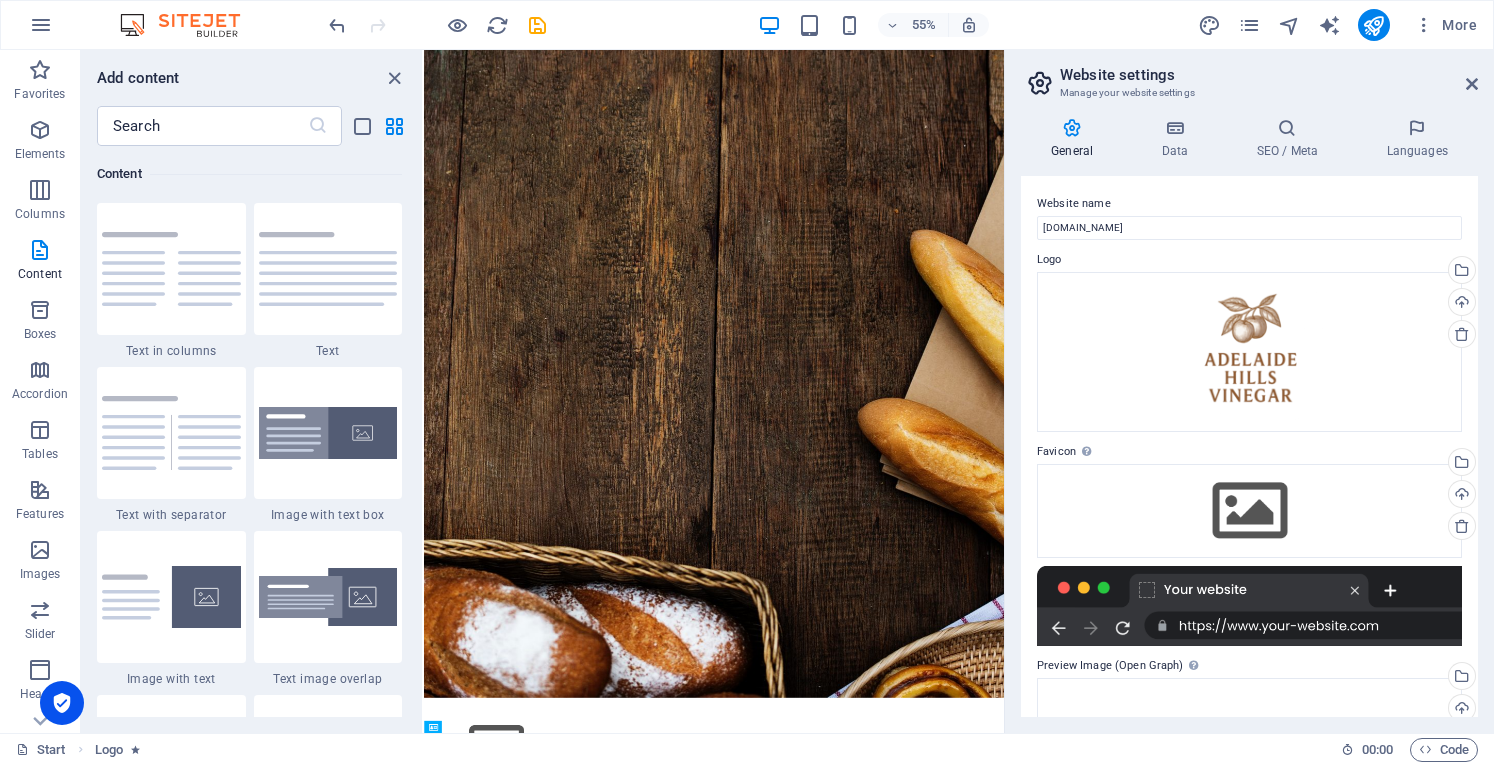 scroll, scrollTop: 0, scrollLeft: 0, axis: both 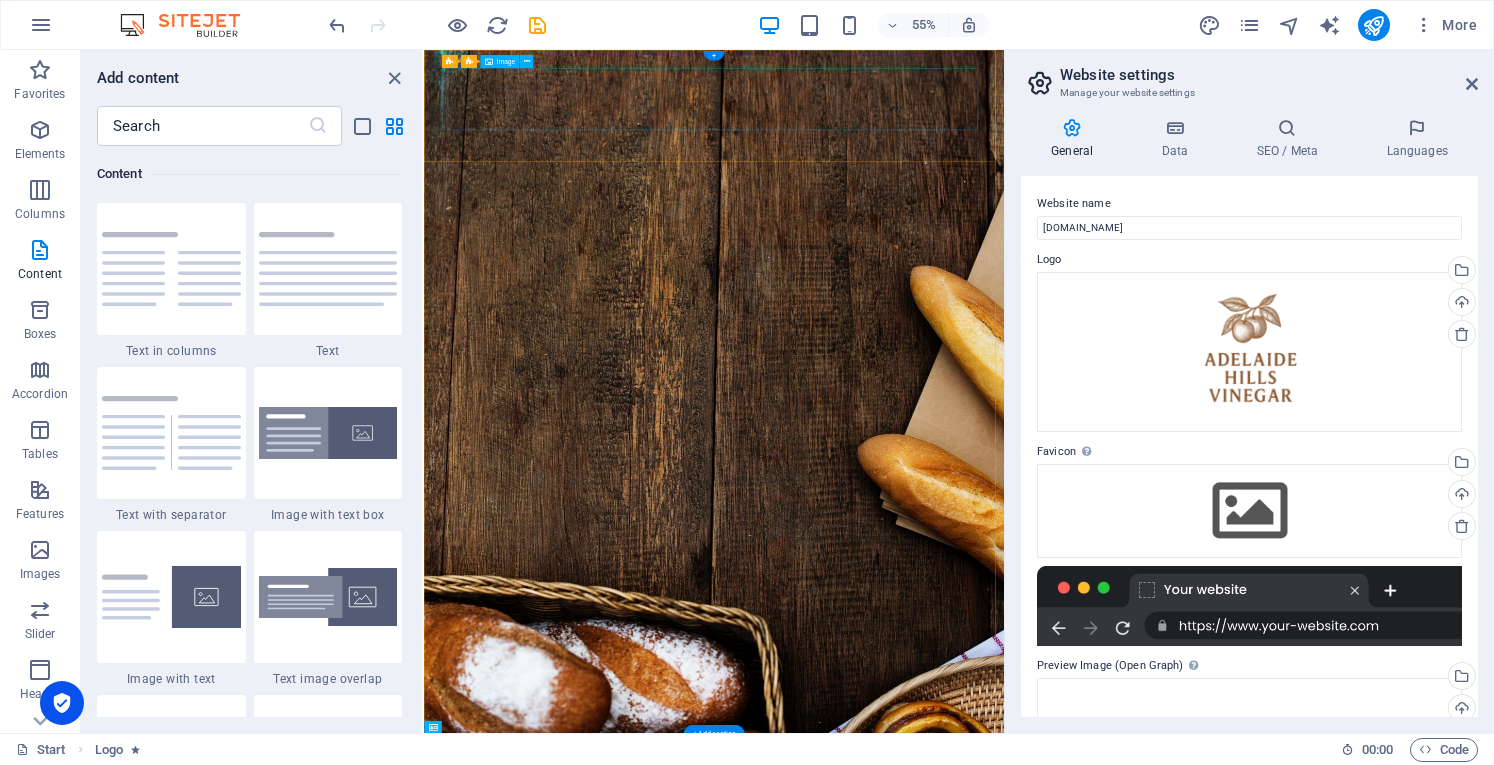 click at bounding box center (951, 1381) 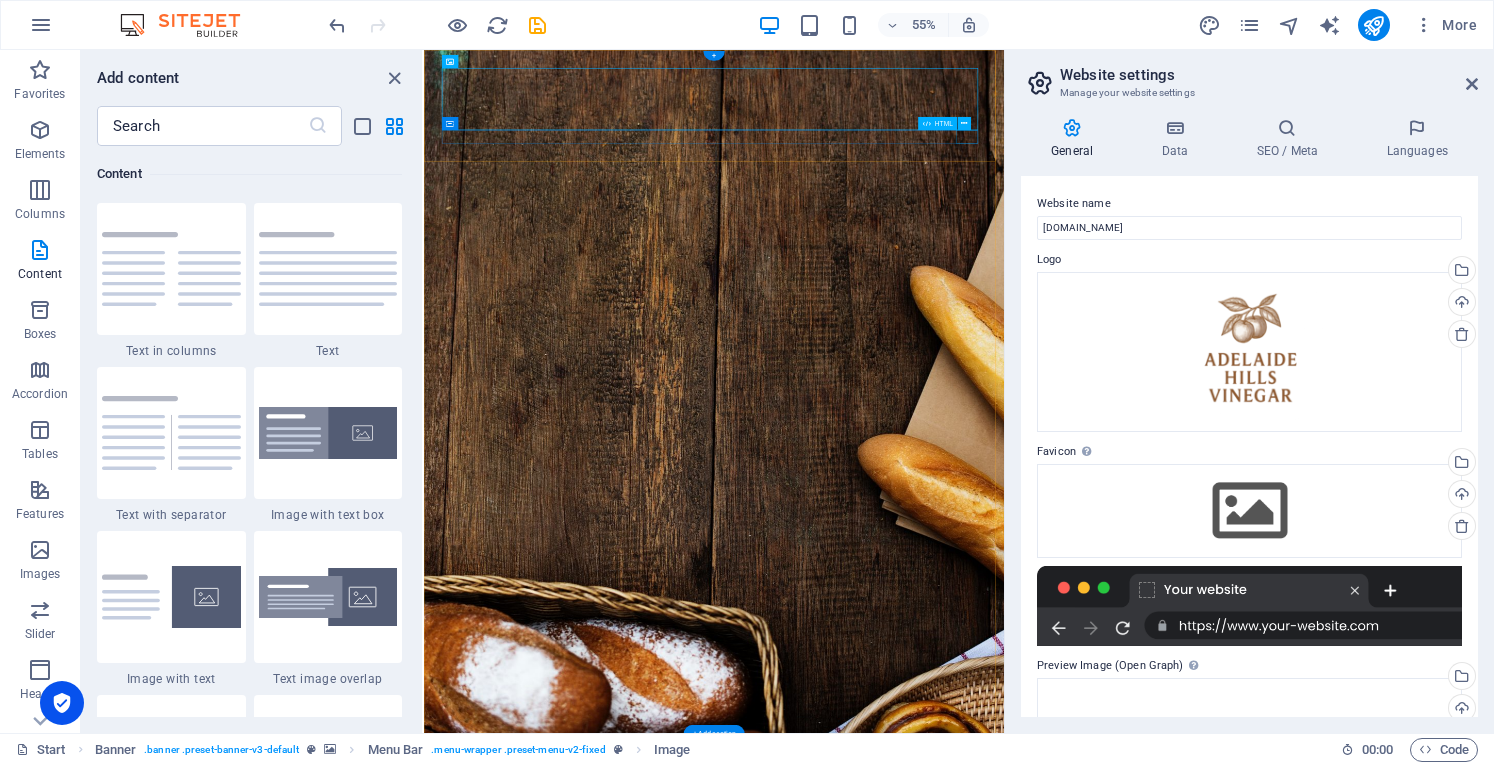 click at bounding box center (951, 1450) 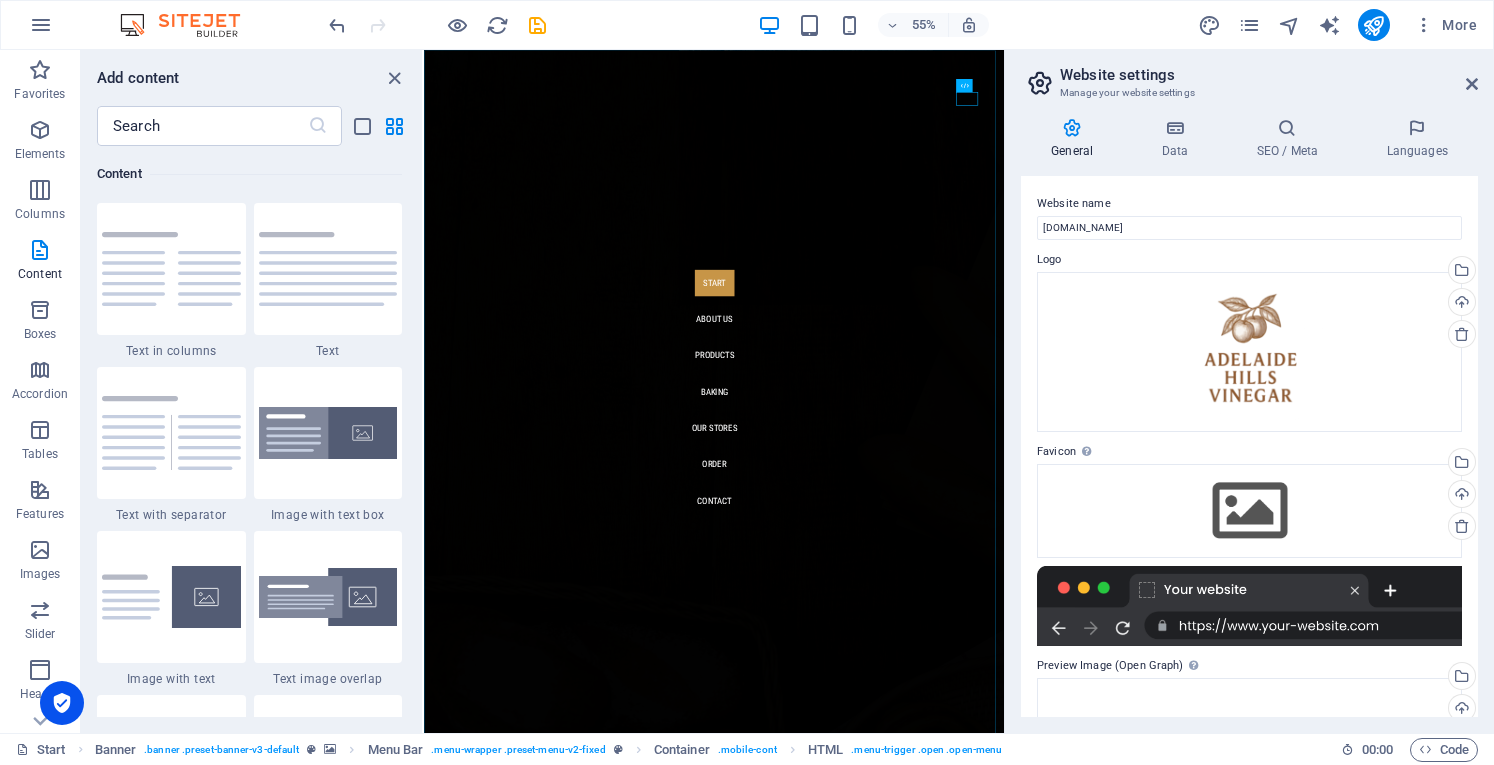 click on "Start About us Products Baking Our Stores Order Contact" at bounding box center (951, 671) 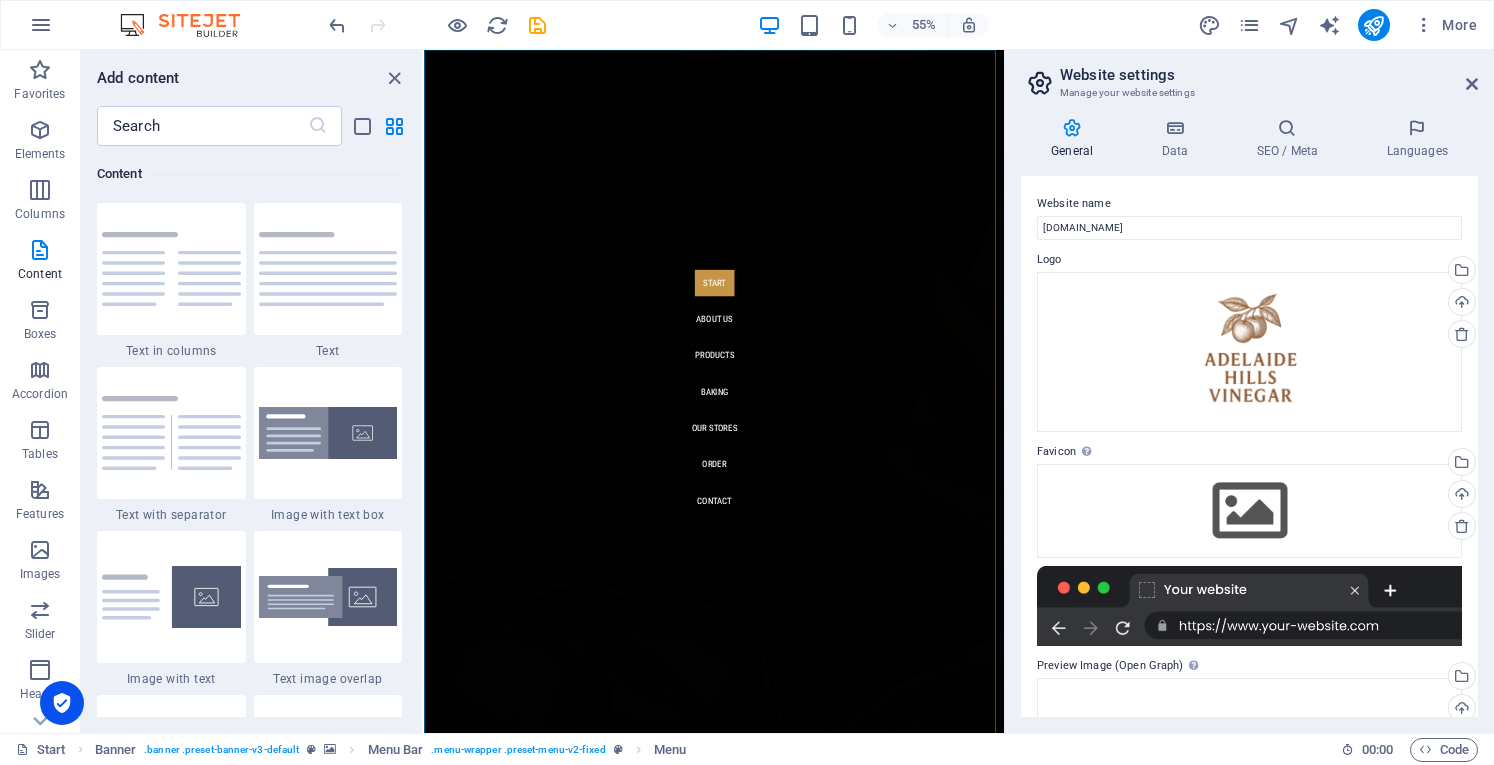 click on "General  Data  SEO / Meta  Languages Website name adelaidehillsvinegar.com.au Logo Drag files here, click to choose files or select files from Files or our free stock photos & videos Select files from the file manager, stock photos, or upload file(s) Upload Favicon Set the favicon of your website here. A favicon is a small icon shown in the browser tab next to your website title. It helps visitors identify your website. Drag files here, click to choose files or select files from Files or our free stock photos & videos Select files from the file manager, stock photos, or upload file(s) Upload Preview Image (Open Graph) This image will be shown when the website is shared on social networks Drag files here, click to choose files or select files from Files or our free stock photos & videos Select files from the file manager, stock photos, or upload file(s) Upload Contact data for this website. This can be used everywhere on the website and will update automatically. Company adelaidehillsvinegar.com.au First name" at bounding box center (1249, 417) 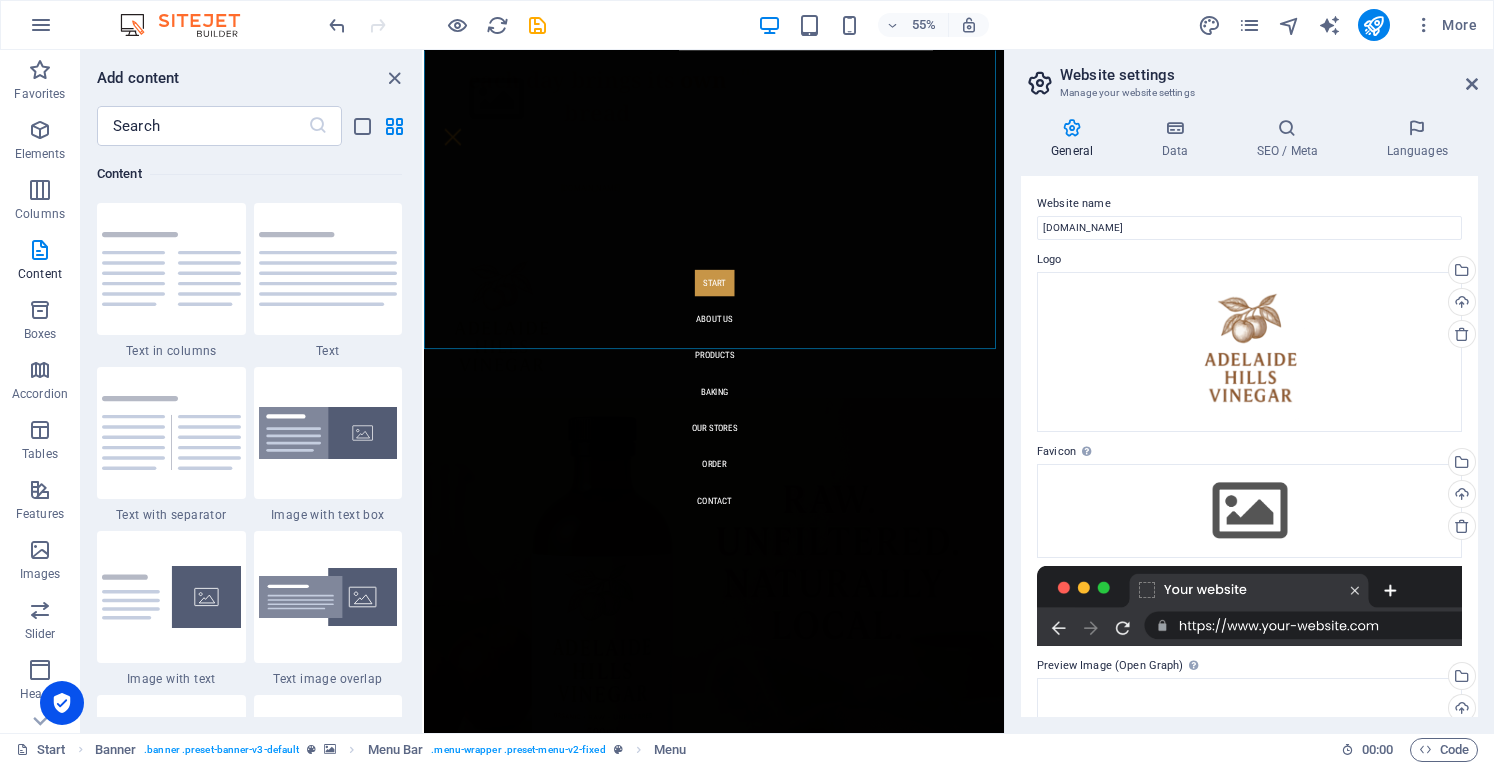 scroll, scrollTop: 1630, scrollLeft: 0, axis: vertical 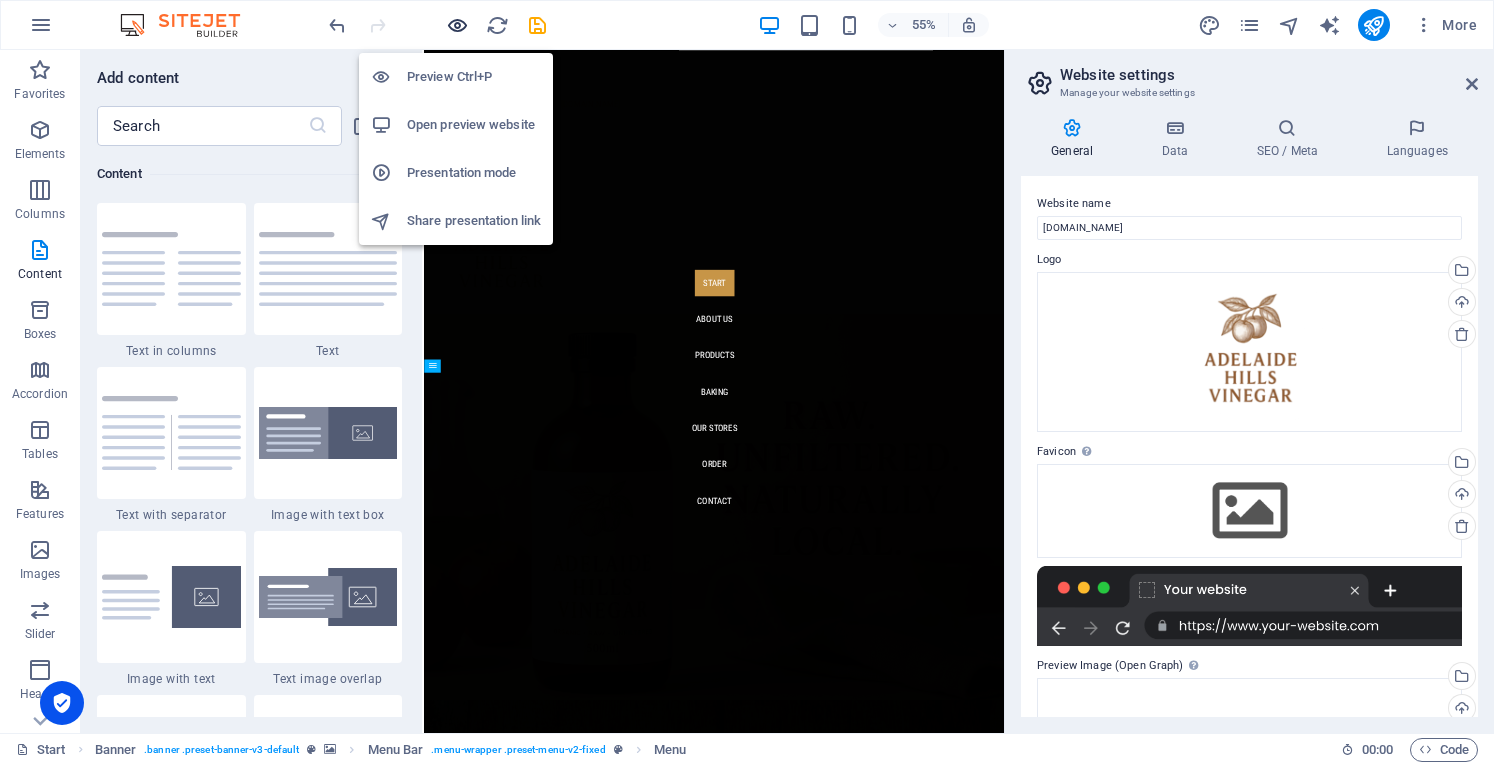 click at bounding box center (457, 25) 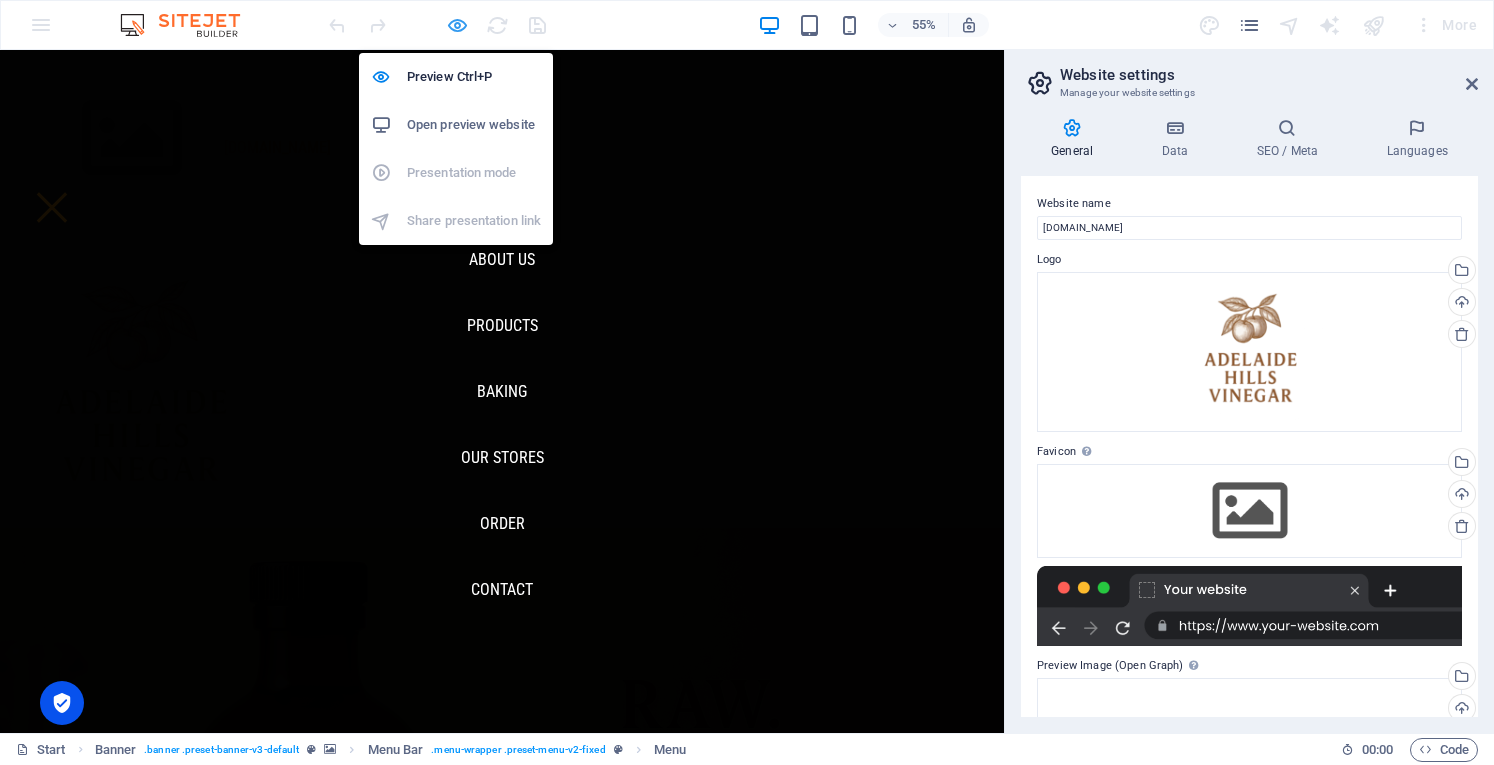 scroll, scrollTop: 1070, scrollLeft: 0, axis: vertical 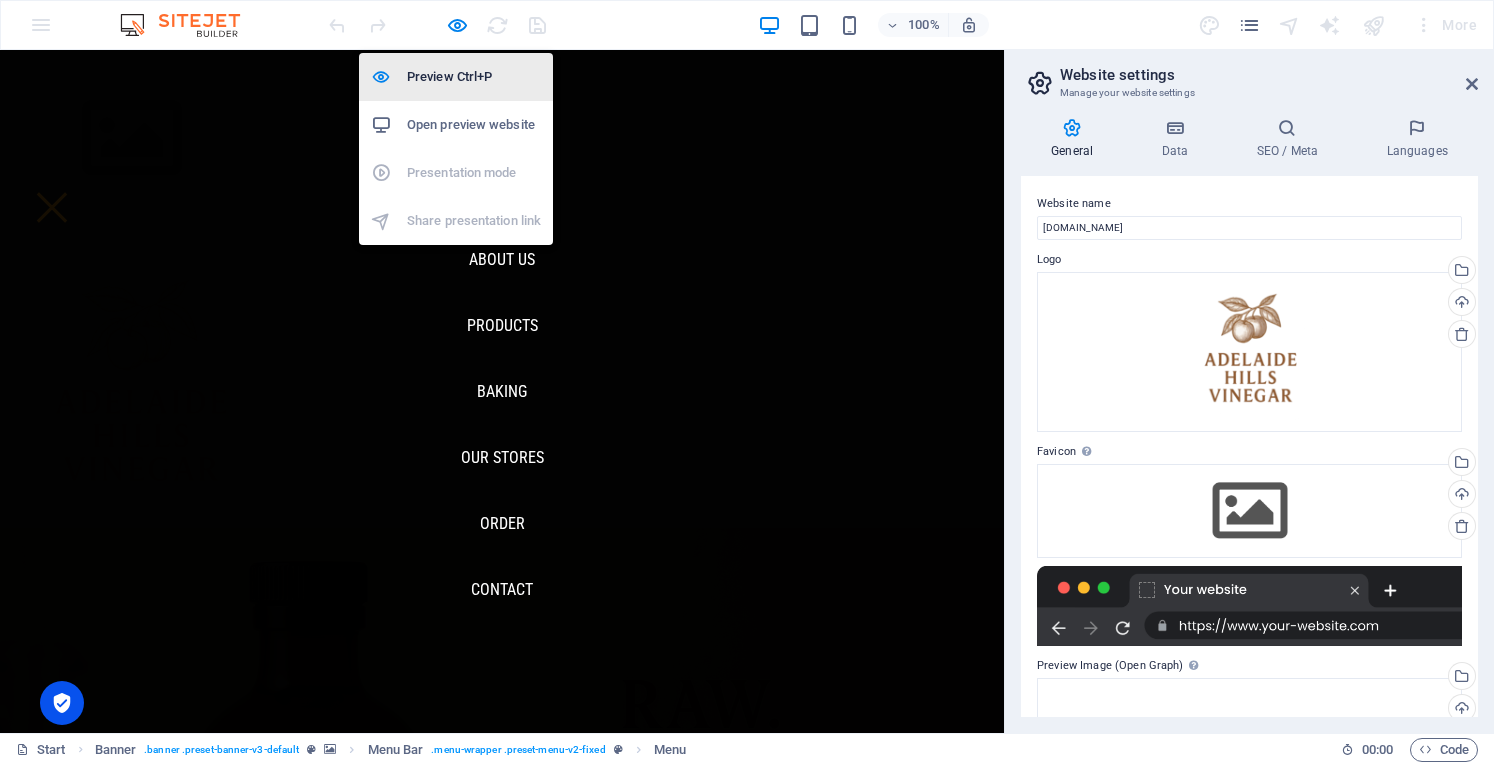 click on "Preview Ctrl+P" at bounding box center [474, 77] 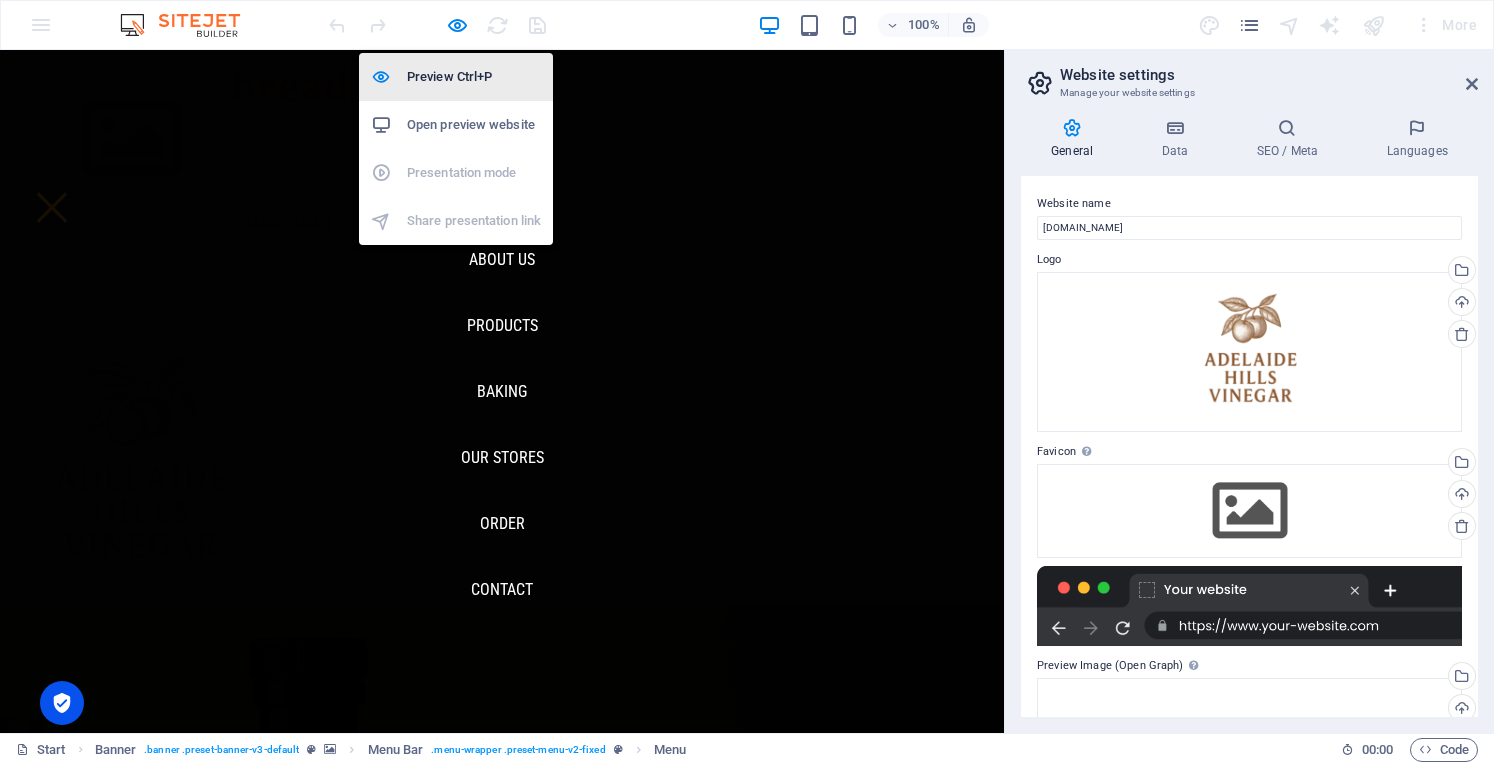 scroll, scrollTop: 1146, scrollLeft: 0, axis: vertical 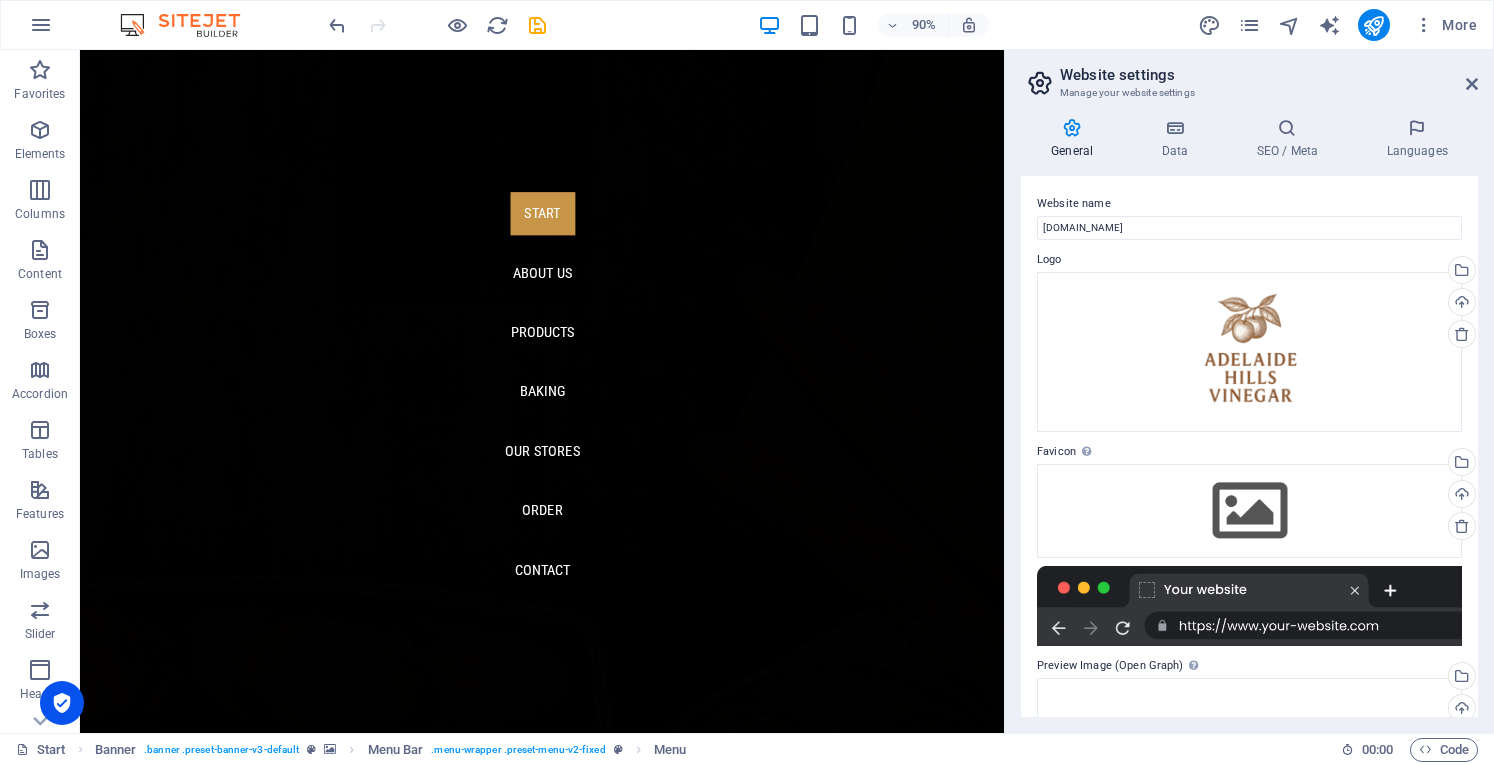 click on "Start About us Products Baking Our Stores Order Contact" at bounding box center (593, 429) 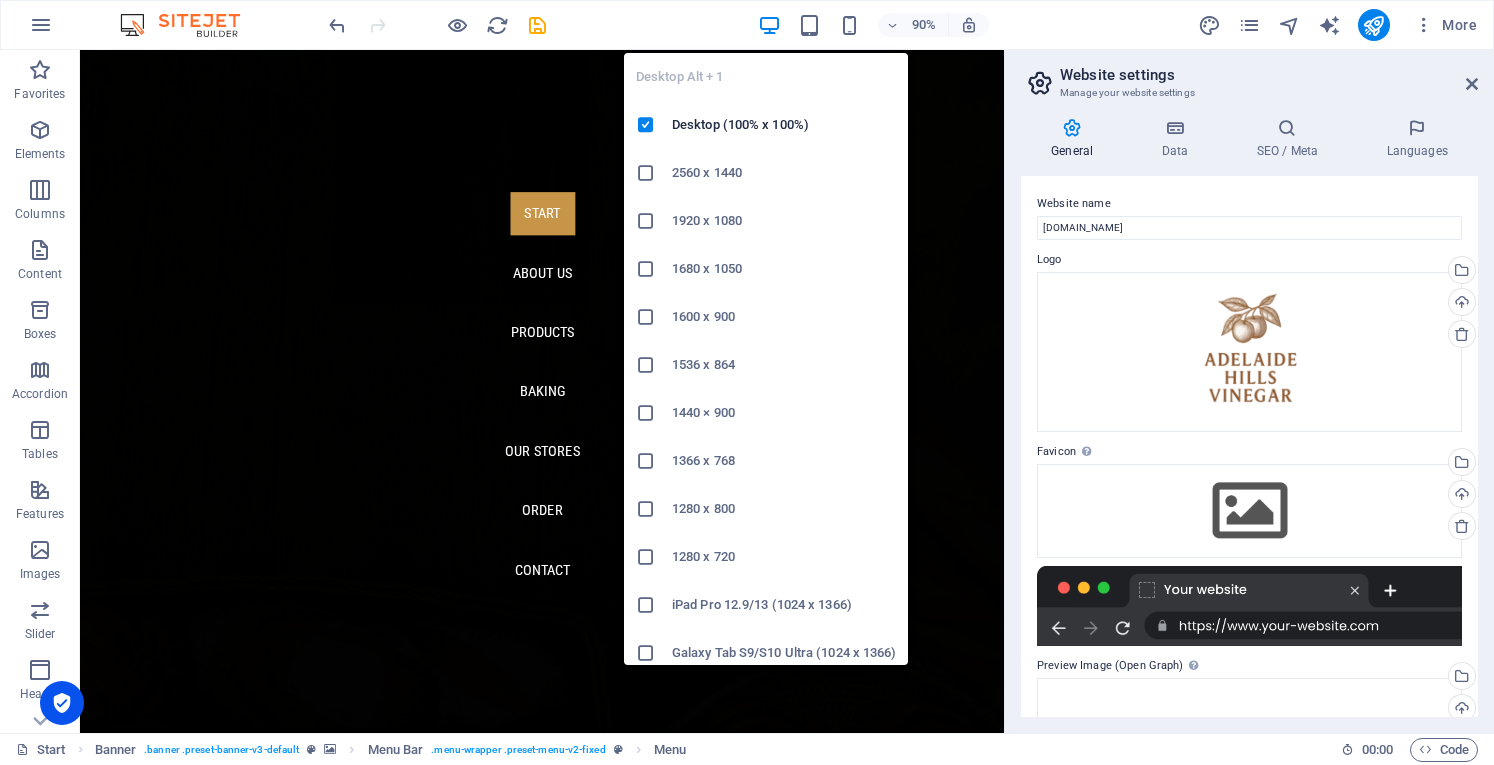 click at bounding box center (769, 25) 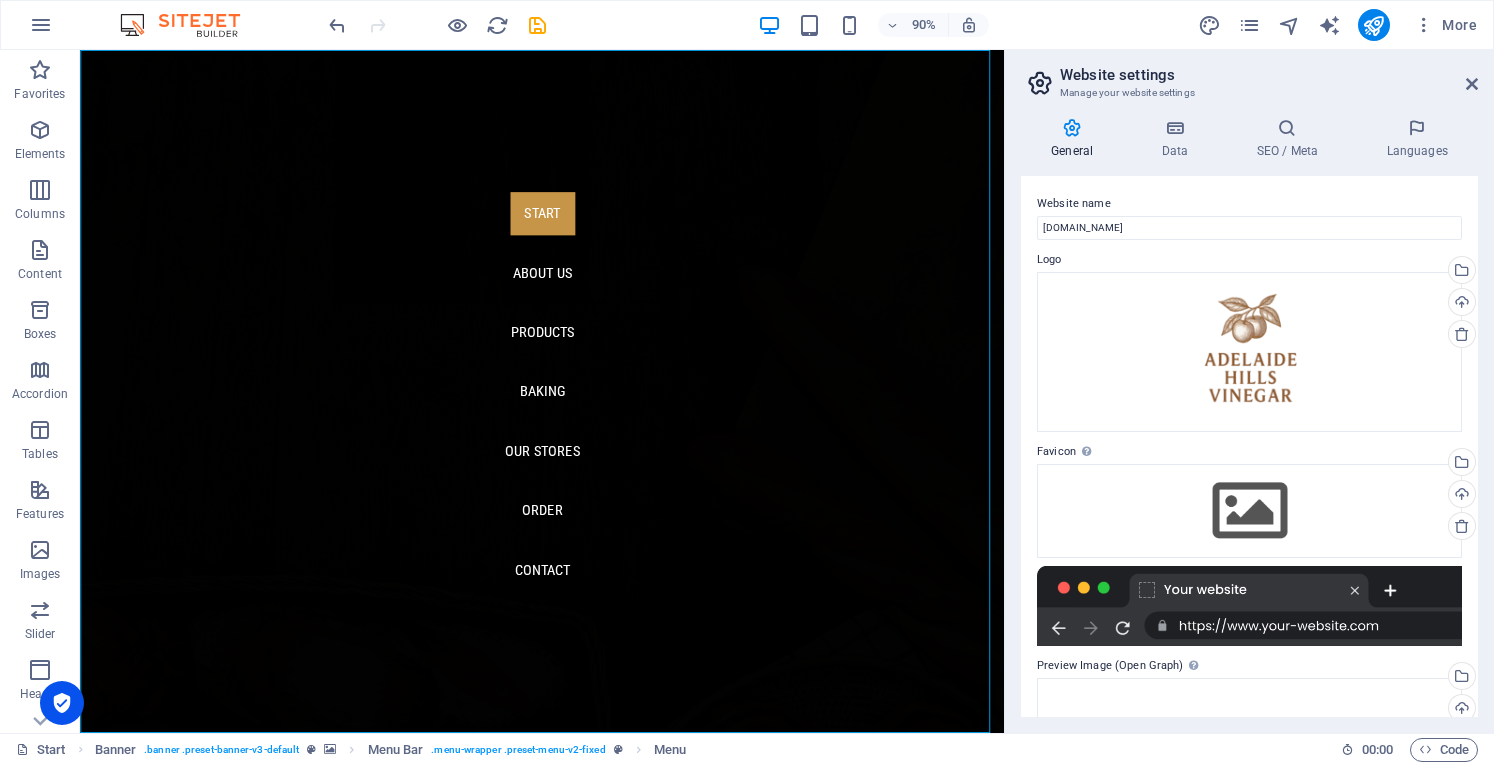 click on "90% More" at bounding box center [905, 25] 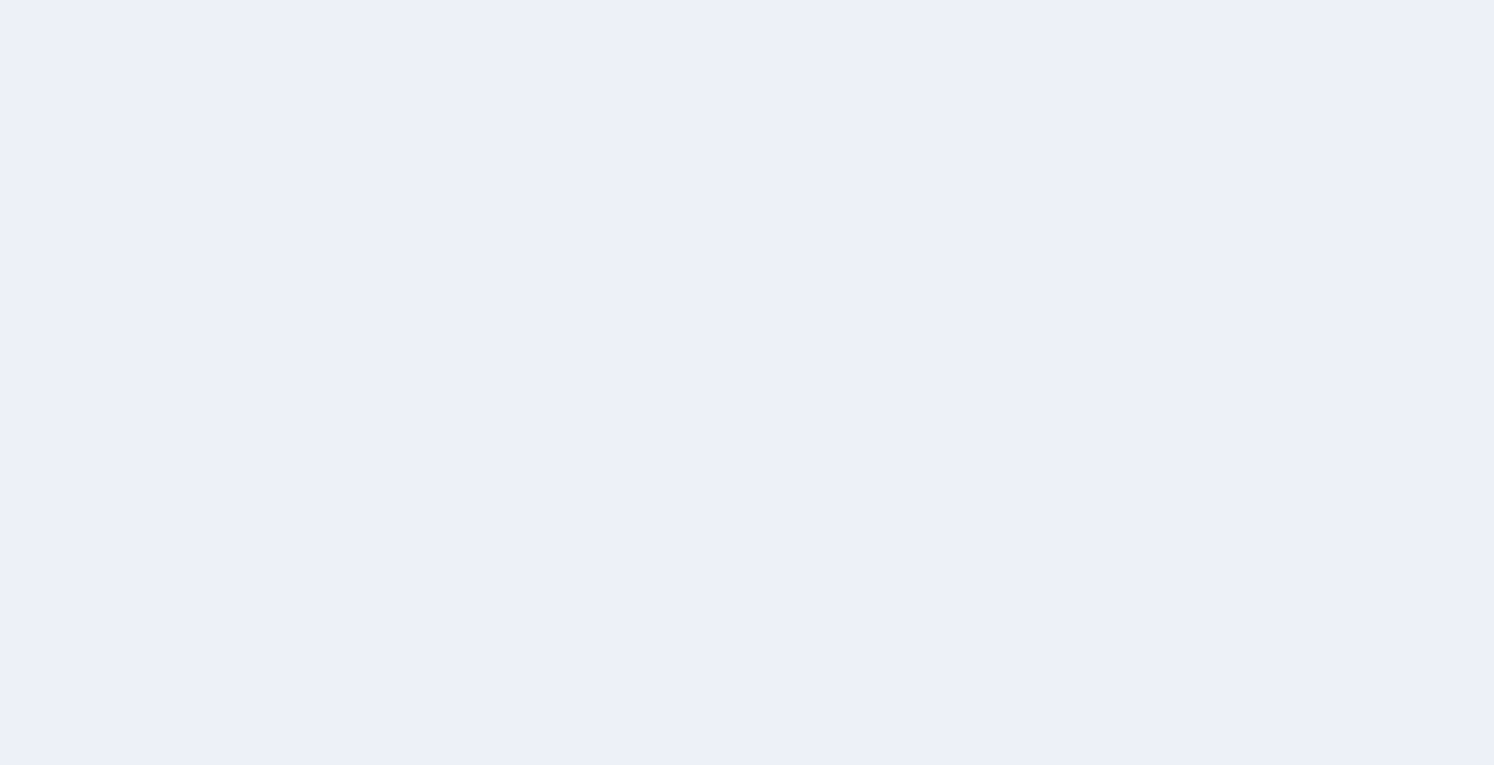 scroll, scrollTop: 0, scrollLeft: 0, axis: both 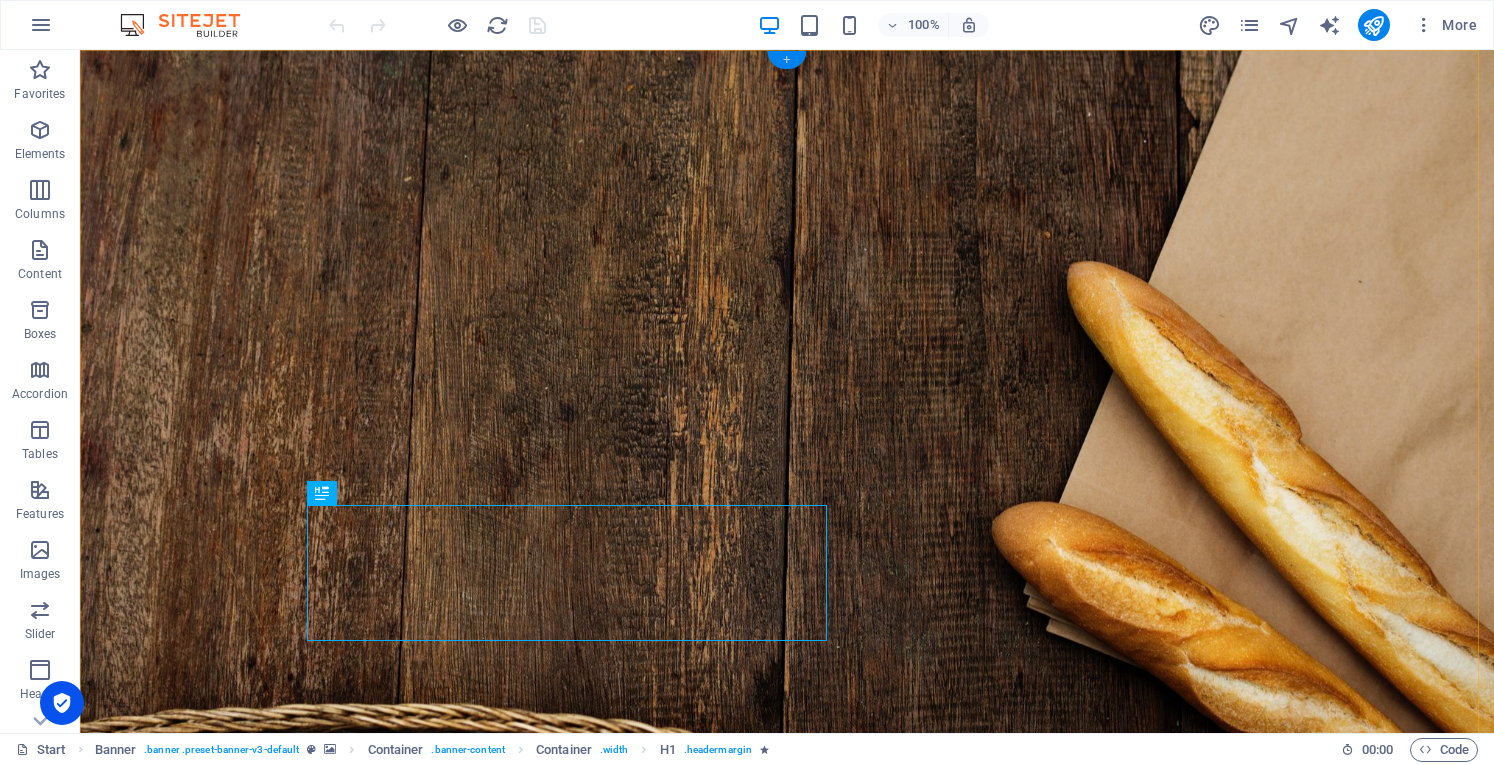 click on "+" at bounding box center (786, 60) 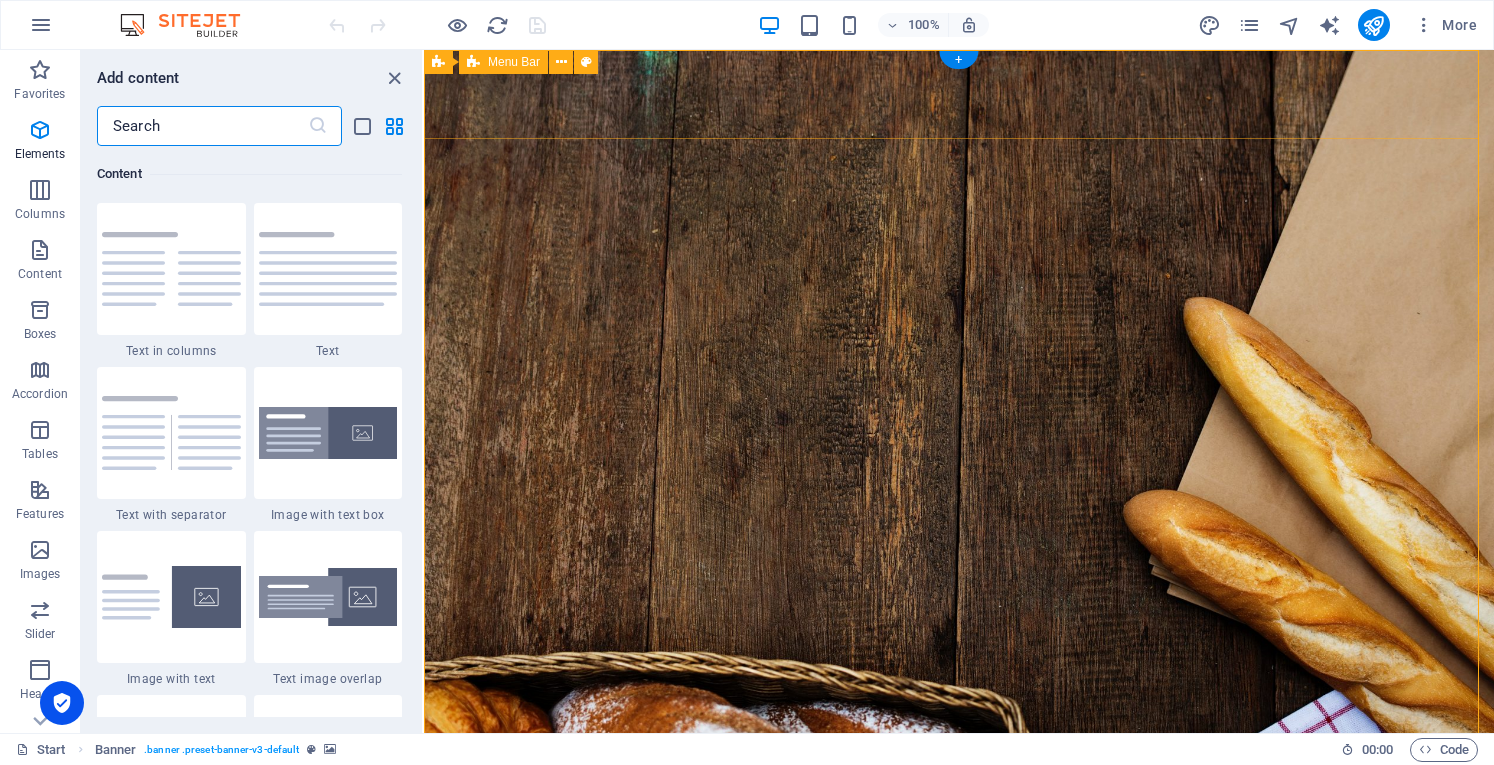 scroll, scrollTop: 3499, scrollLeft: 0, axis: vertical 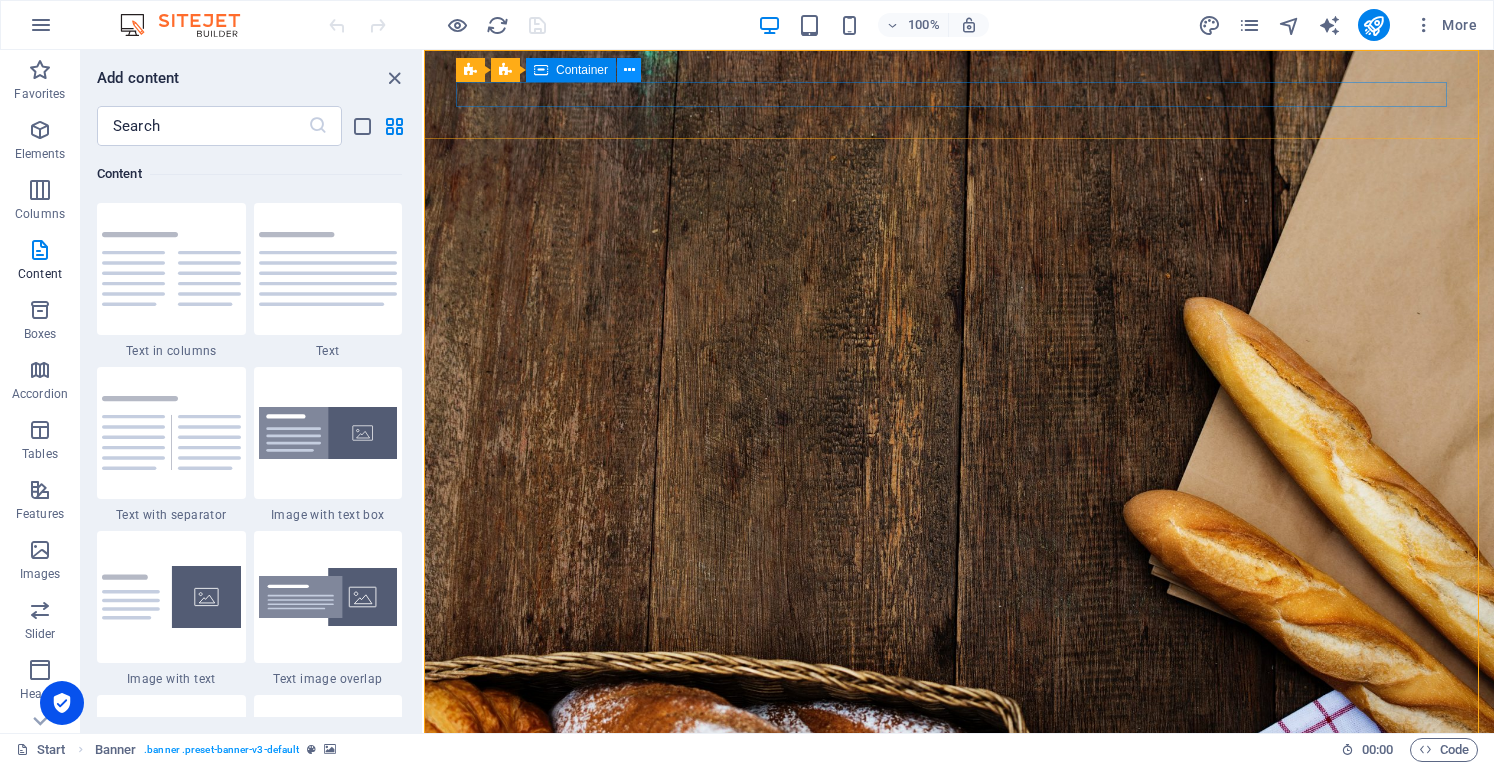click at bounding box center [629, 70] 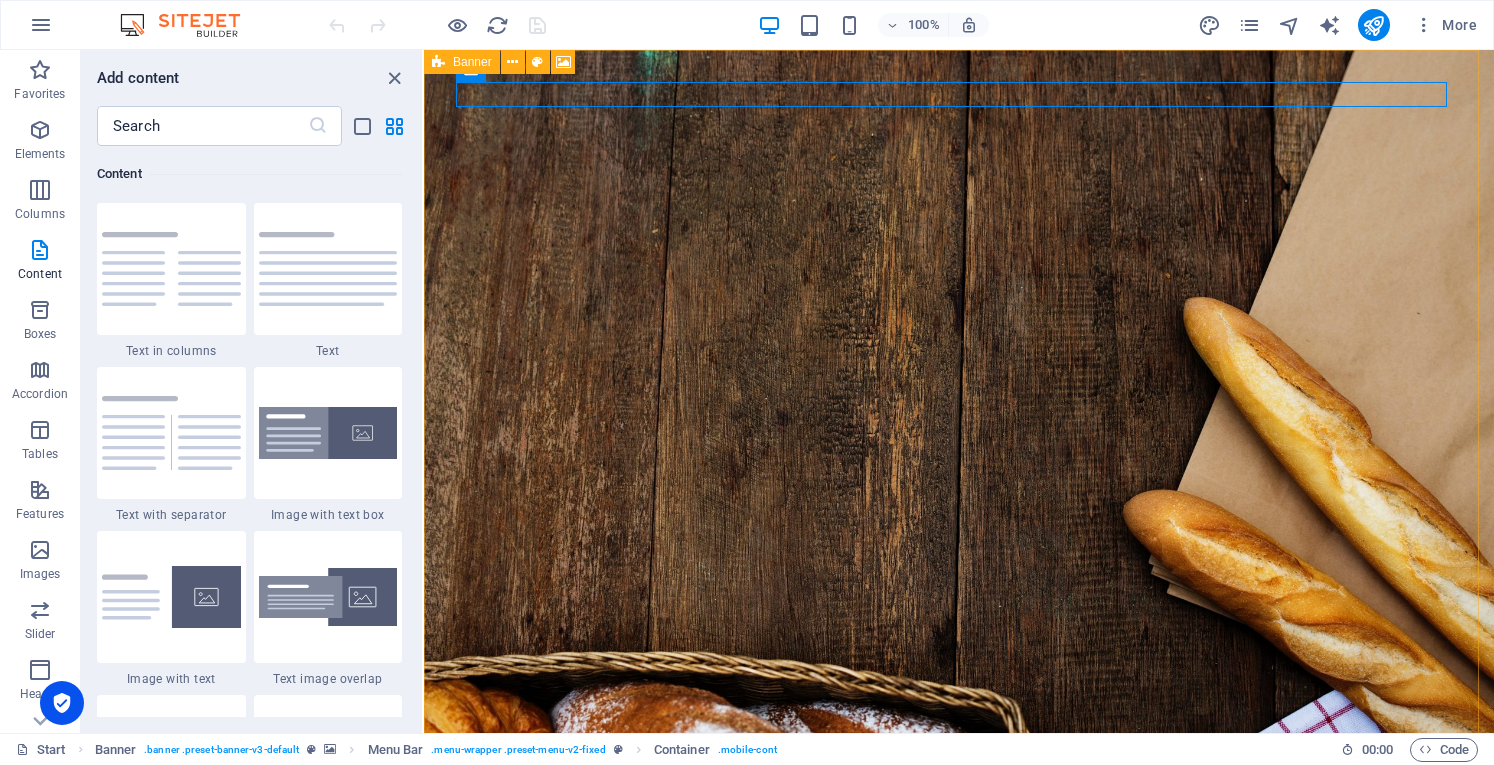 click on "Banner" at bounding box center (472, 62) 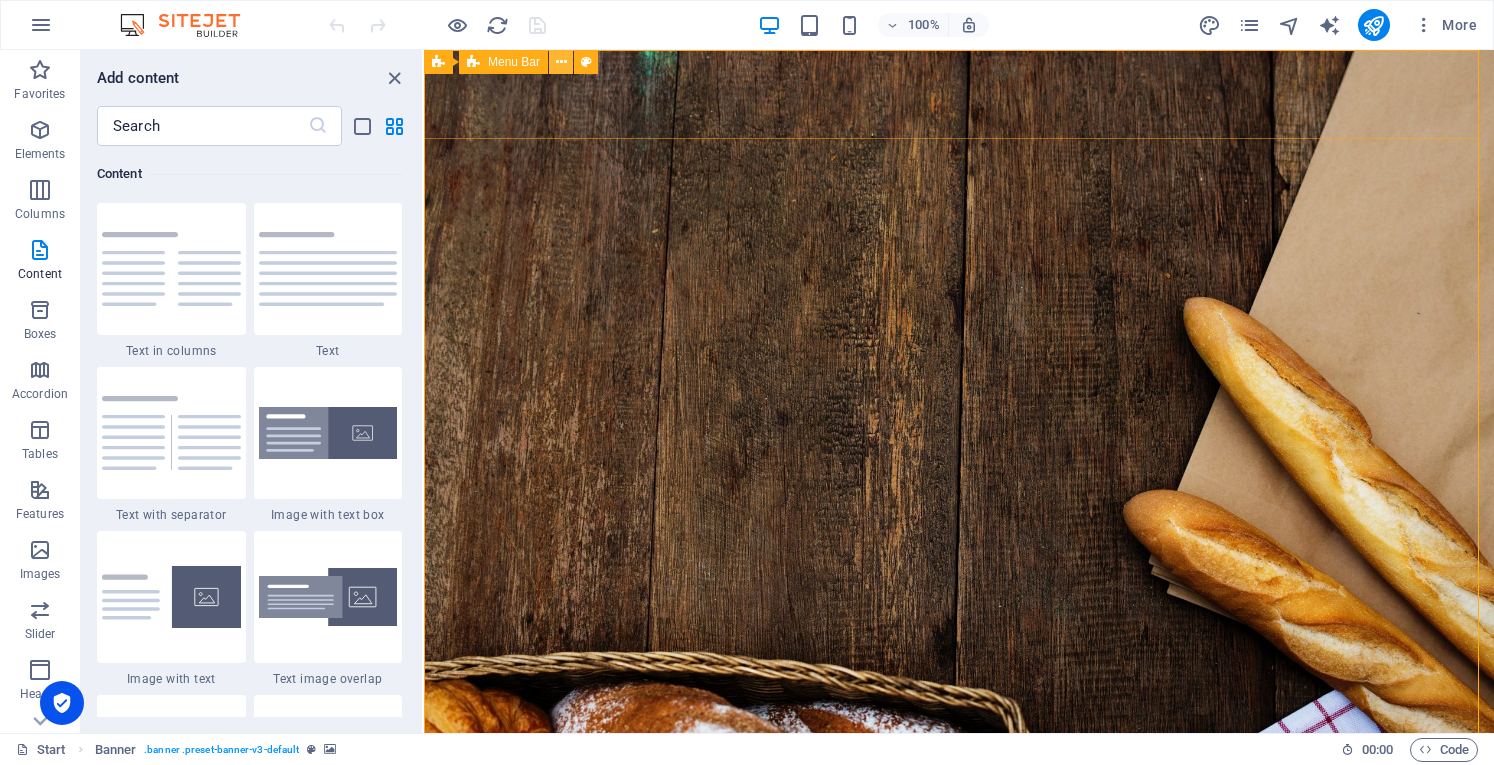 click at bounding box center [561, 62] 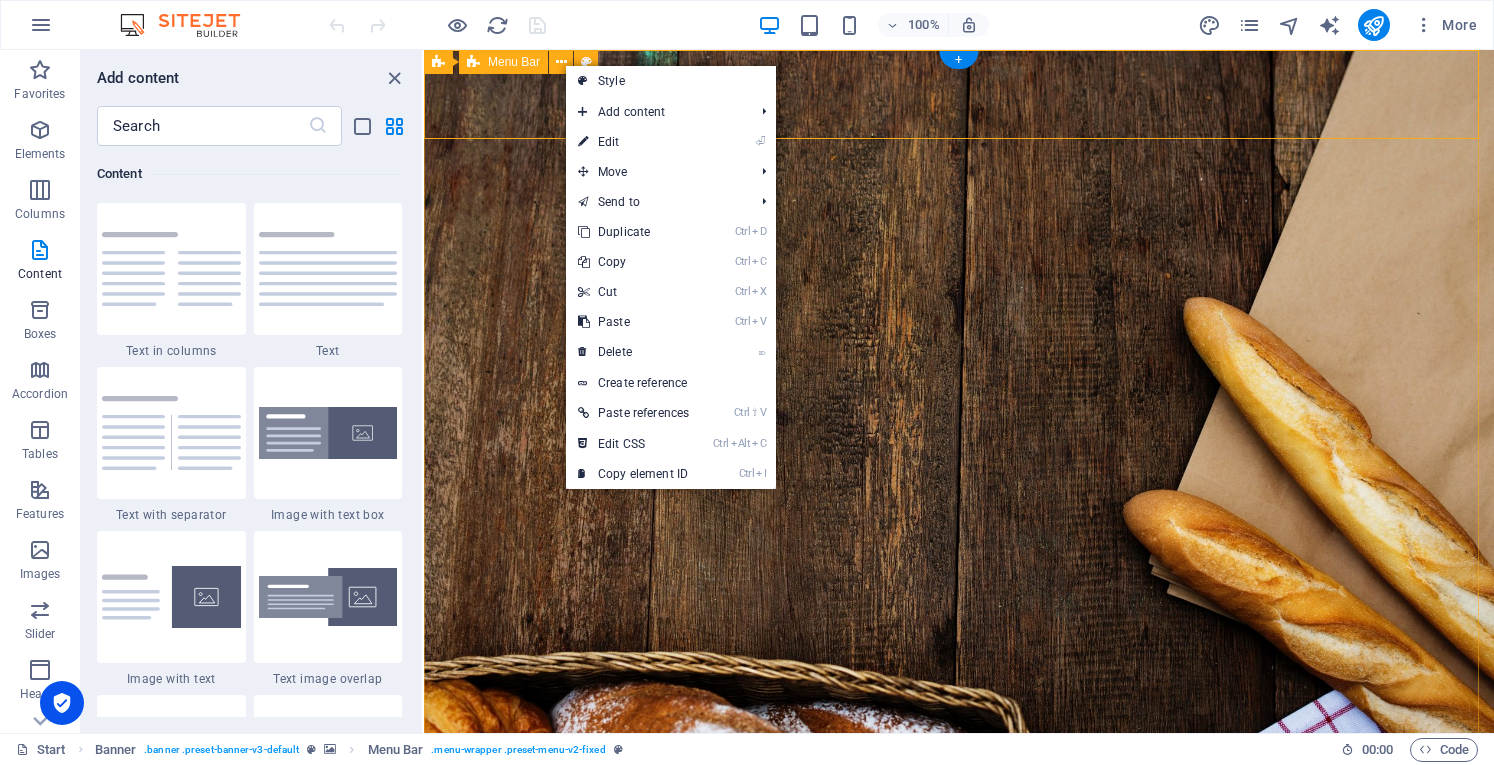 click on "Start About us Products Baking Our Stores Order Contact" at bounding box center [959, 877] 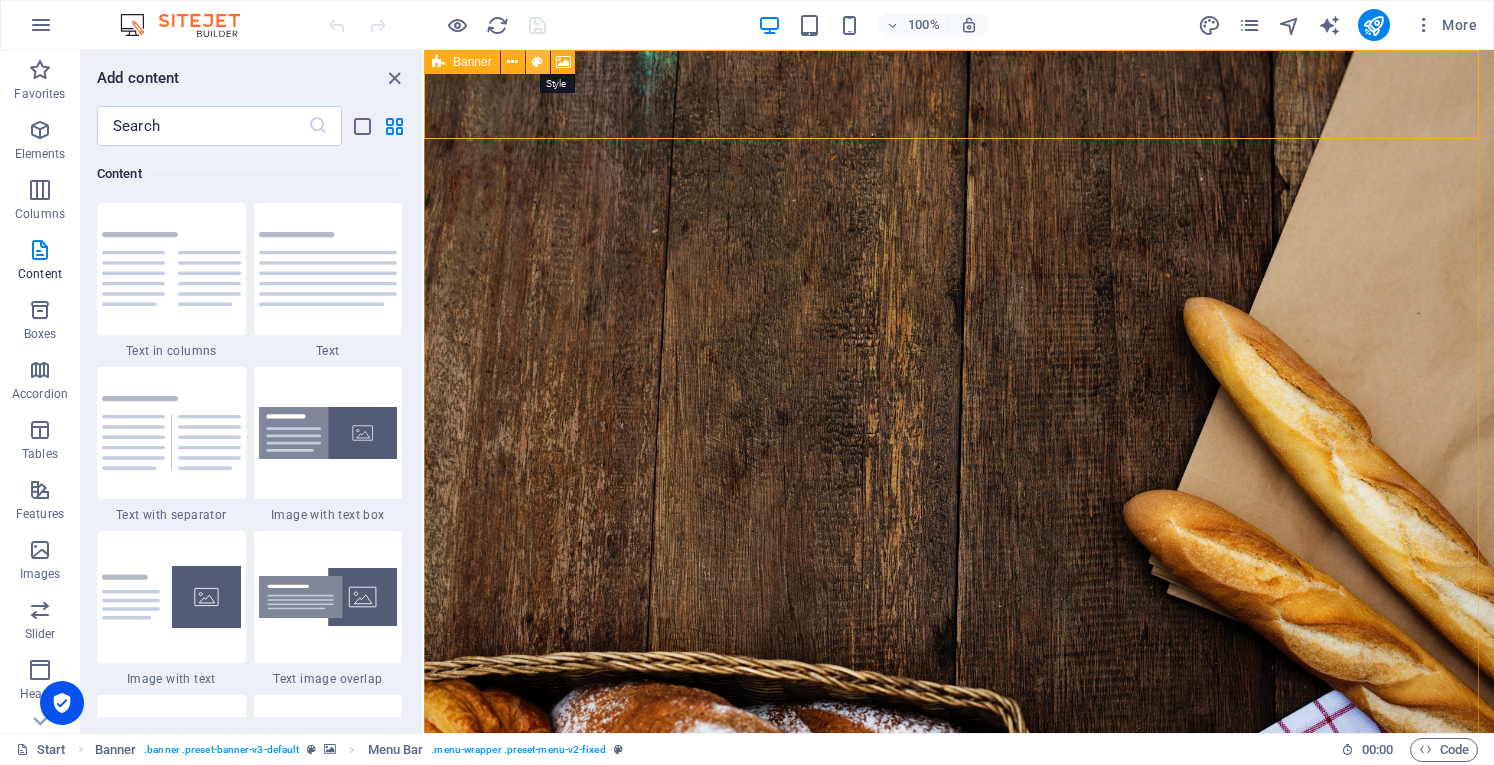click at bounding box center (537, 62) 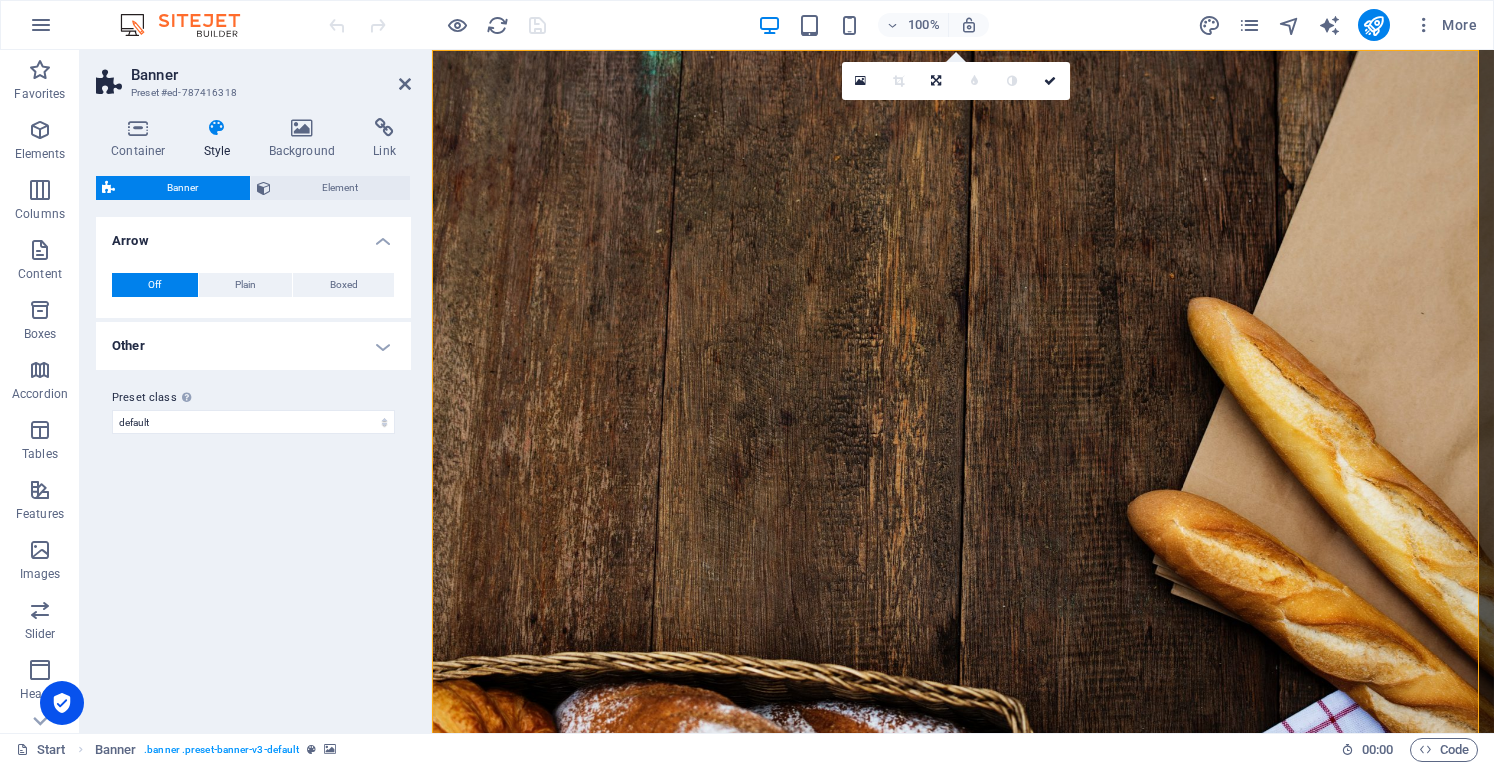 click on "Container Style Background Link Size Height Default px rem % vh vw Min. height 100 None px rem % vh vw Width Default px rem % em vh vw Min. width None px rem % vh vw Content width Default Custom width Width Default px rem % em vh vw Min. width None px rem % vh vw Default padding Custom spacing Default content width and padding can be changed under Design. Edit design Layout (Flexbox) Alignment Determines the flex direction. Default Main axis Determine how elements should behave along the main axis inside this container (justify content). Default Side axis Control the vertical direction of the element inside of the container (align items). Default Wrap Default On Off Fill Controls the distances and direction of elements on the y-axis across several lines (align content). Default Accessibility ARIA helps assistive technologies (like screen readers) to understand the role, state, and behavior of web elements Role The ARIA role defines the purpose of an element.  None Alert Article Banner Comment" at bounding box center (253, 417) 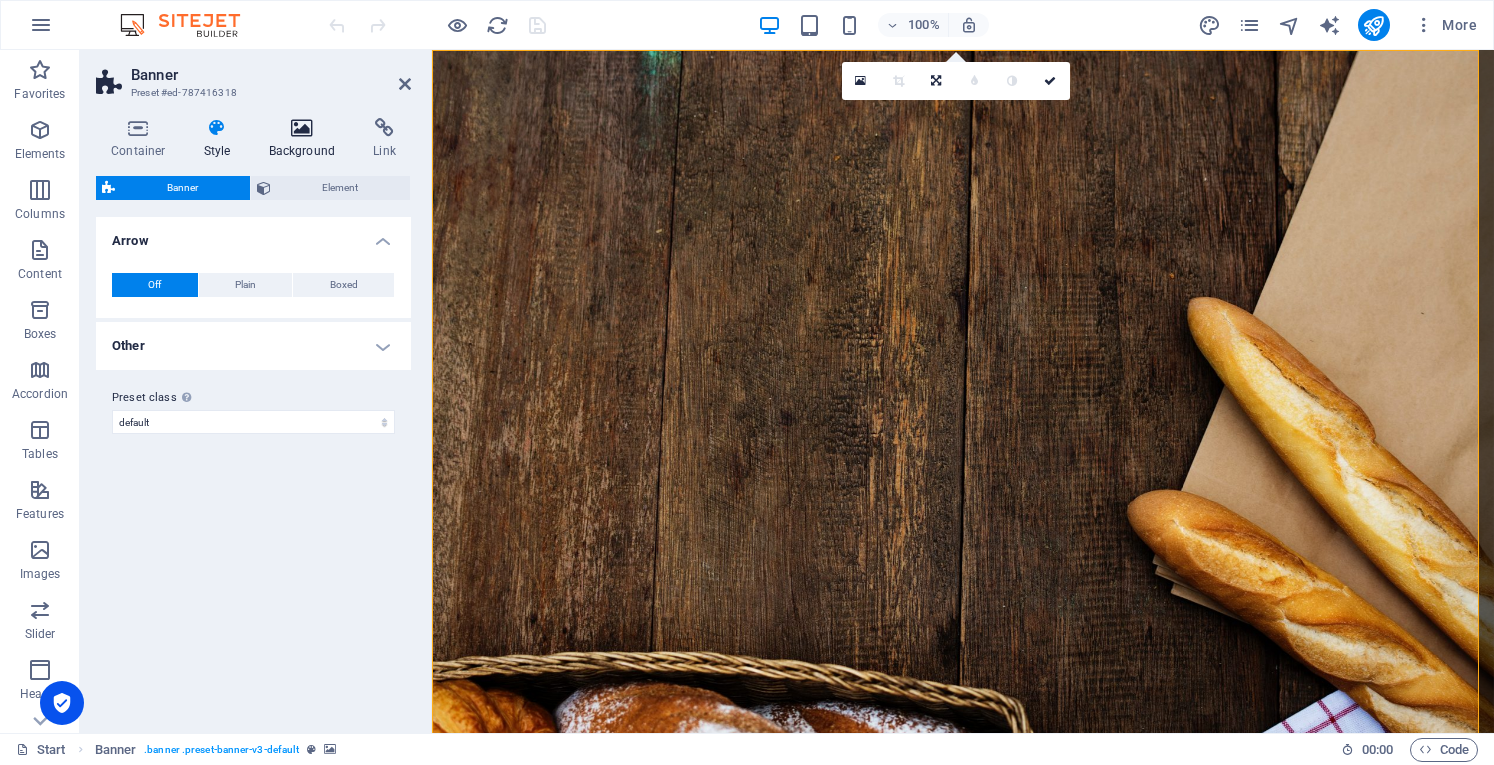 click at bounding box center [302, 128] 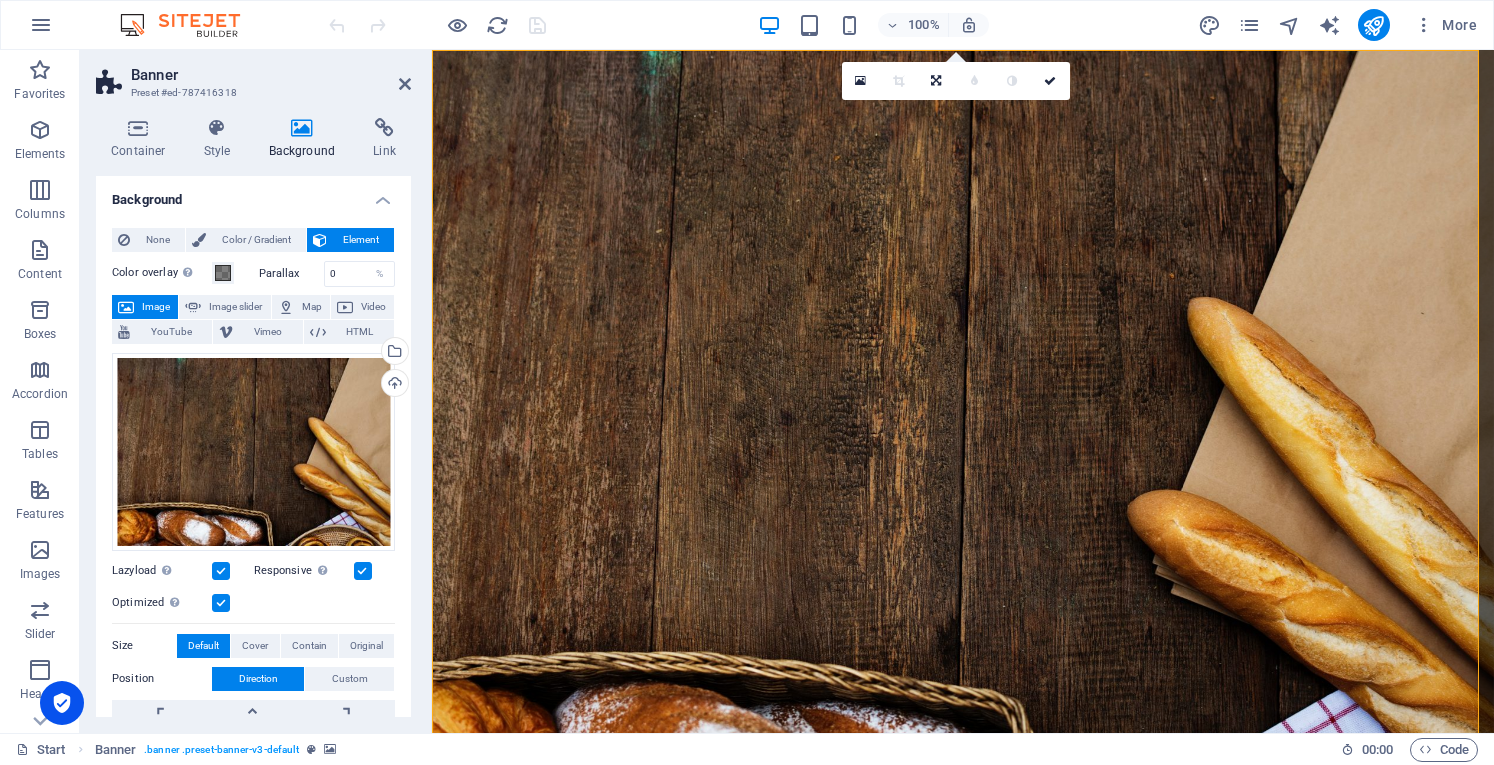 click at bounding box center (302, 128) 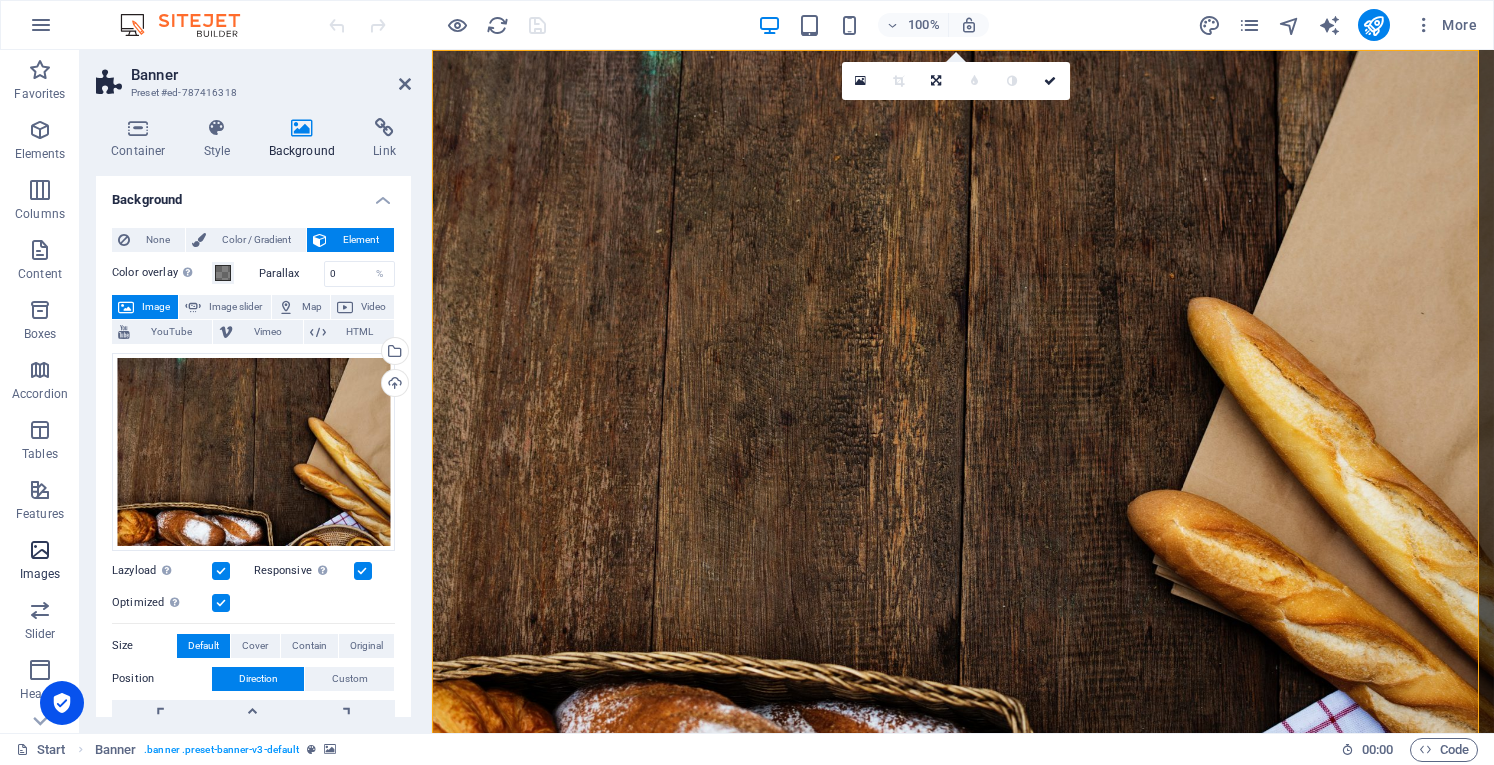 click on "Images" at bounding box center [40, 574] 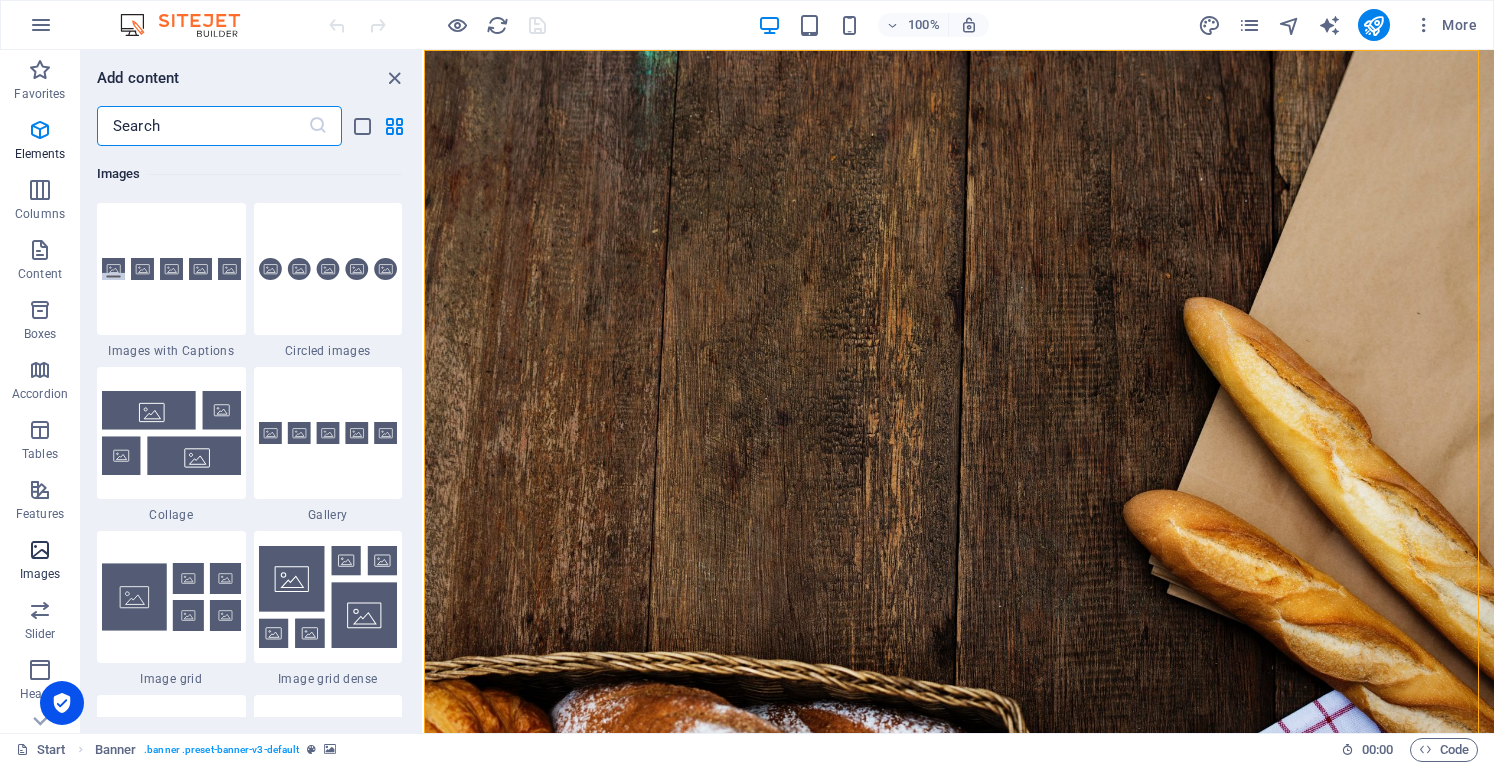 scroll, scrollTop: 9976, scrollLeft: 0, axis: vertical 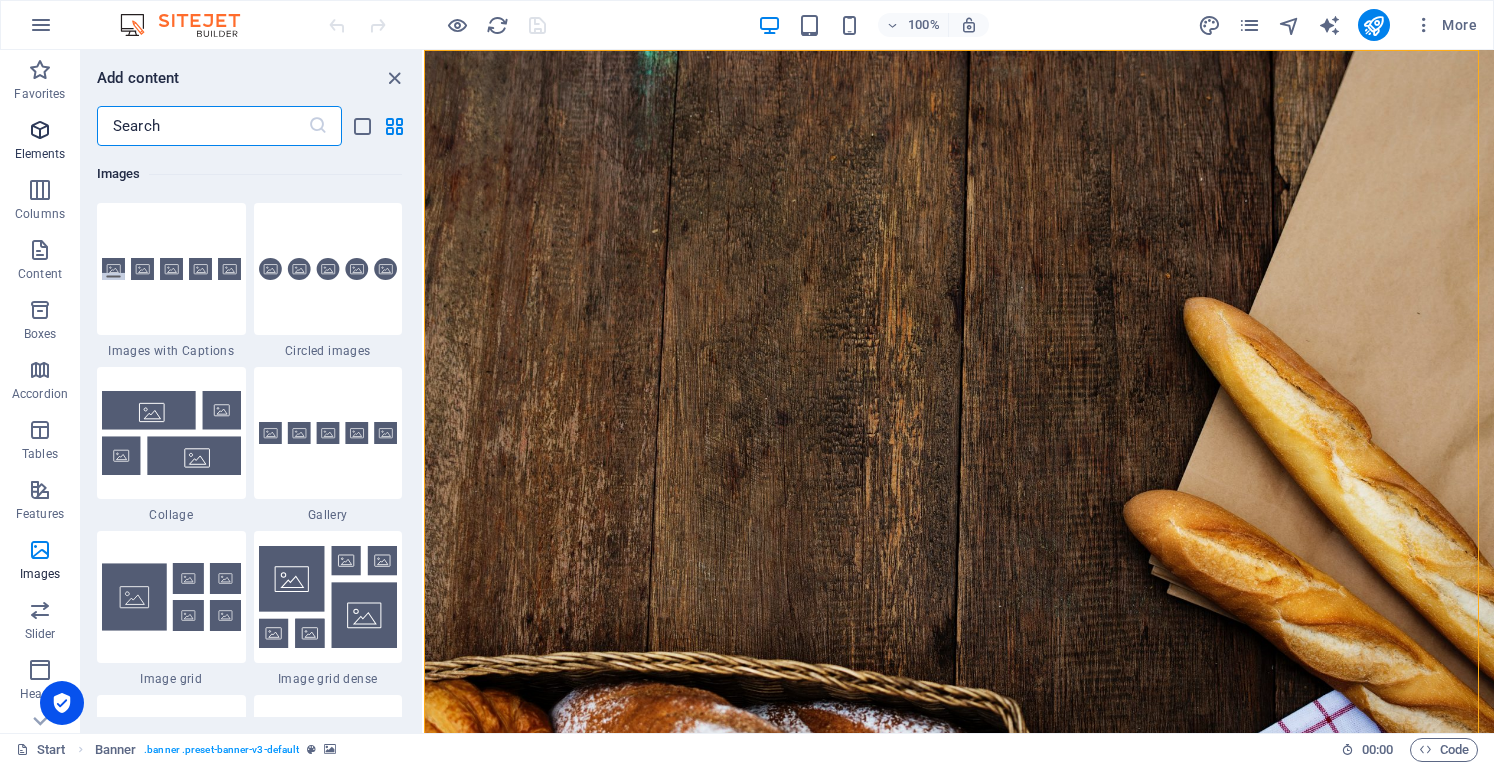 click at bounding box center (40, 130) 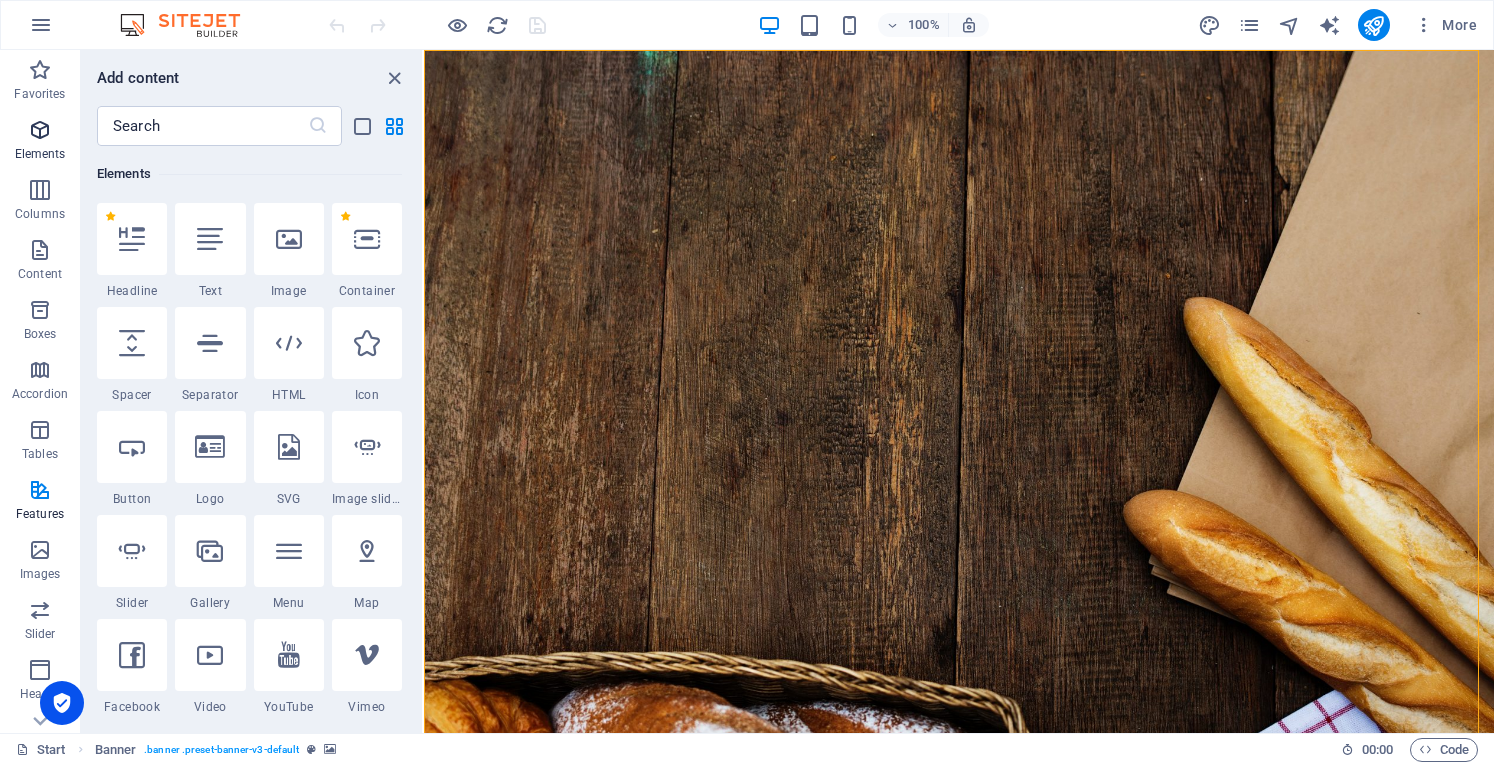 scroll, scrollTop: 213, scrollLeft: 0, axis: vertical 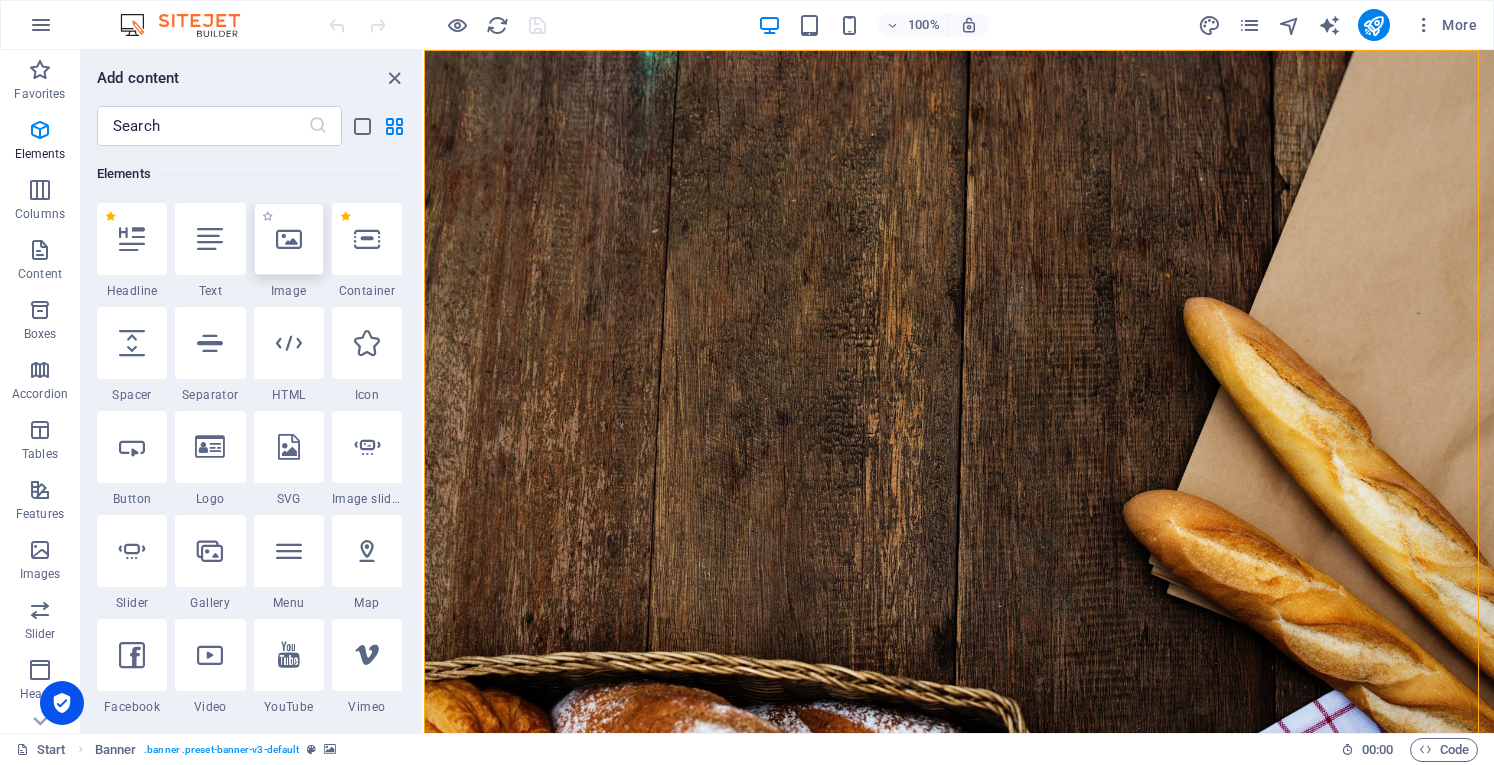 click at bounding box center [289, 239] 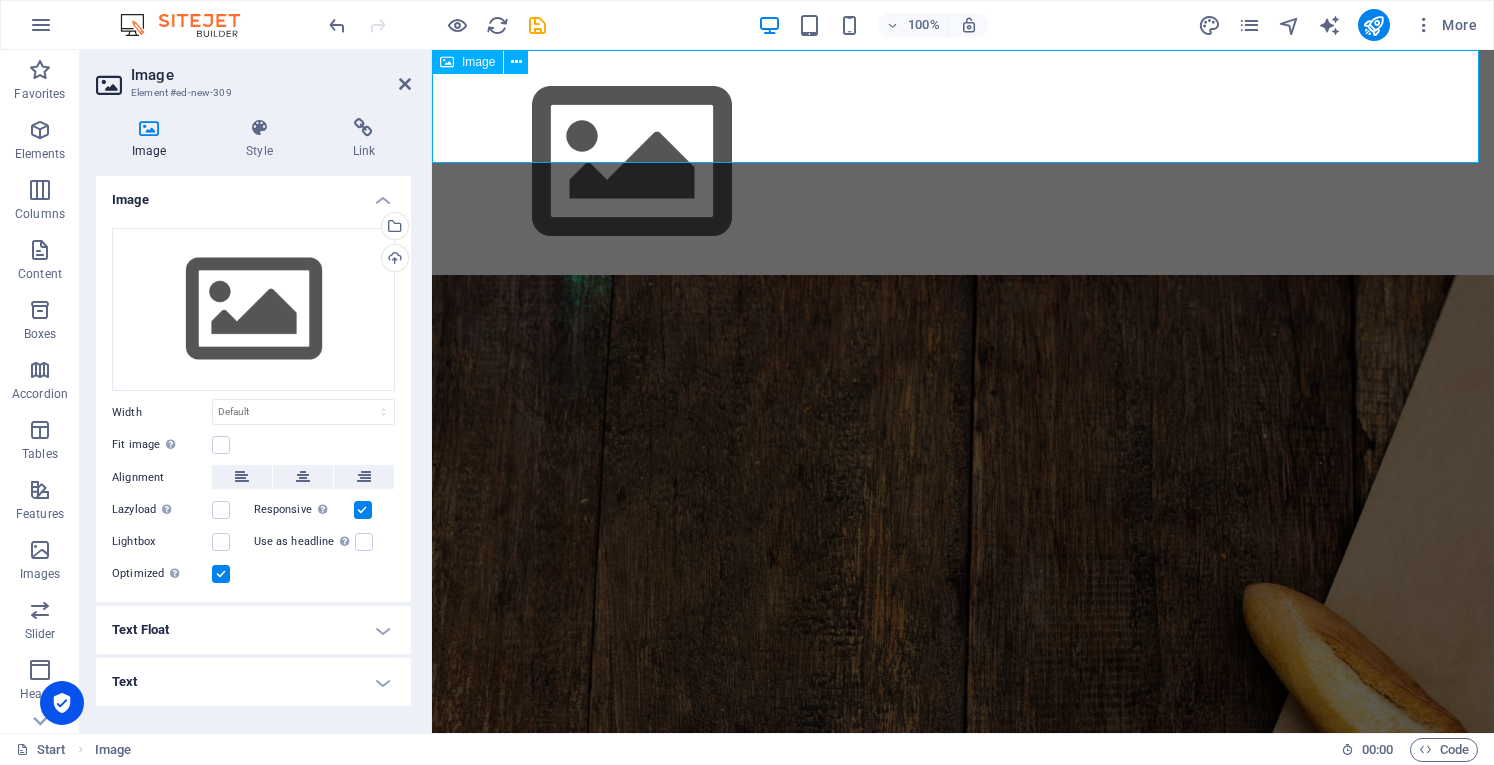 click at bounding box center (963, 162) 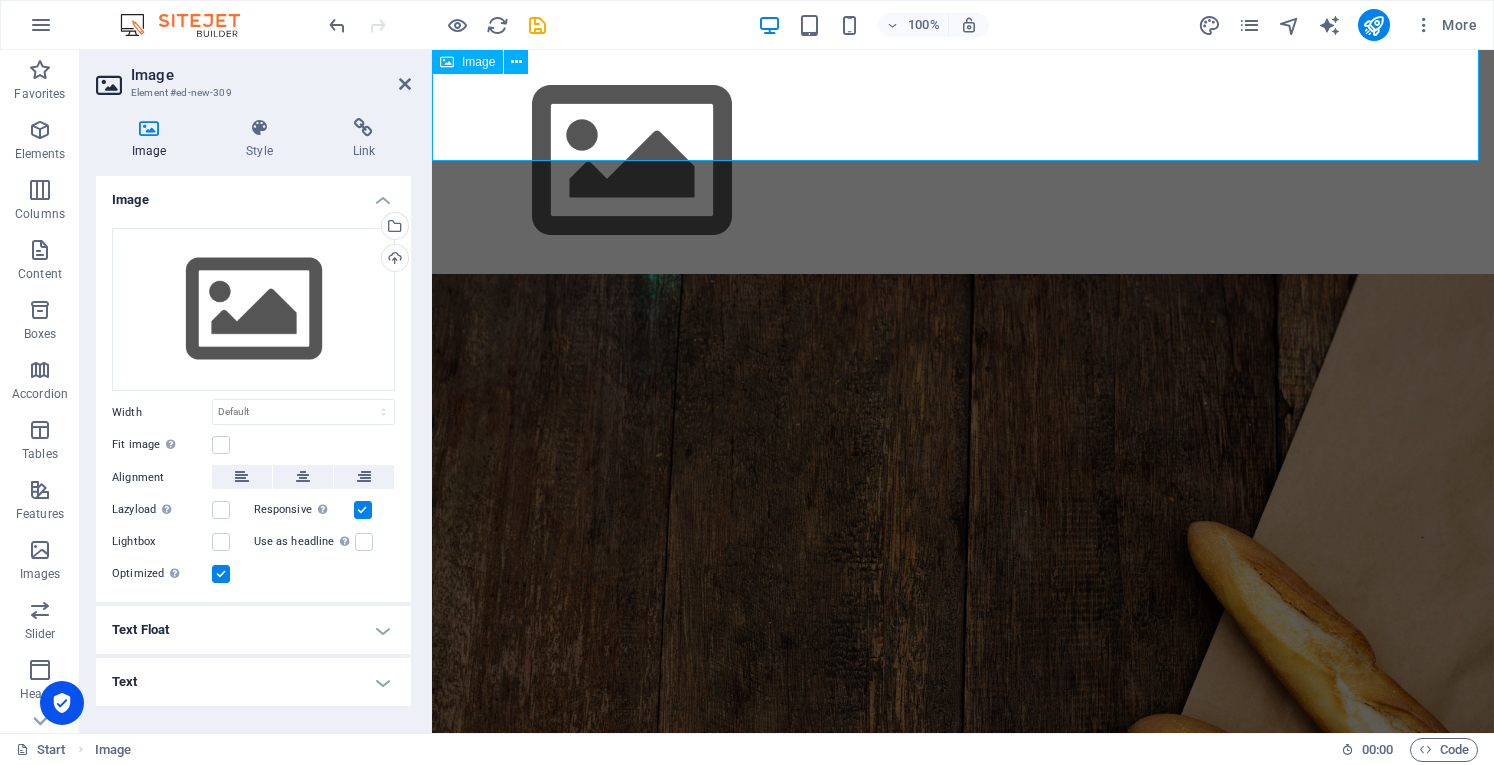 click on "Image" at bounding box center (478, 62) 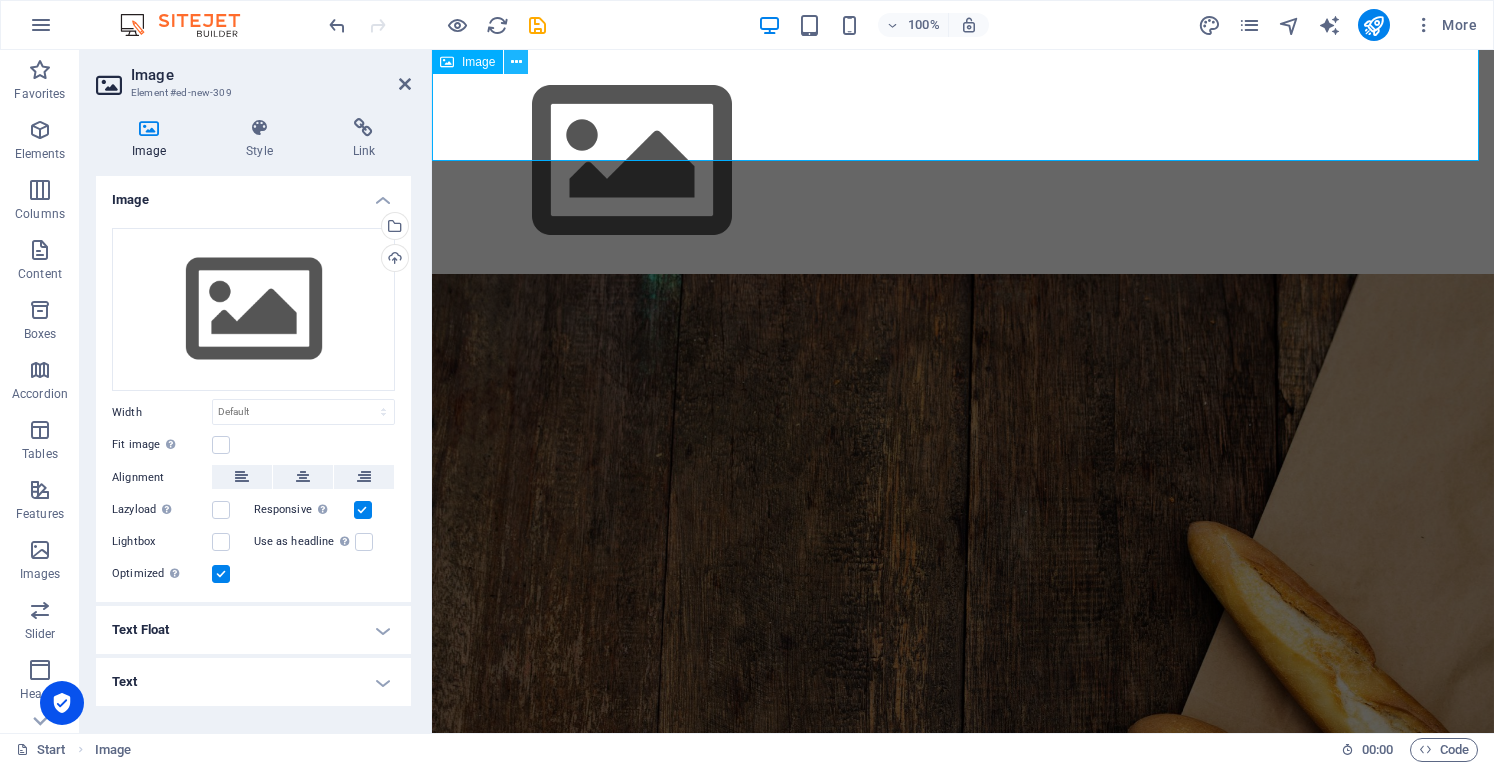 click at bounding box center [516, 62] 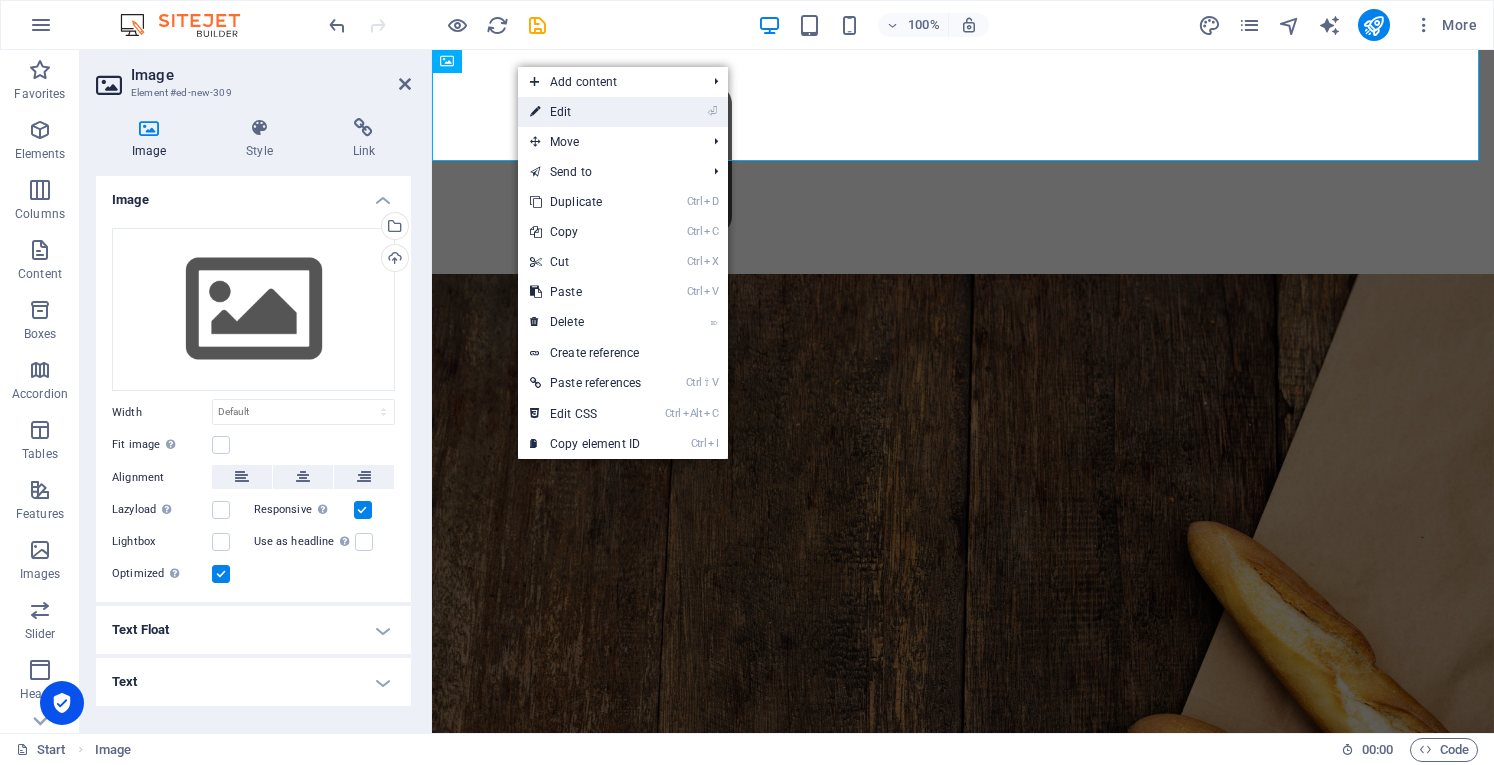 click on "⏎  Edit" at bounding box center (585, 112) 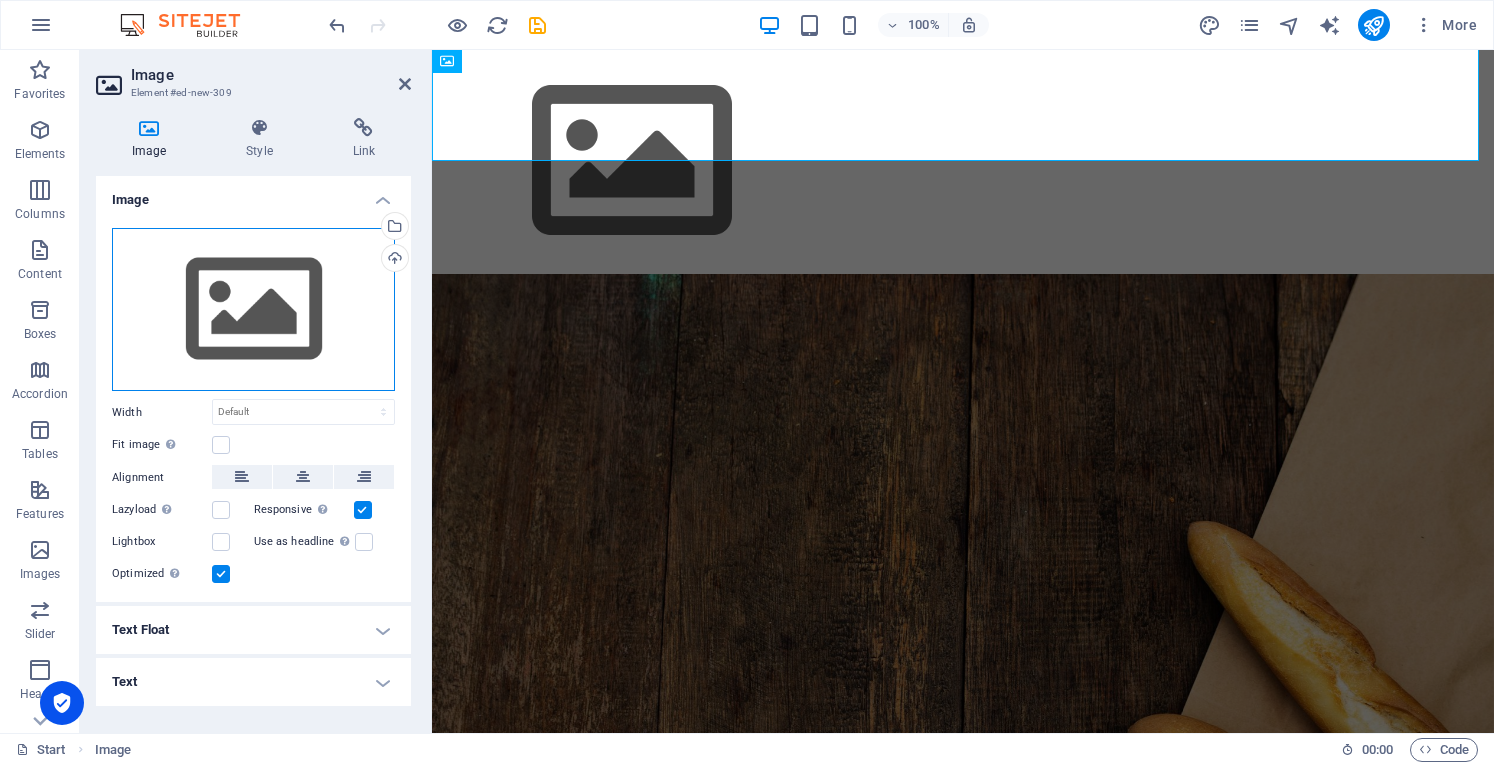 click on "Drag files here, click to choose files or select files from Files or our free stock photos & videos" at bounding box center (253, 310) 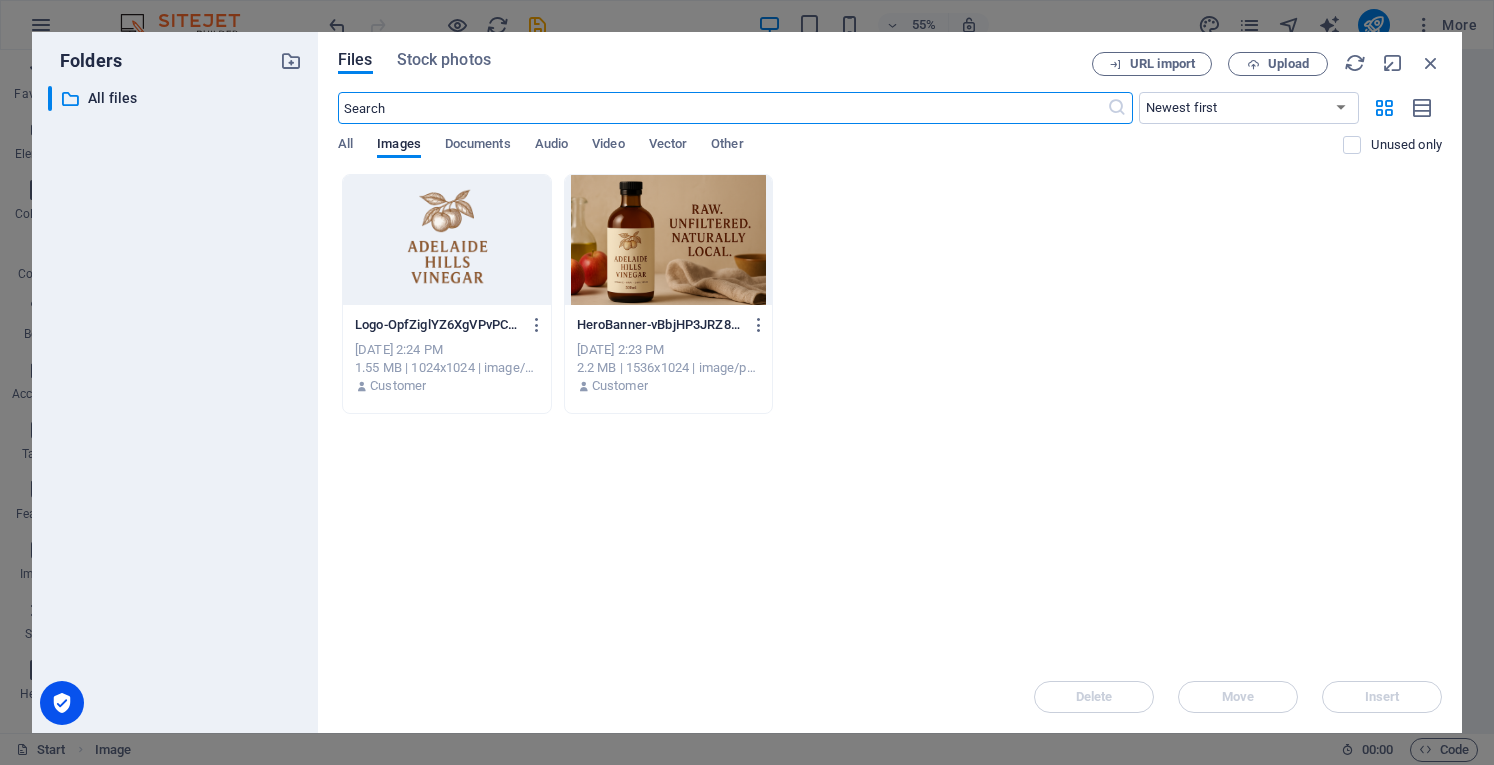 click at bounding box center [669, 240] 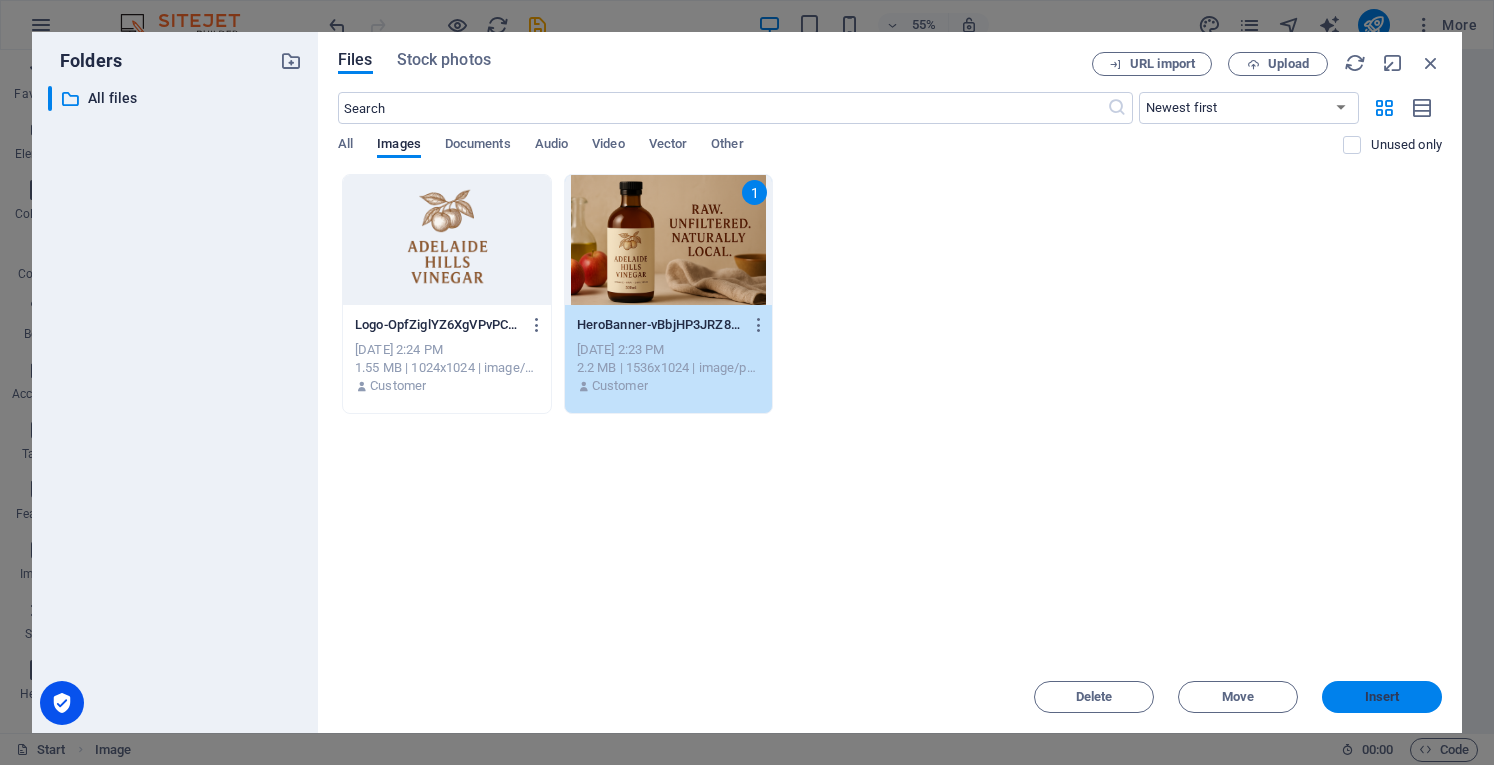 click on "Insert" at bounding box center [1382, 697] 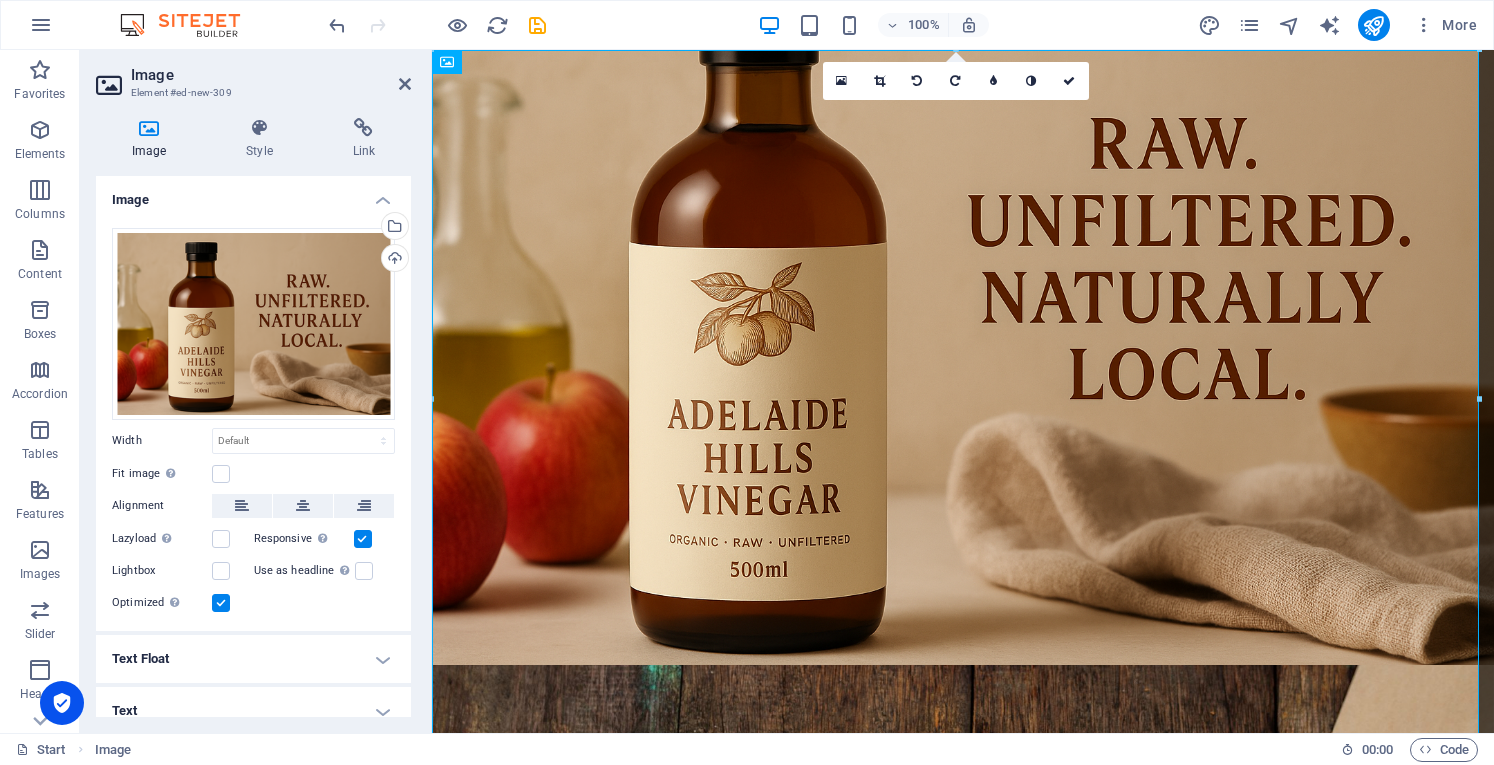 scroll, scrollTop: 0, scrollLeft: 0, axis: both 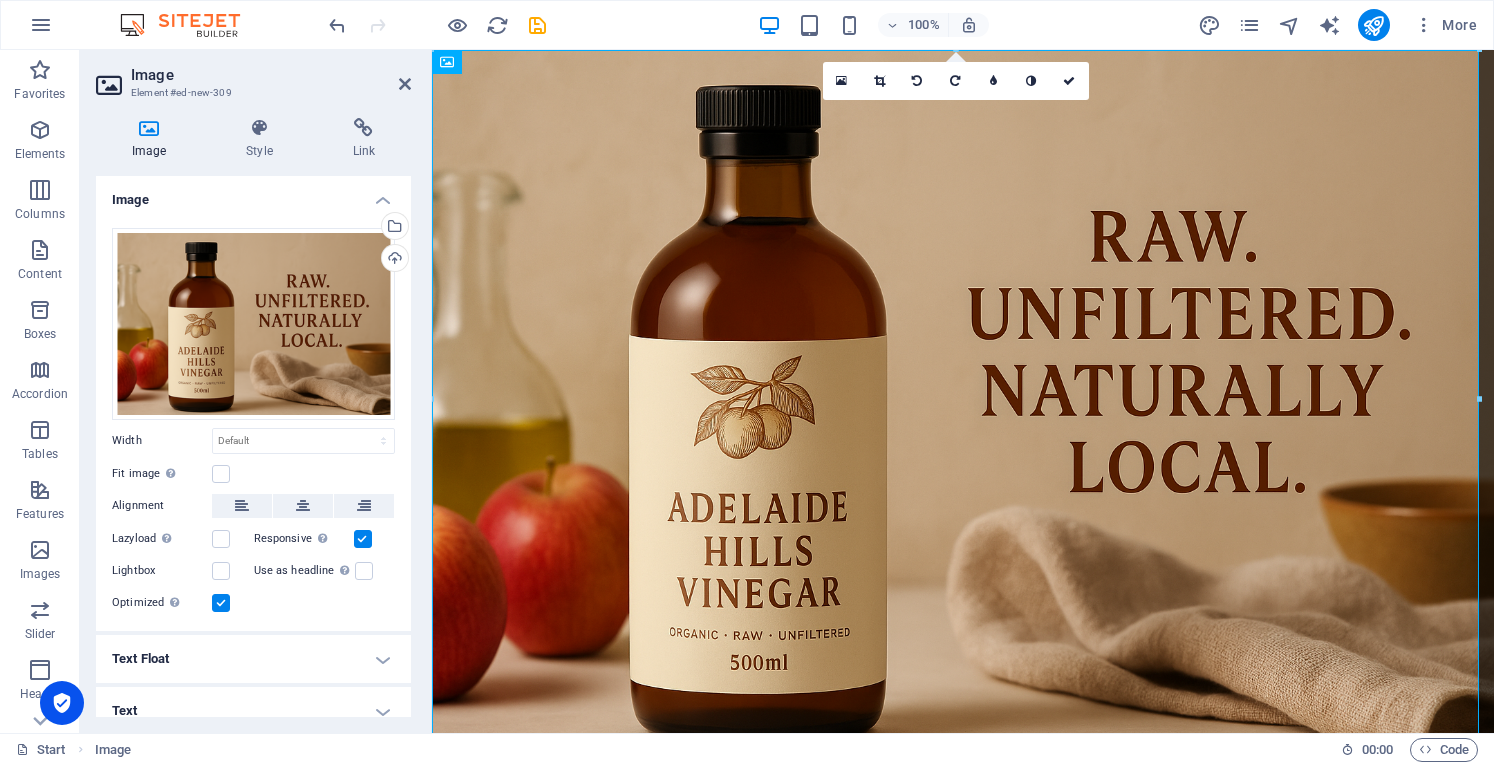drag, startPoint x: 1480, startPoint y: 404, endPoint x: 1916, endPoint y: 71, distance: 548.621 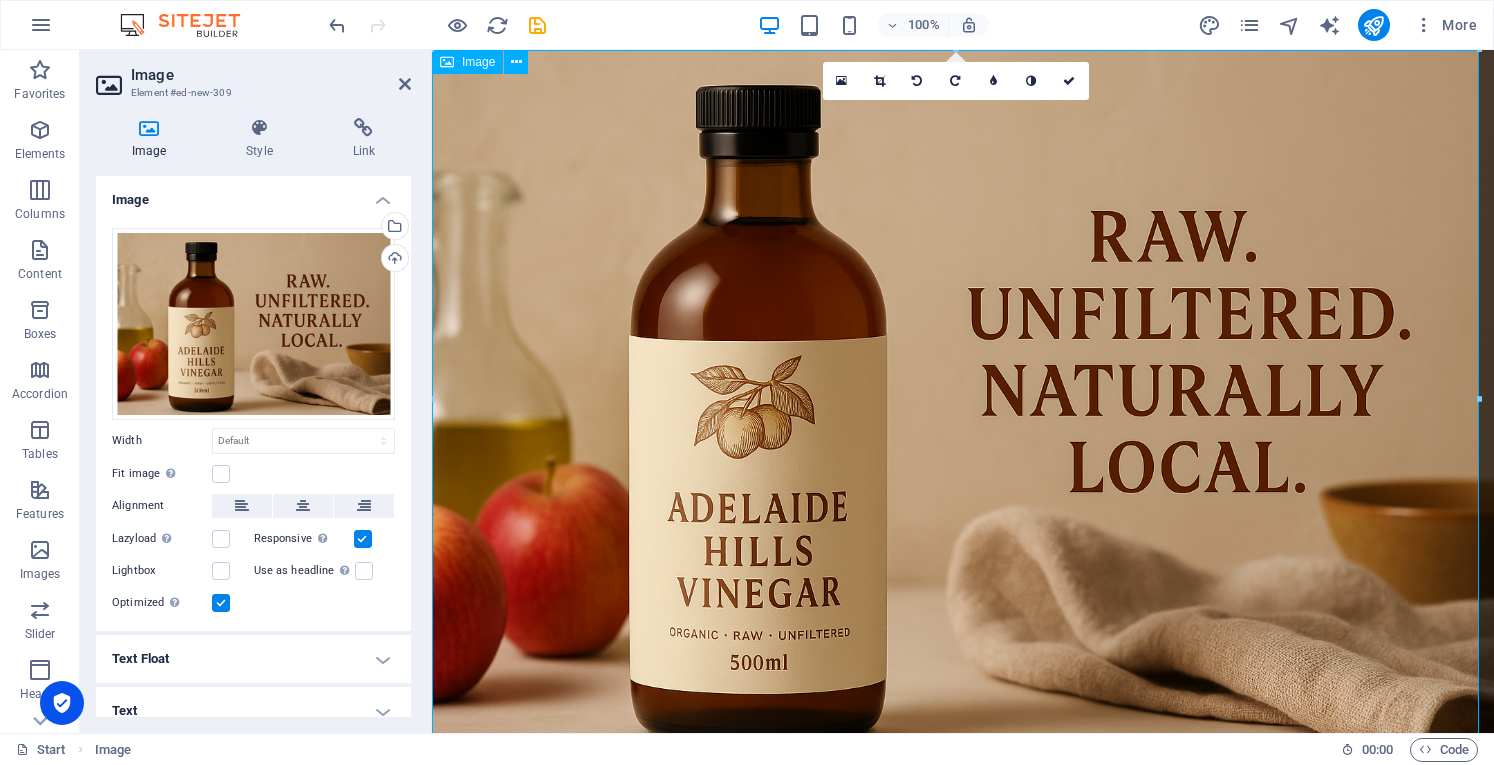 click at bounding box center [963, 404] 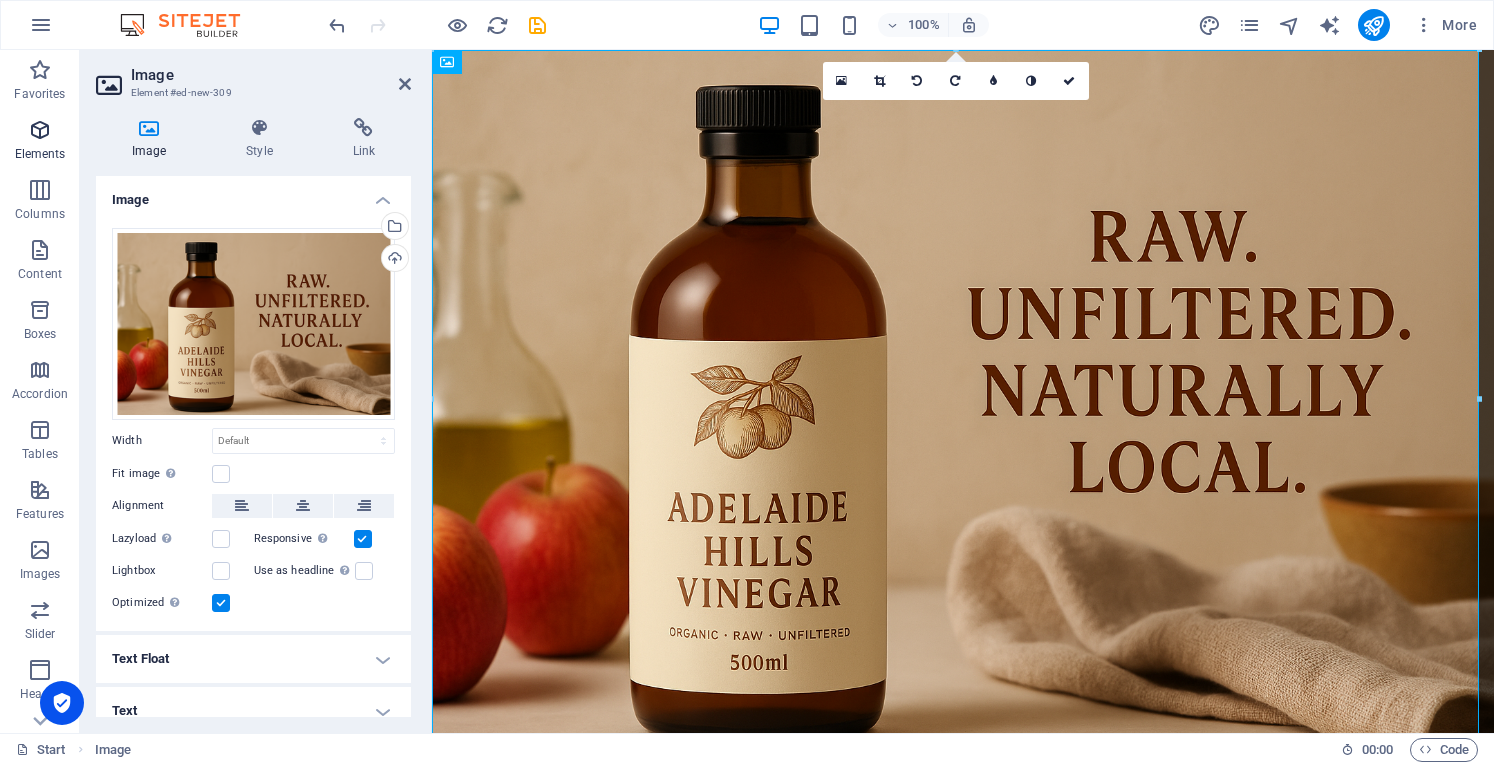 click at bounding box center (40, 130) 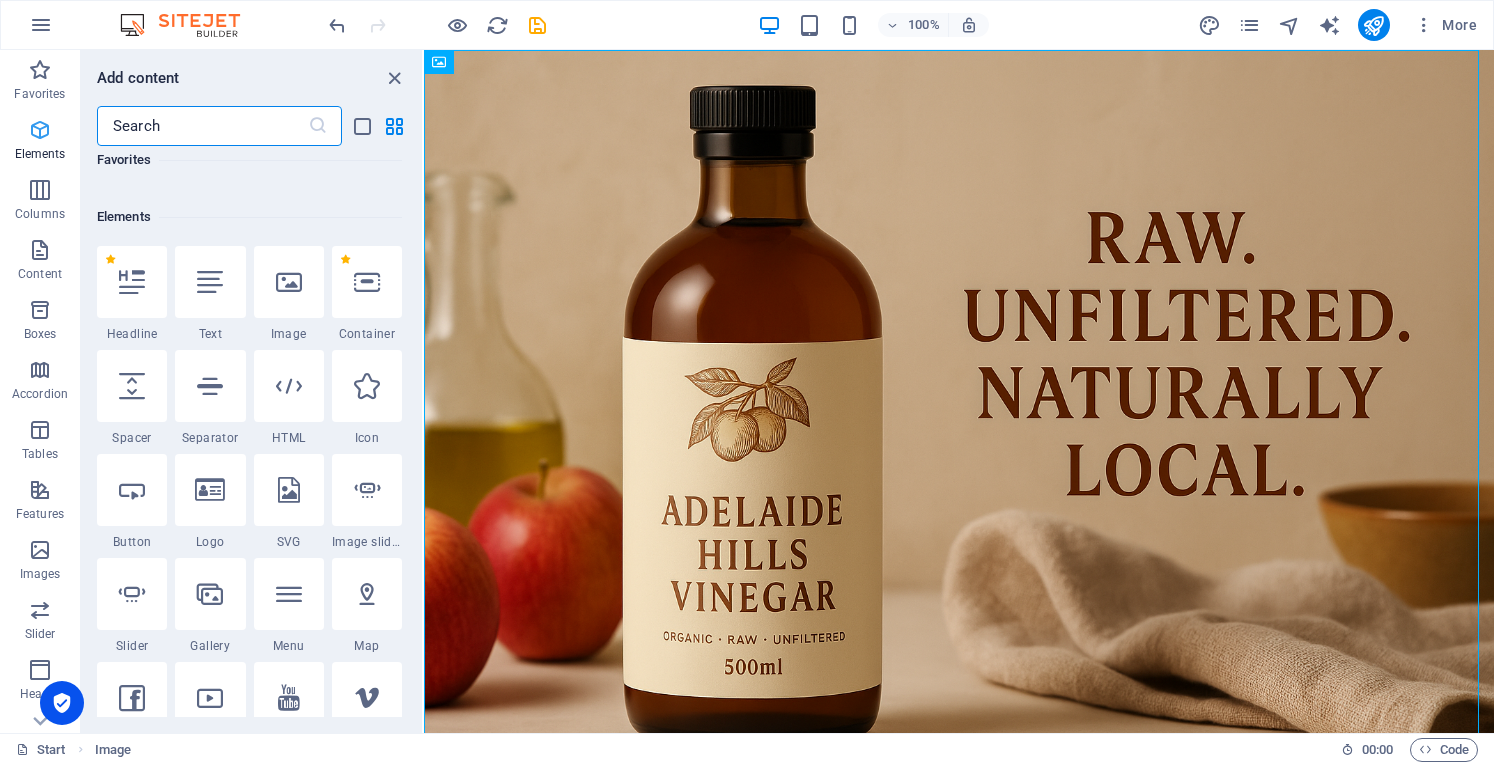 scroll, scrollTop: 213, scrollLeft: 0, axis: vertical 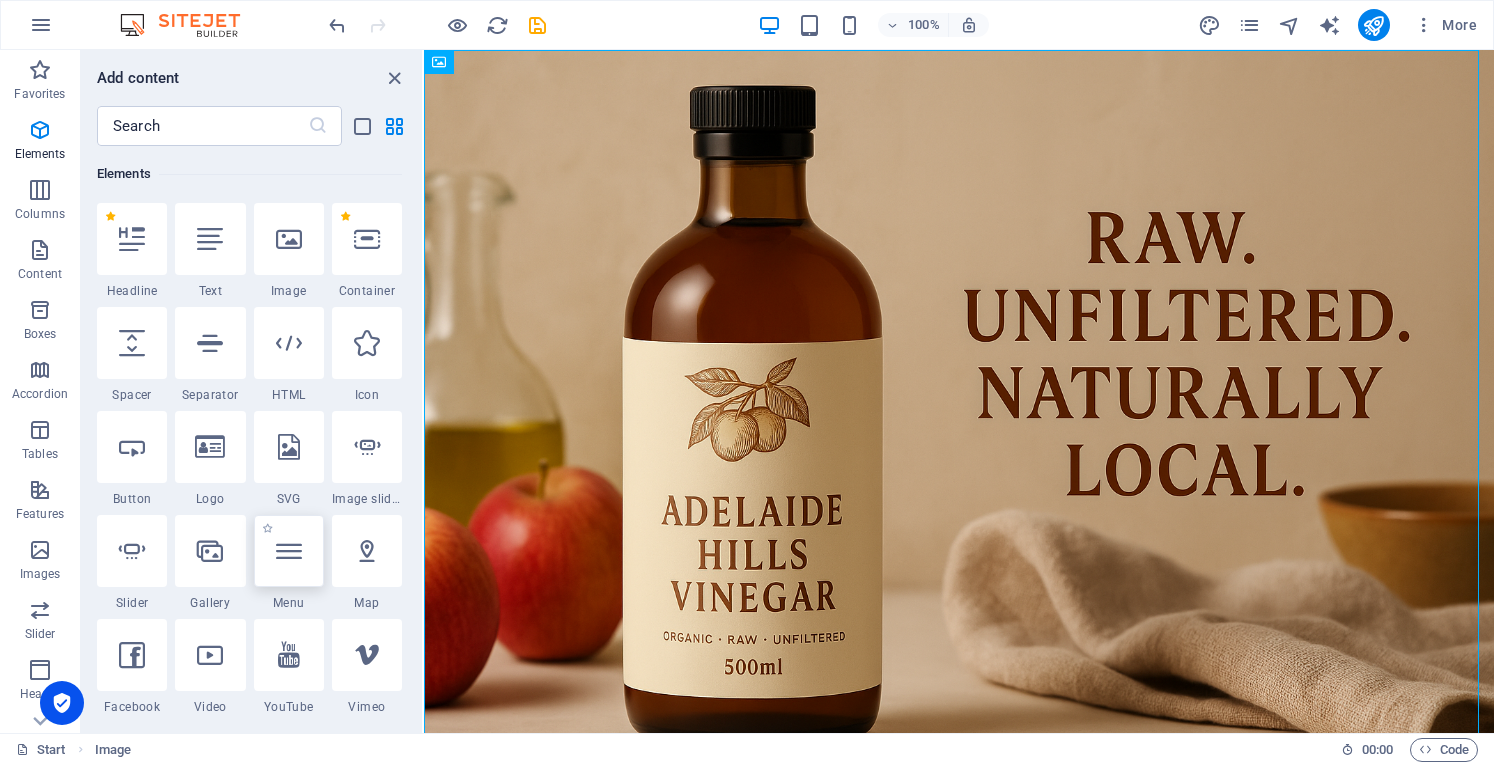 click at bounding box center (289, 551) 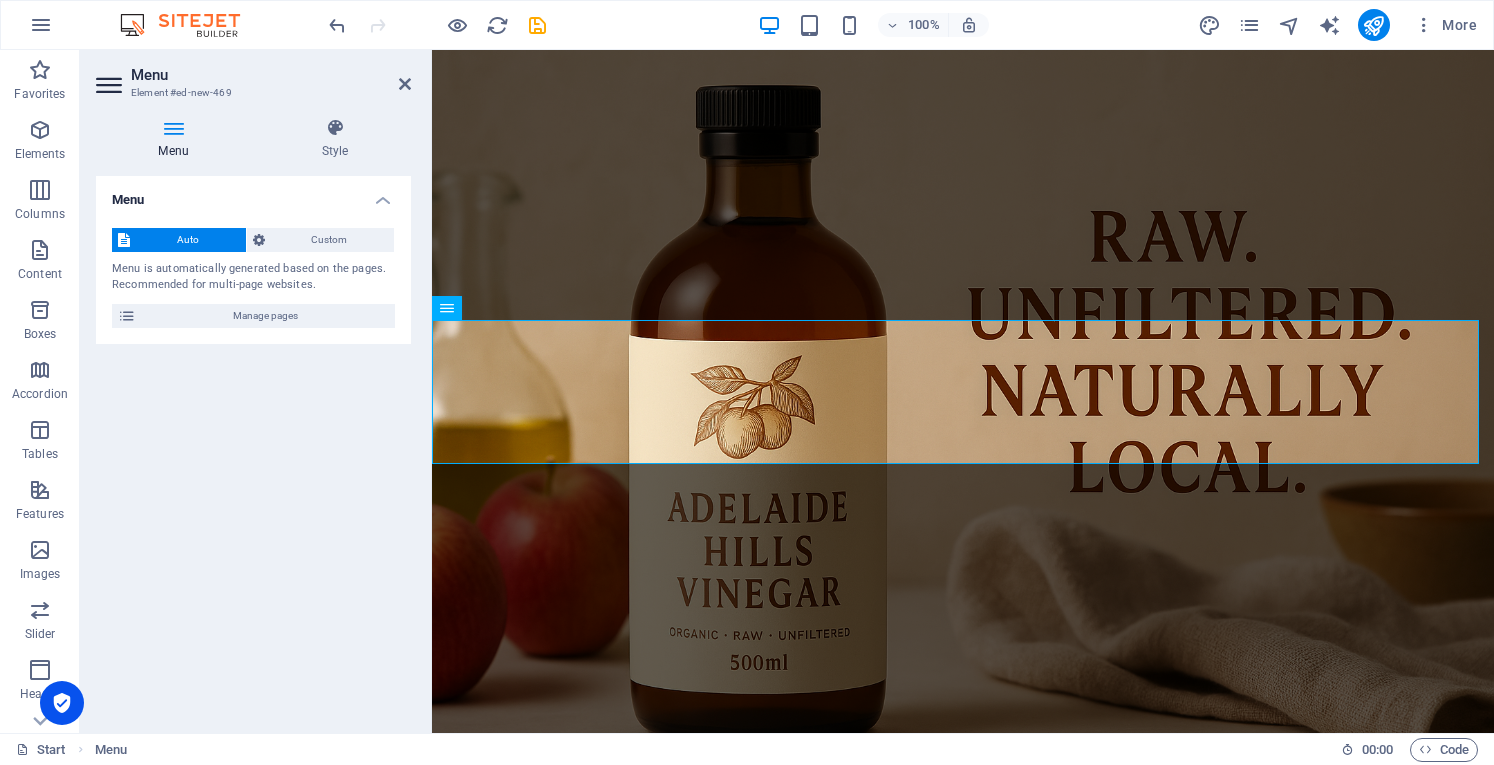 scroll, scrollTop: 428, scrollLeft: 0, axis: vertical 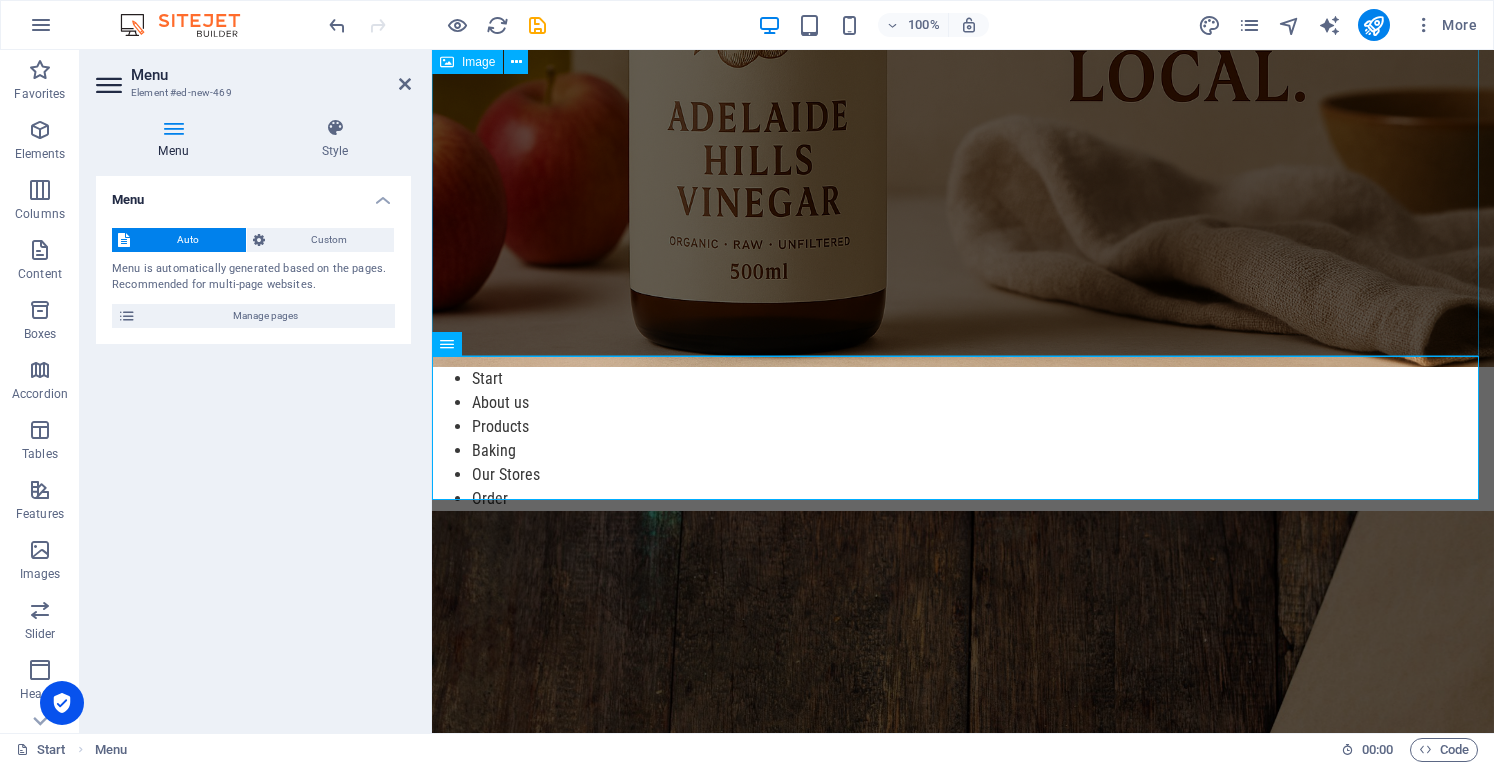drag, startPoint x: 901, startPoint y: 401, endPoint x: 1346, endPoint y: 67, distance: 556.4 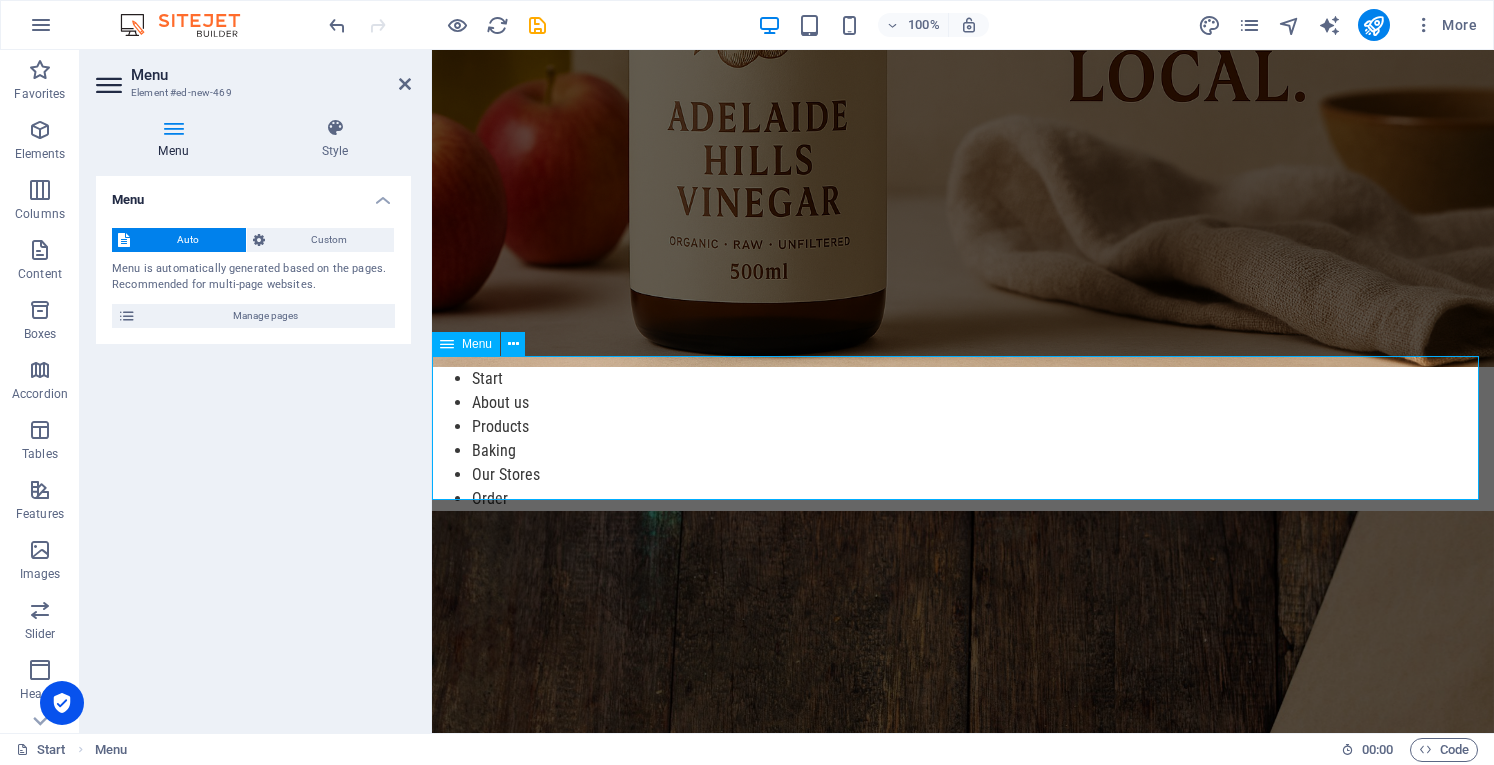 click on "Menu" at bounding box center [485, 344] 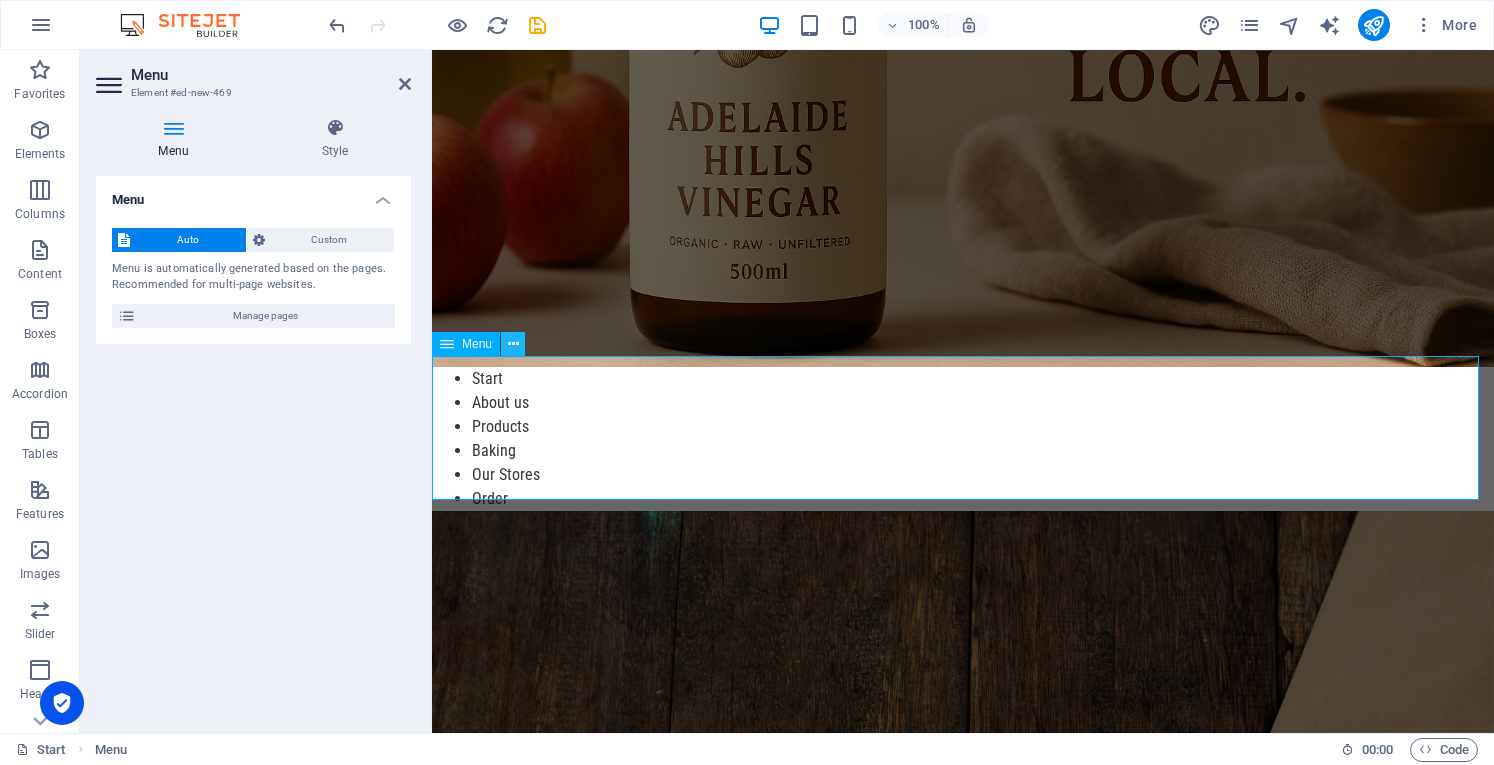 click at bounding box center [513, 344] 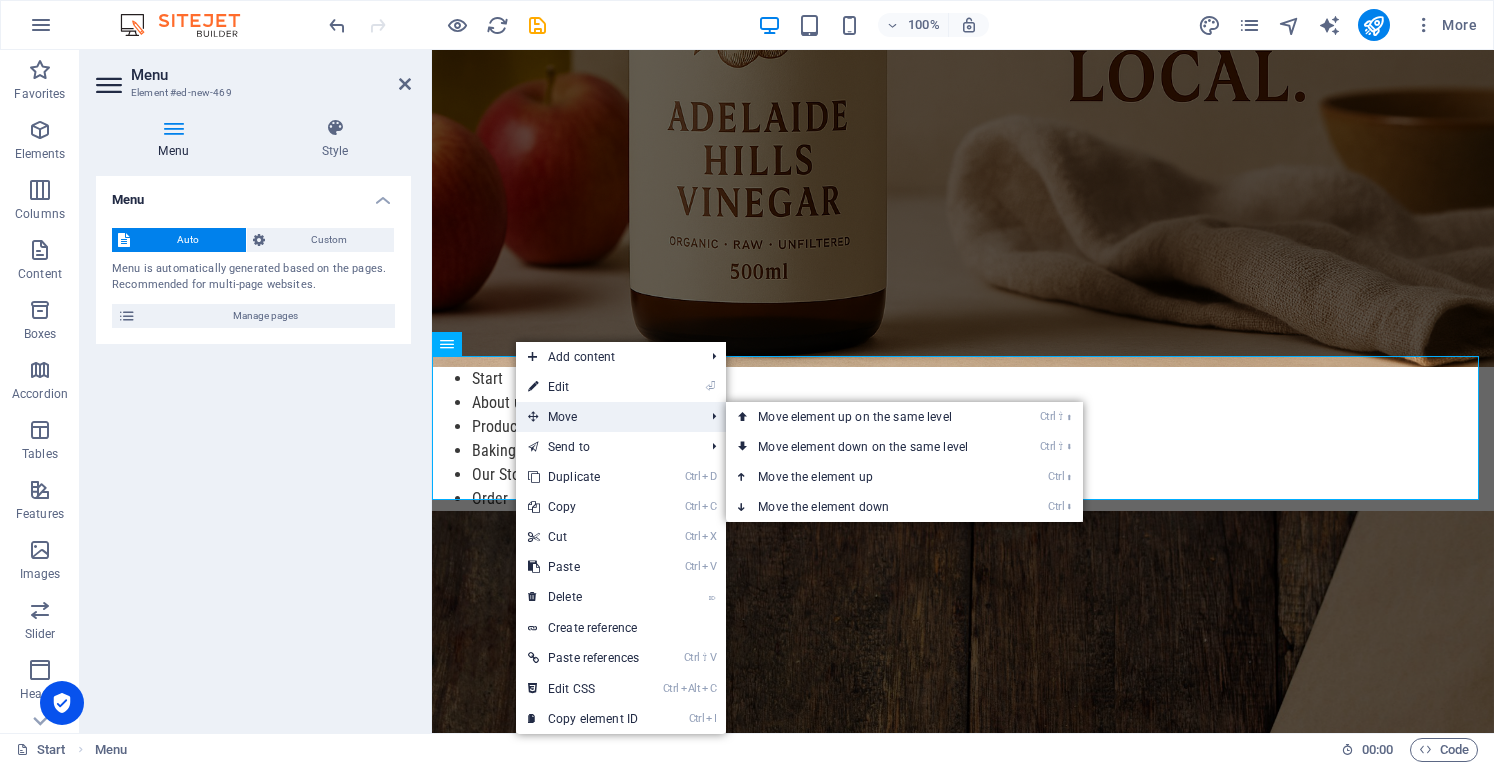 click on "Move" at bounding box center [606, 417] 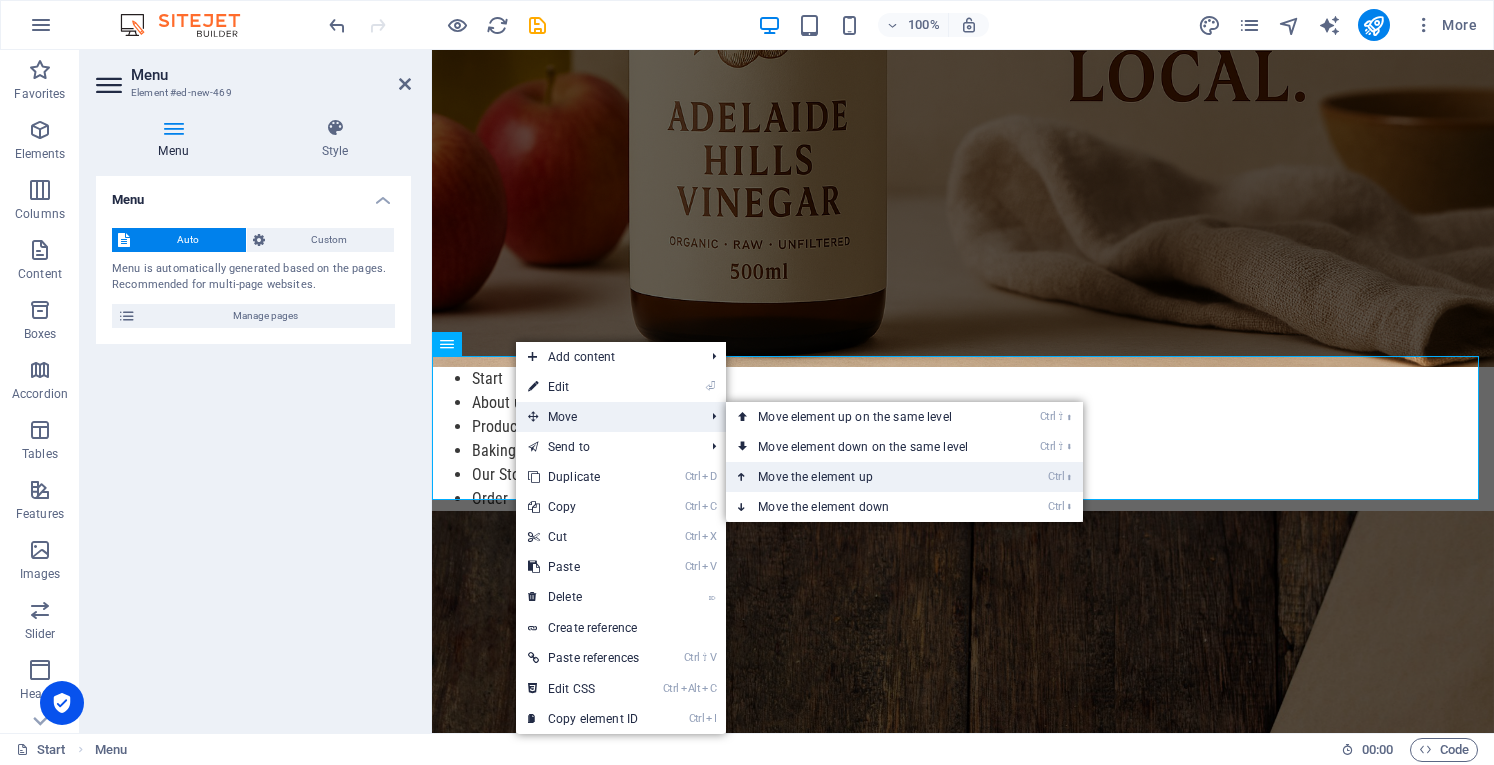 click on "Ctrl ⬆  Move the element up" at bounding box center [867, 477] 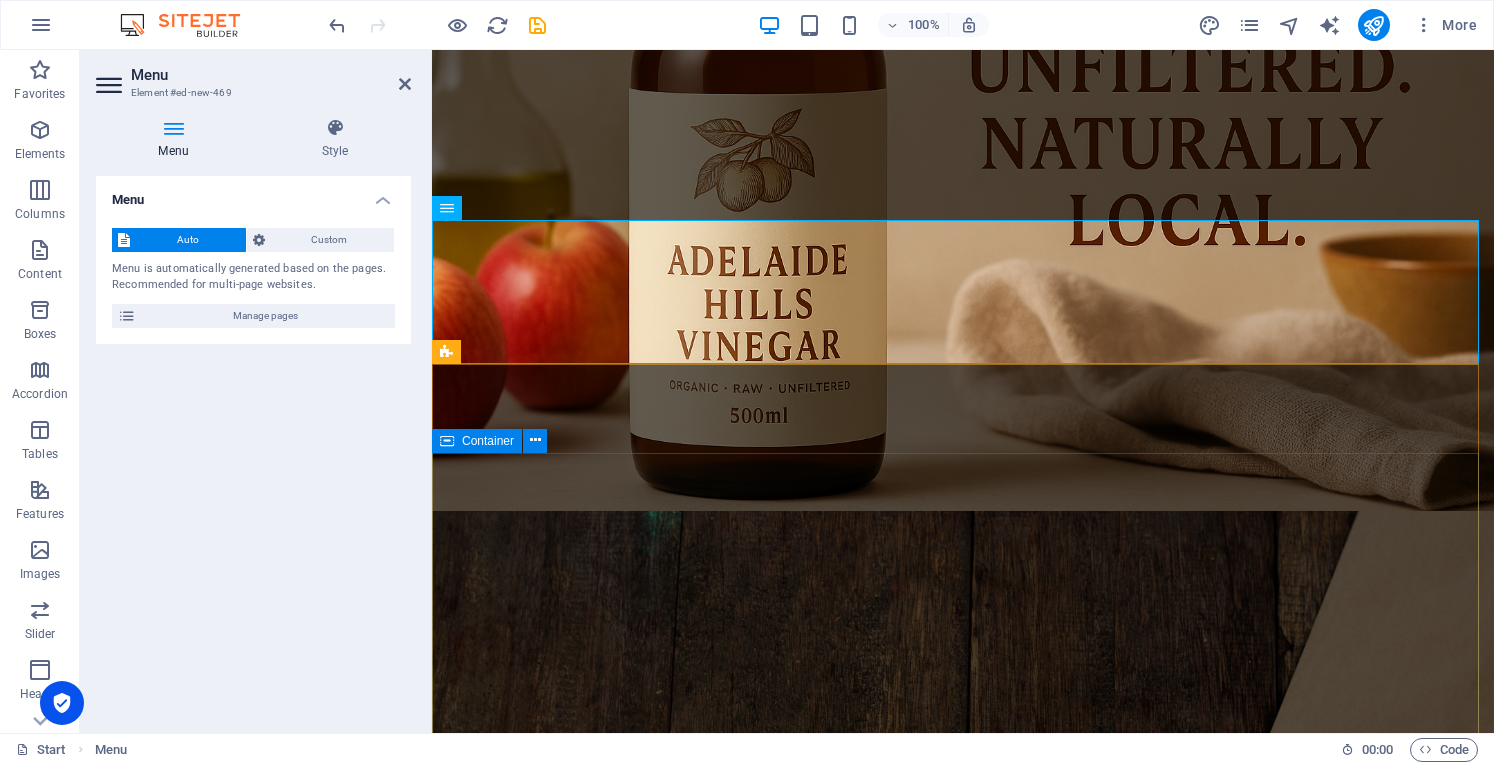 scroll, scrollTop: 0, scrollLeft: 0, axis: both 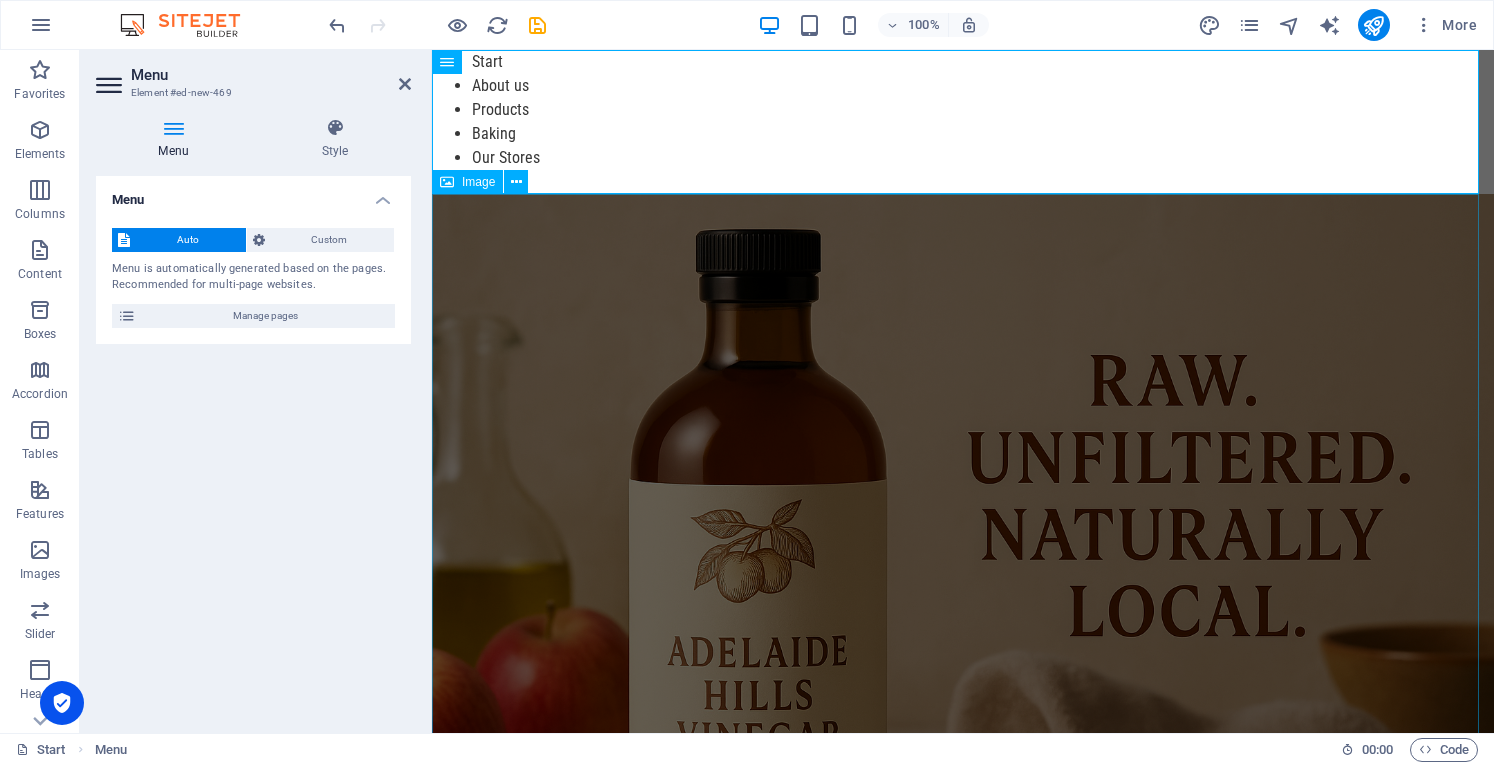 click at bounding box center [963, 548] 